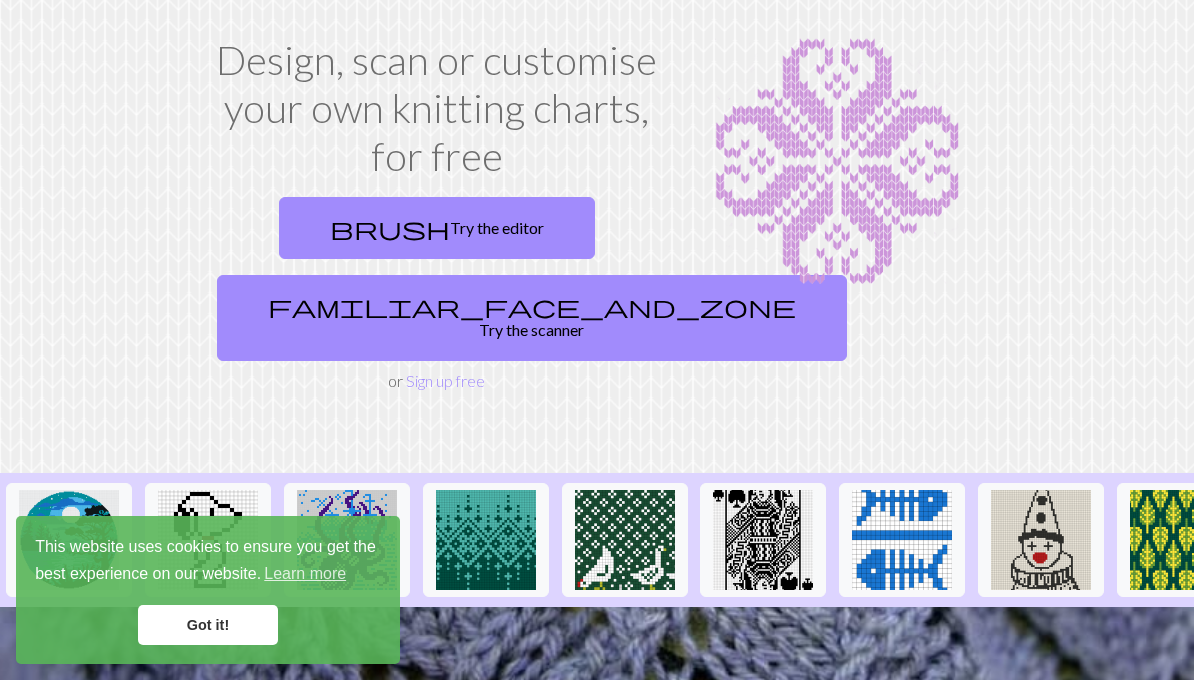 scroll, scrollTop: 104, scrollLeft: 0, axis: vertical 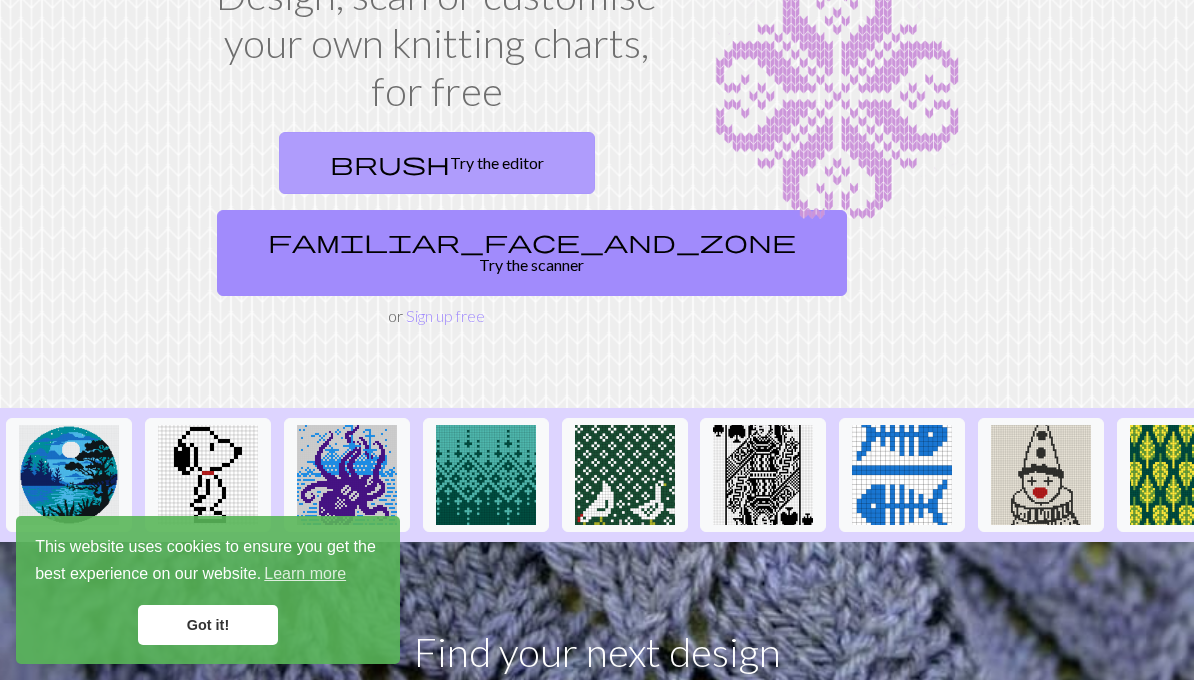 click on "brush  Try the editor" at bounding box center (437, 163) 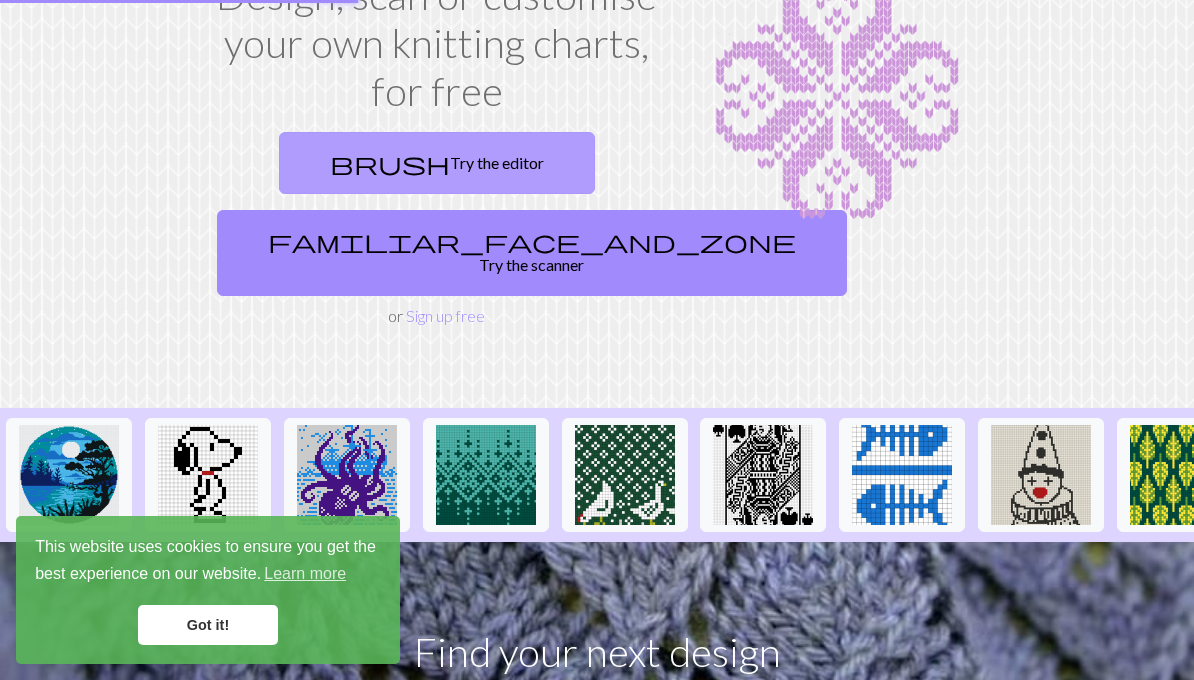 scroll, scrollTop: 0, scrollLeft: 0, axis: both 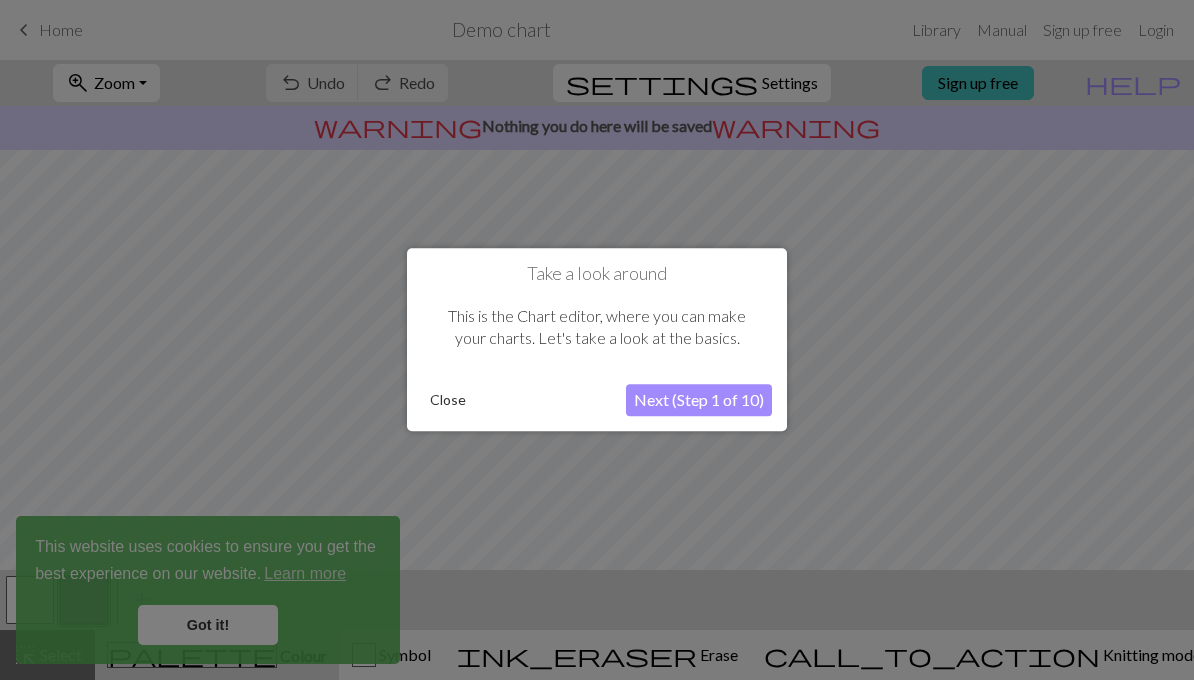 click on "Next (Step 1 of 10)" at bounding box center [699, 401] 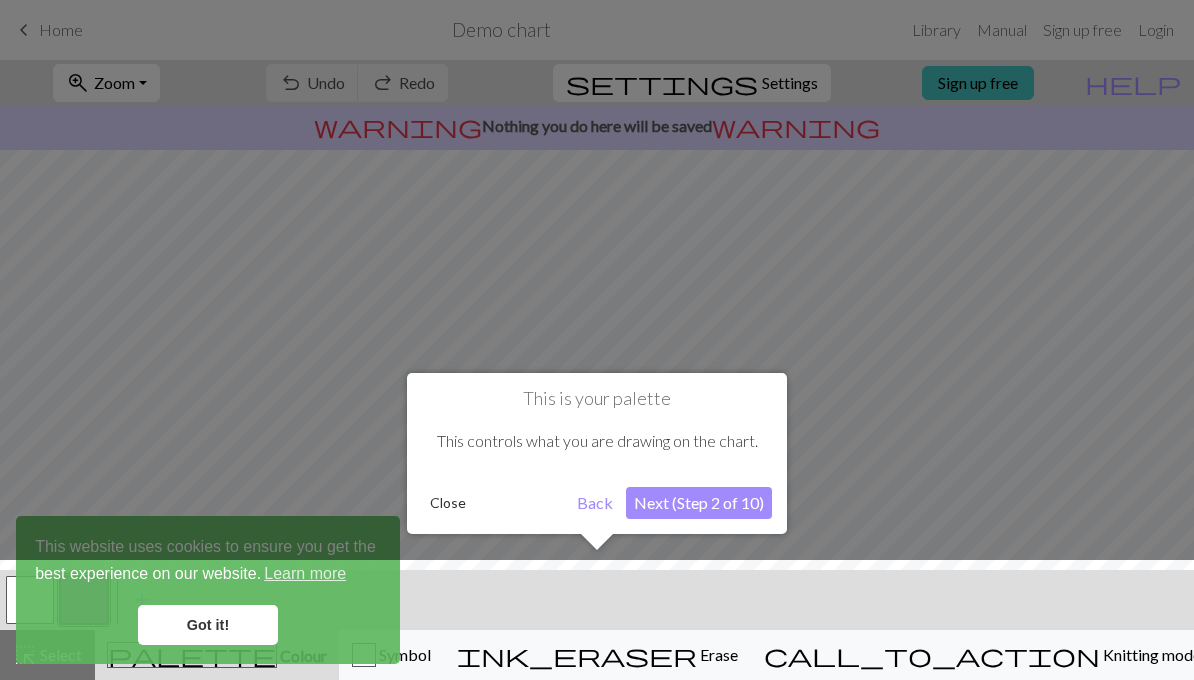 click on "This is your palette This controls what you are drawing on the chart. Close Back Next (Step 2 of 10)" at bounding box center (597, 453) 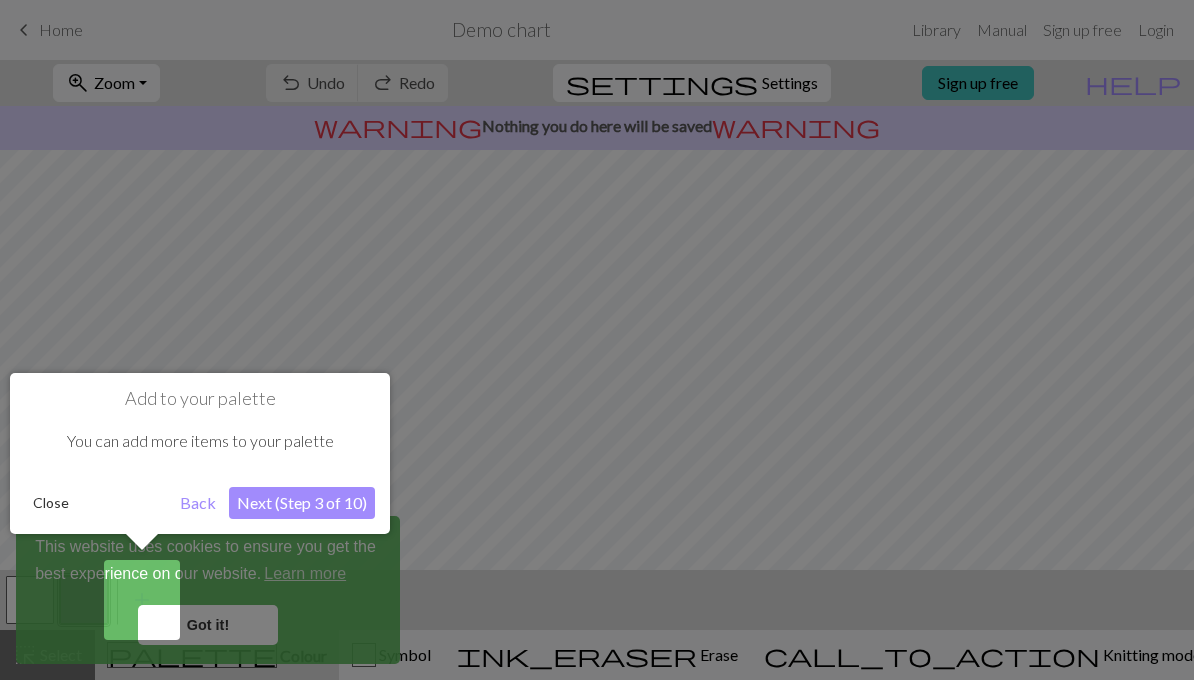click on "Next (Step 3 of 10)" at bounding box center [302, 503] 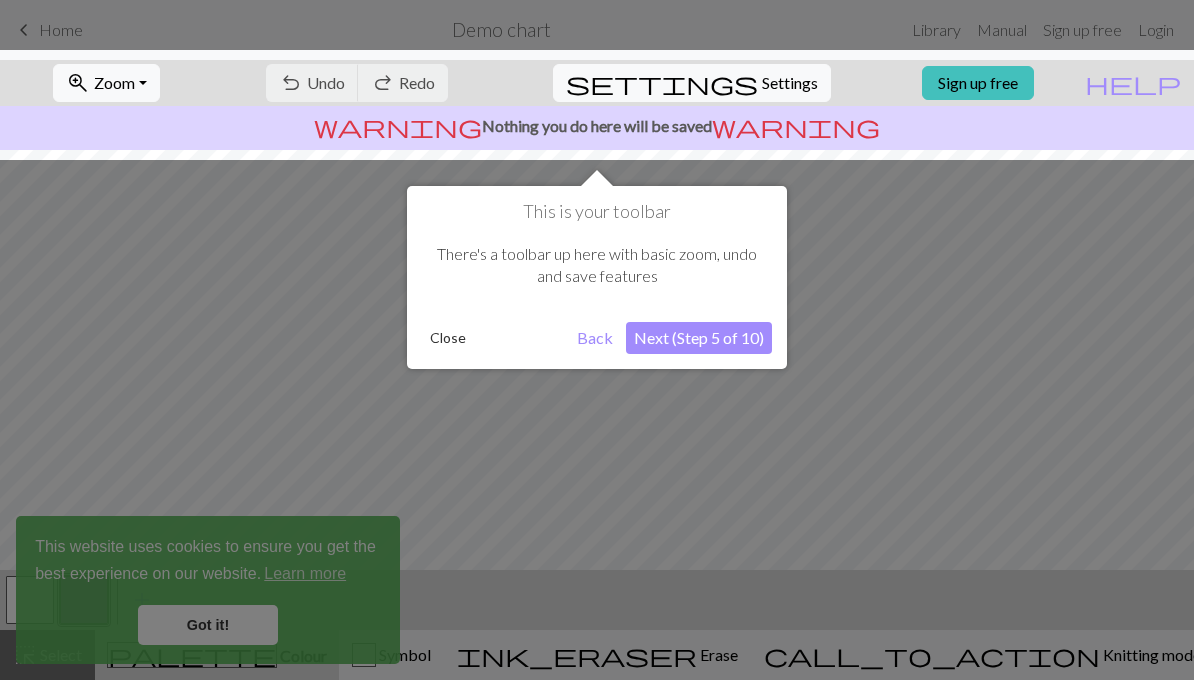 click on "Next (Step 5 of 10)" at bounding box center [699, 338] 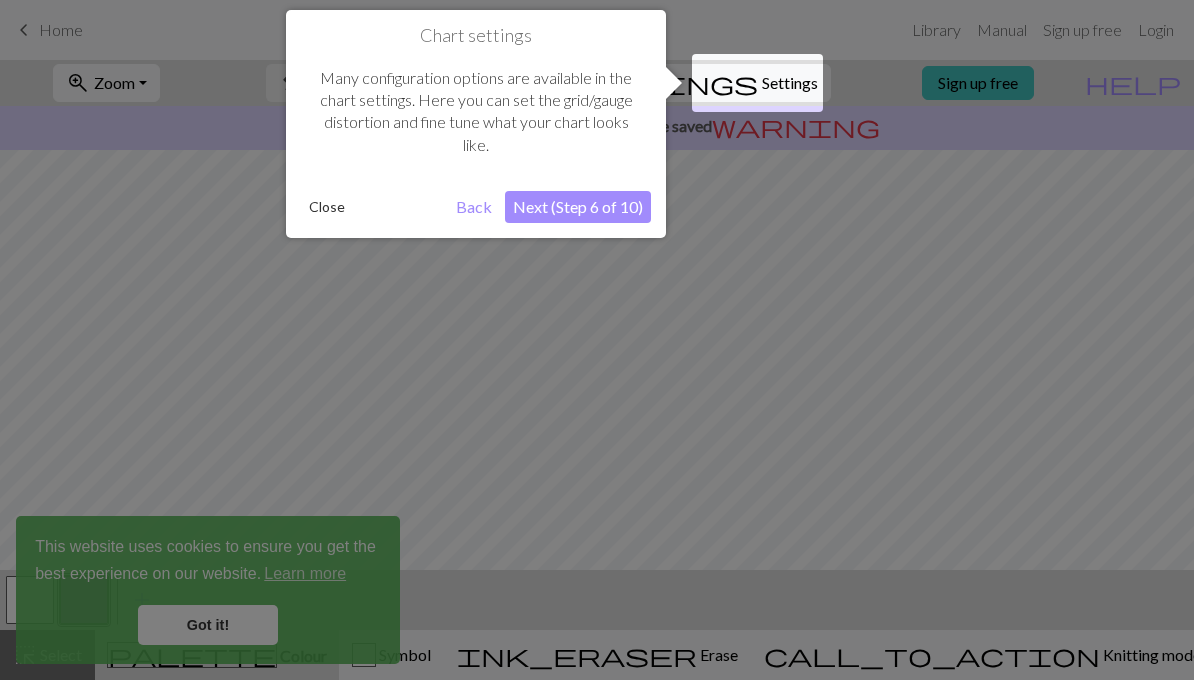 click on "Next (Step 6 of 10)" at bounding box center [578, 207] 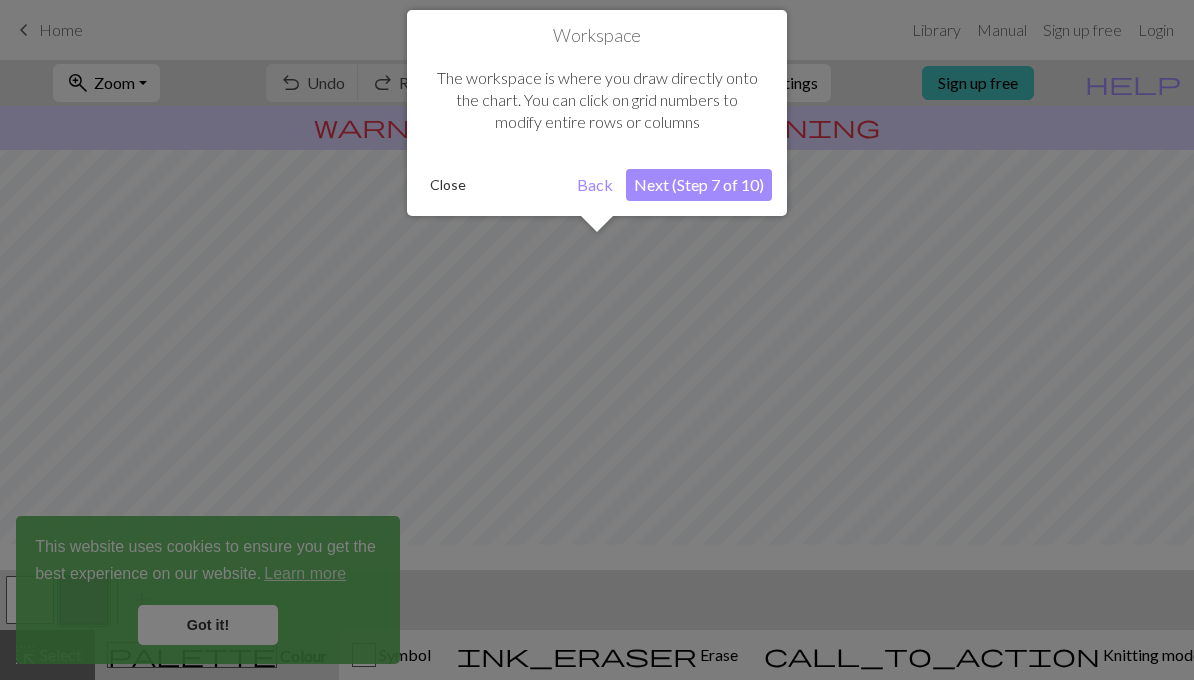 scroll, scrollTop: 120, scrollLeft: 0, axis: vertical 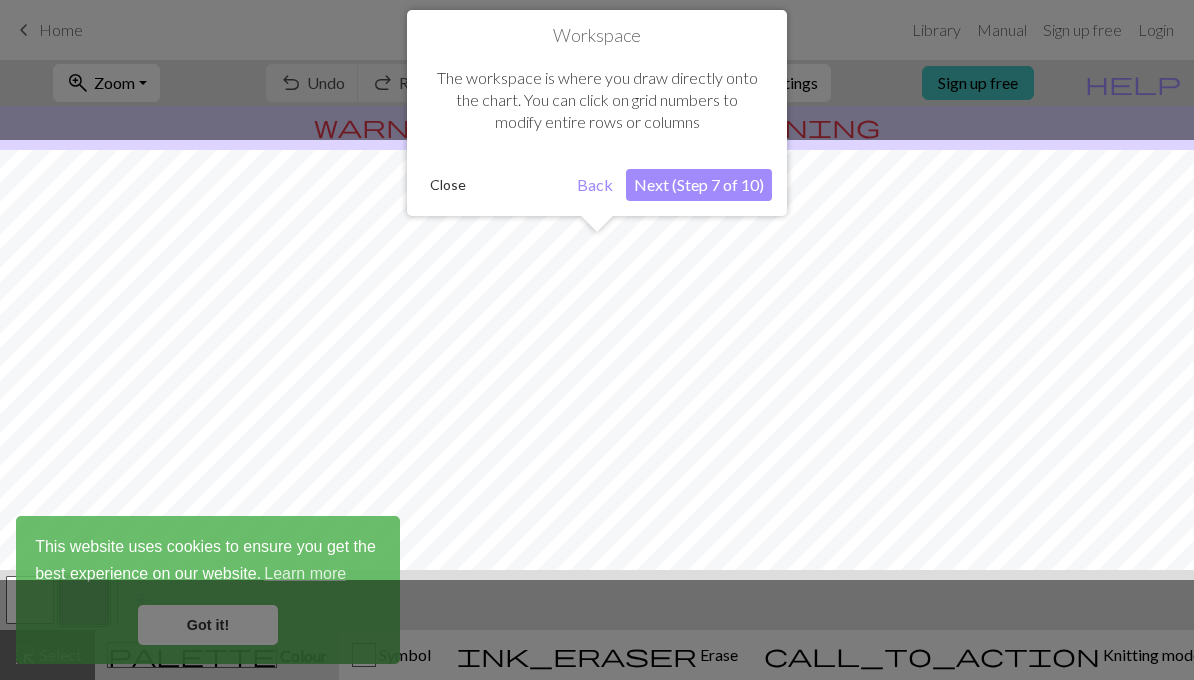 click on "Next (Step 7 of 10)" at bounding box center [699, 185] 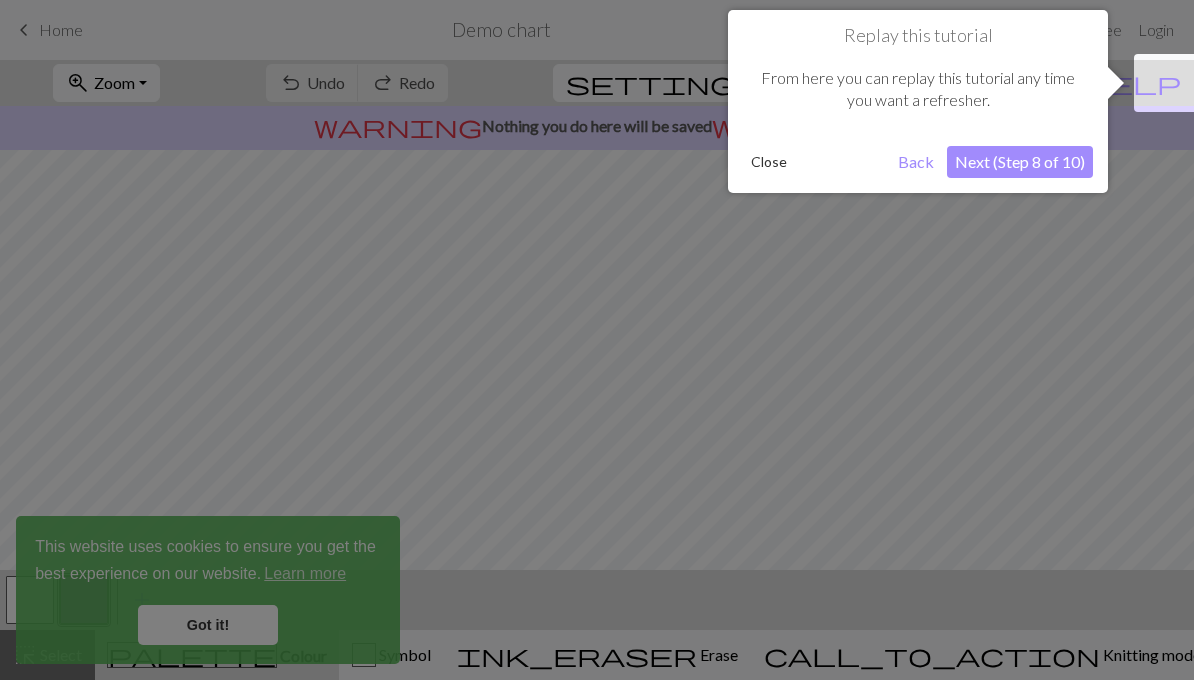 click on "Next (Step 8 of 10)" at bounding box center (1020, 162) 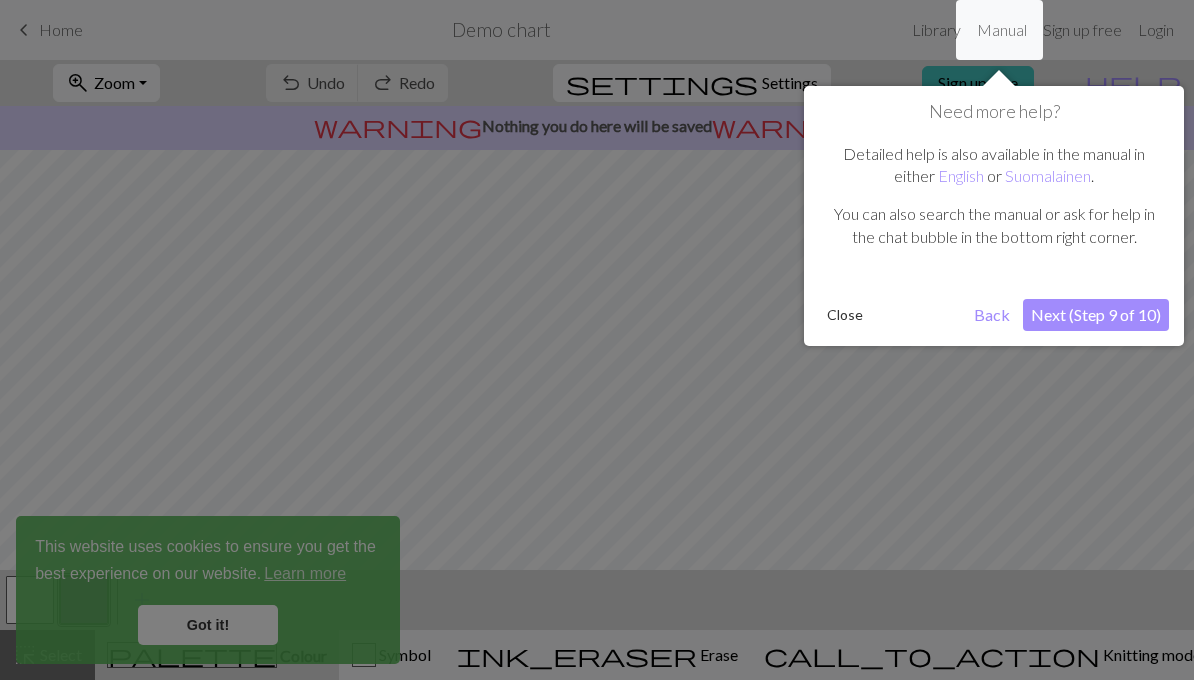 click on "Next (Step 9 of 10)" at bounding box center [1096, 315] 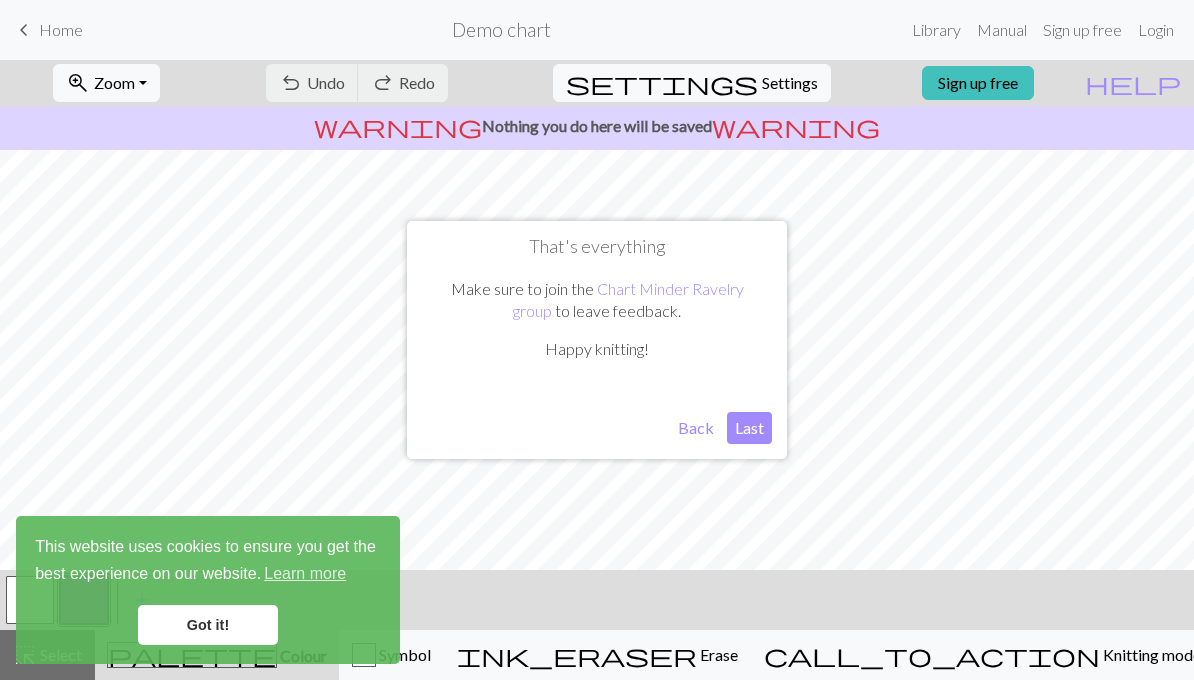 click on "Last" at bounding box center (749, 428) 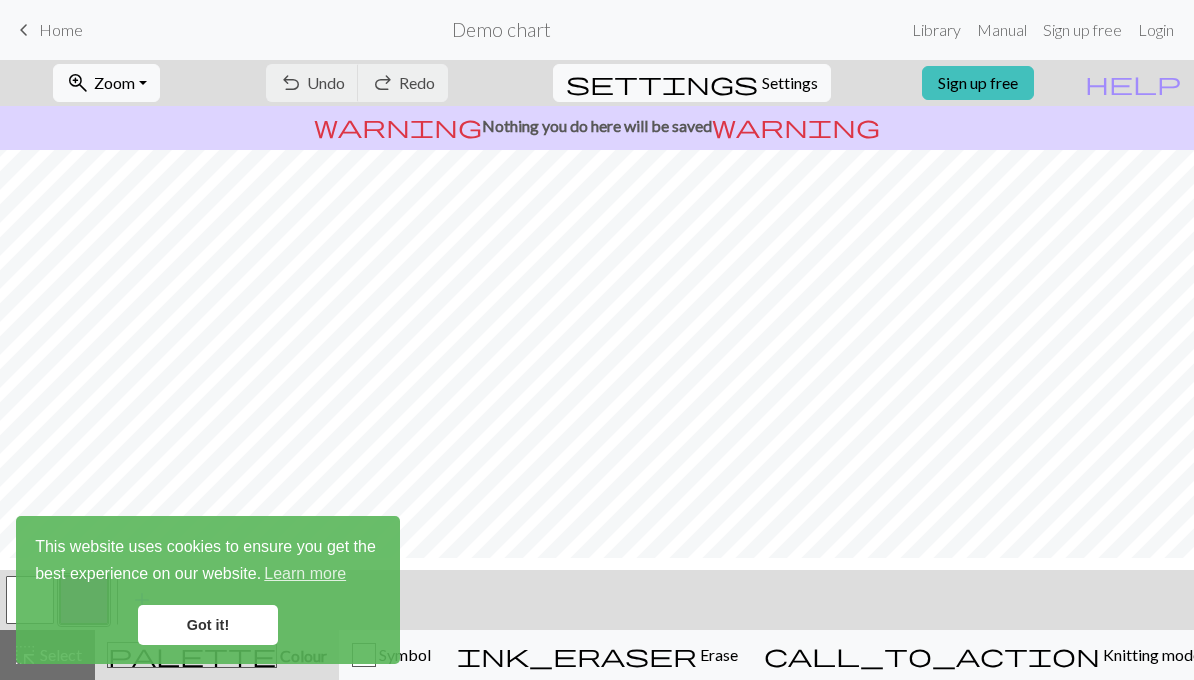 scroll, scrollTop: 310, scrollLeft: 0, axis: vertical 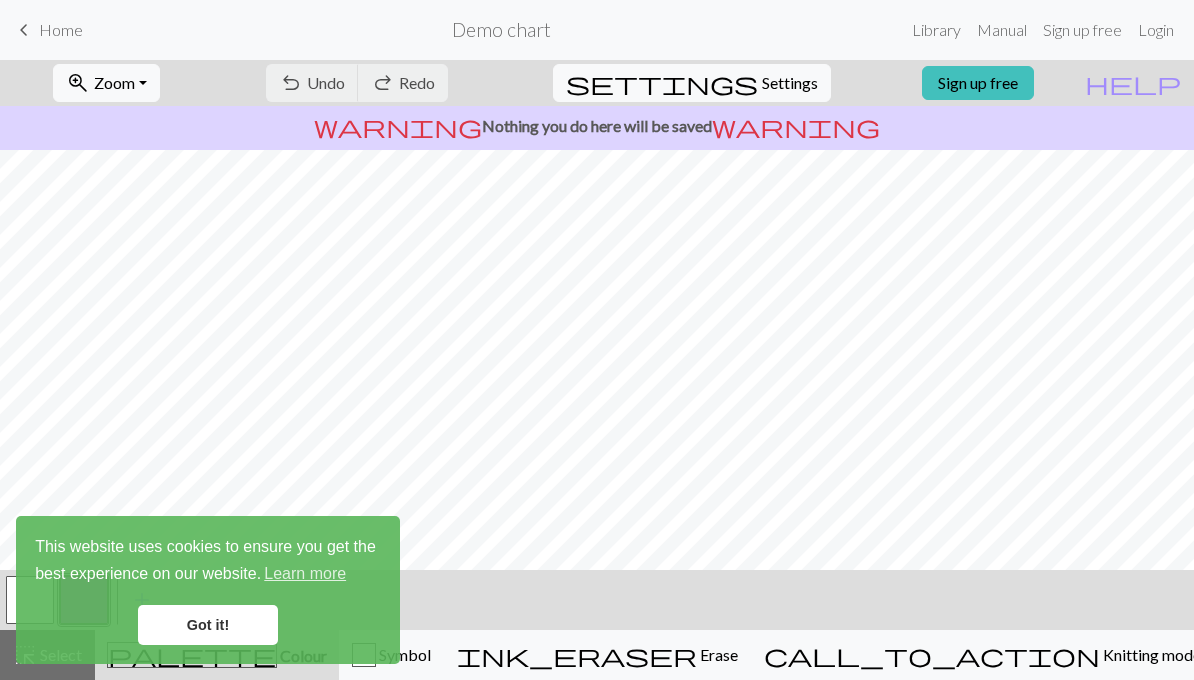 click on "Got it!" at bounding box center [208, 625] 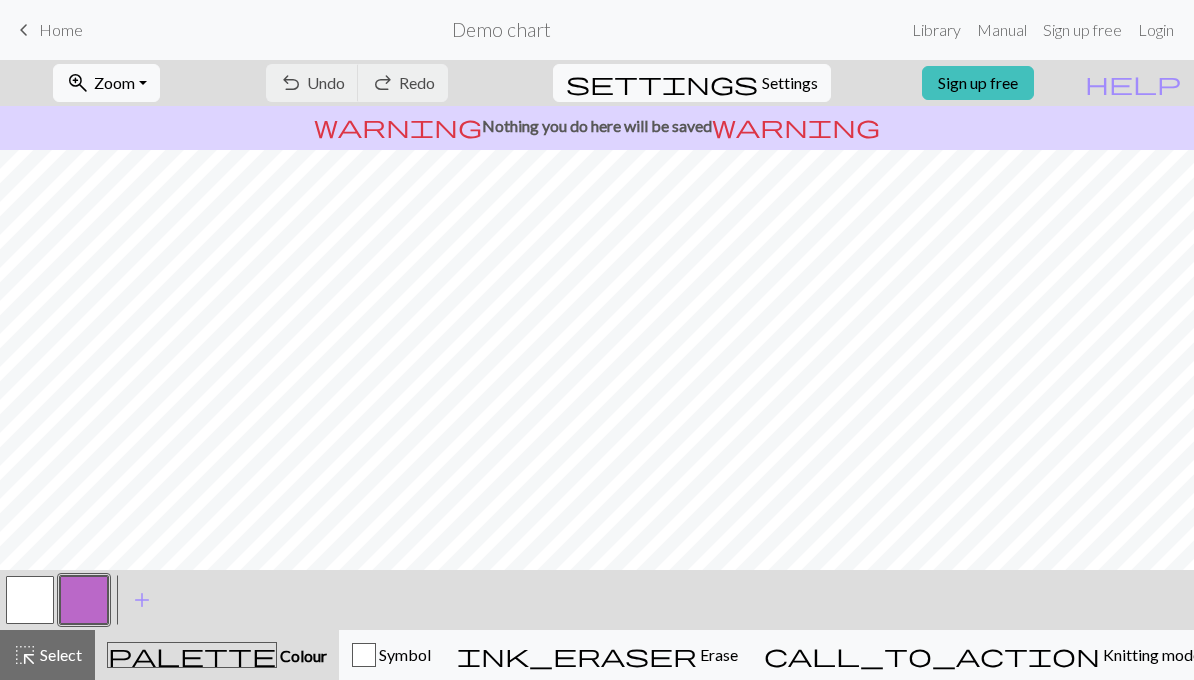 scroll, scrollTop: 310, scrollLeft: 0, axis: vertical 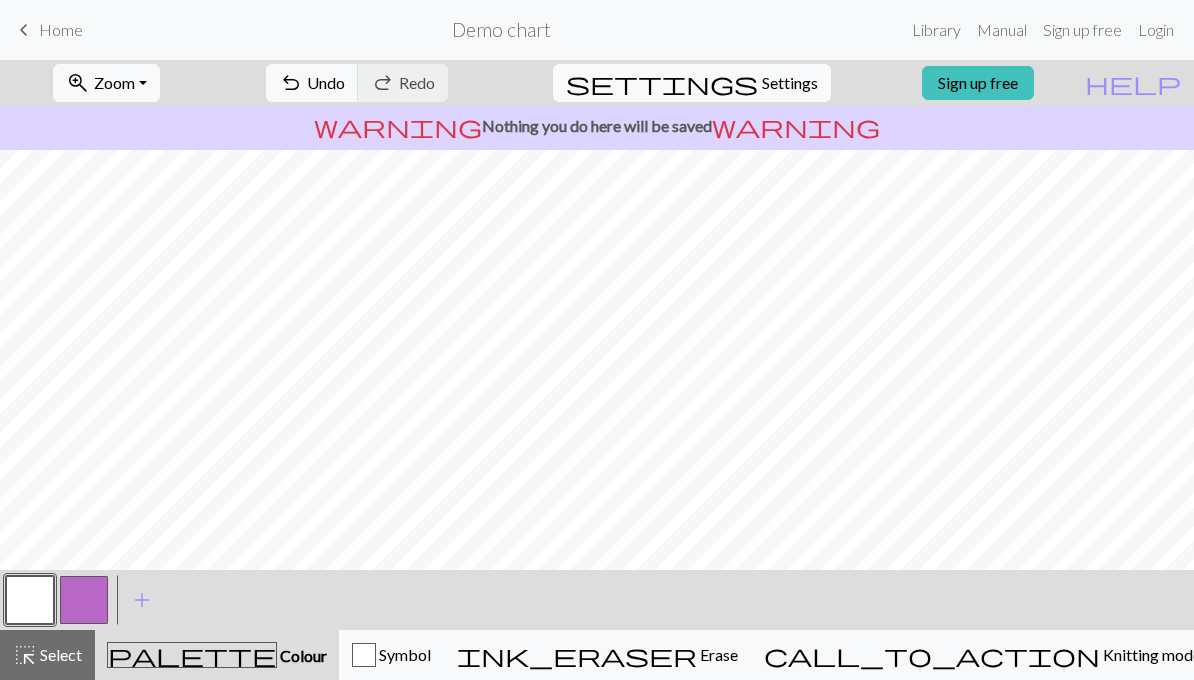click at bounding box center [84, 600] 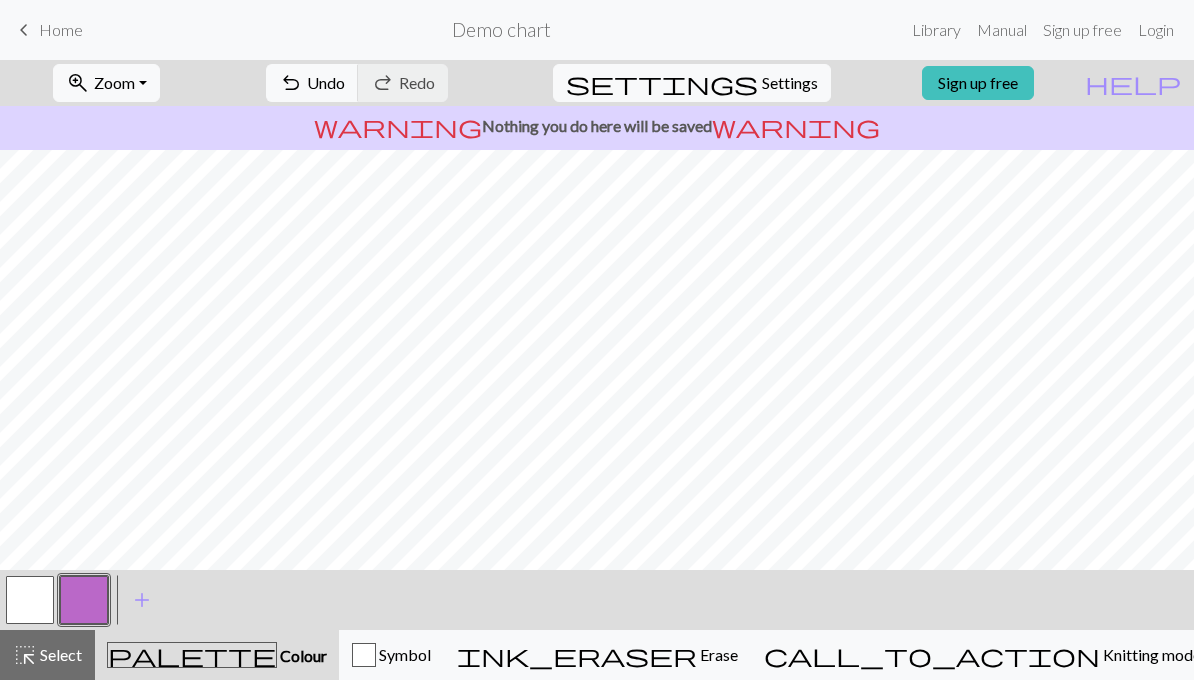 click at bounding box center (30, 600) 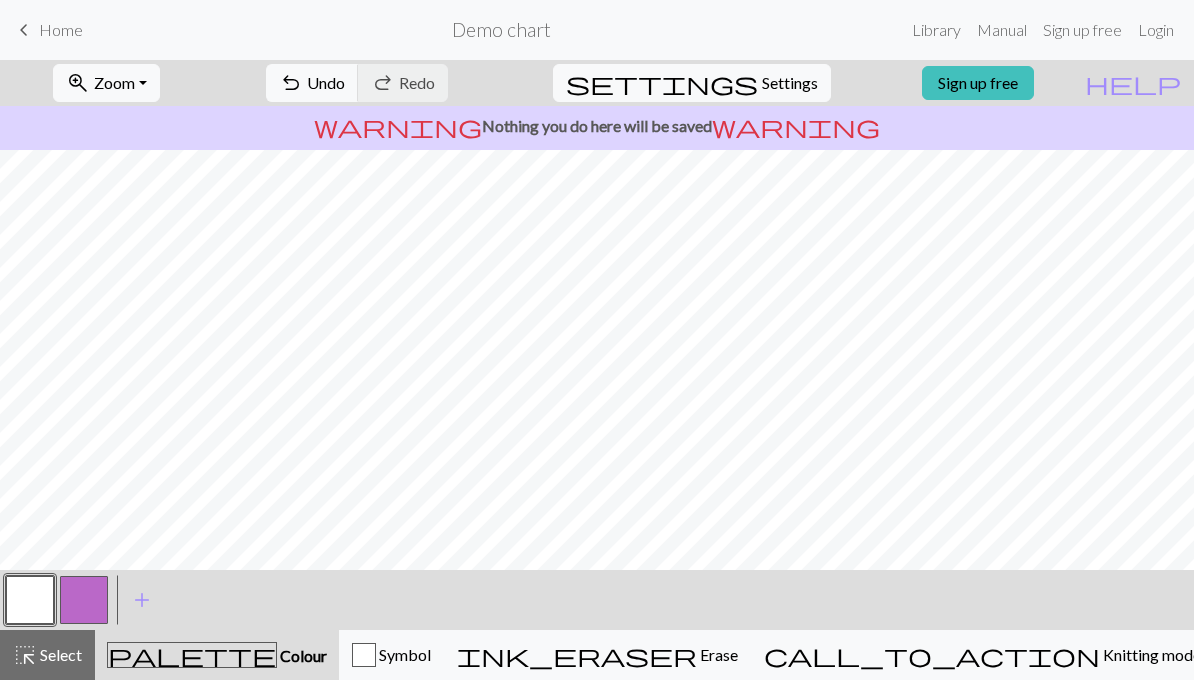 click at bounding box center [84, 600] 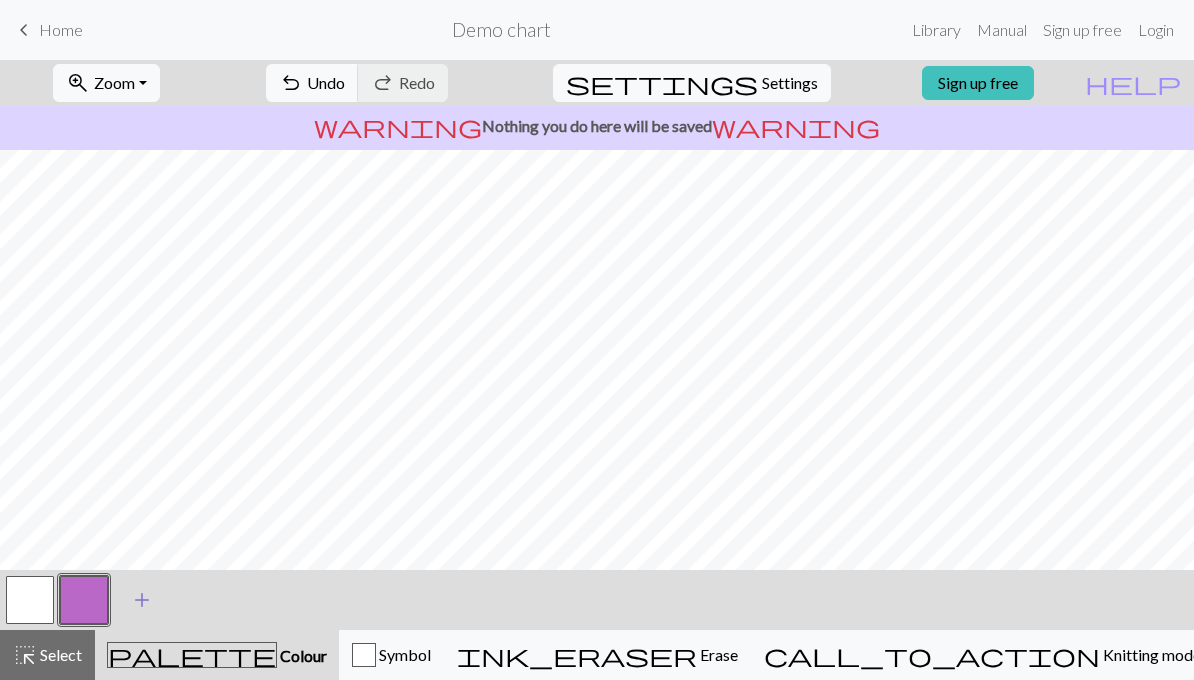 click on "add" at bounding box center (142, 600) 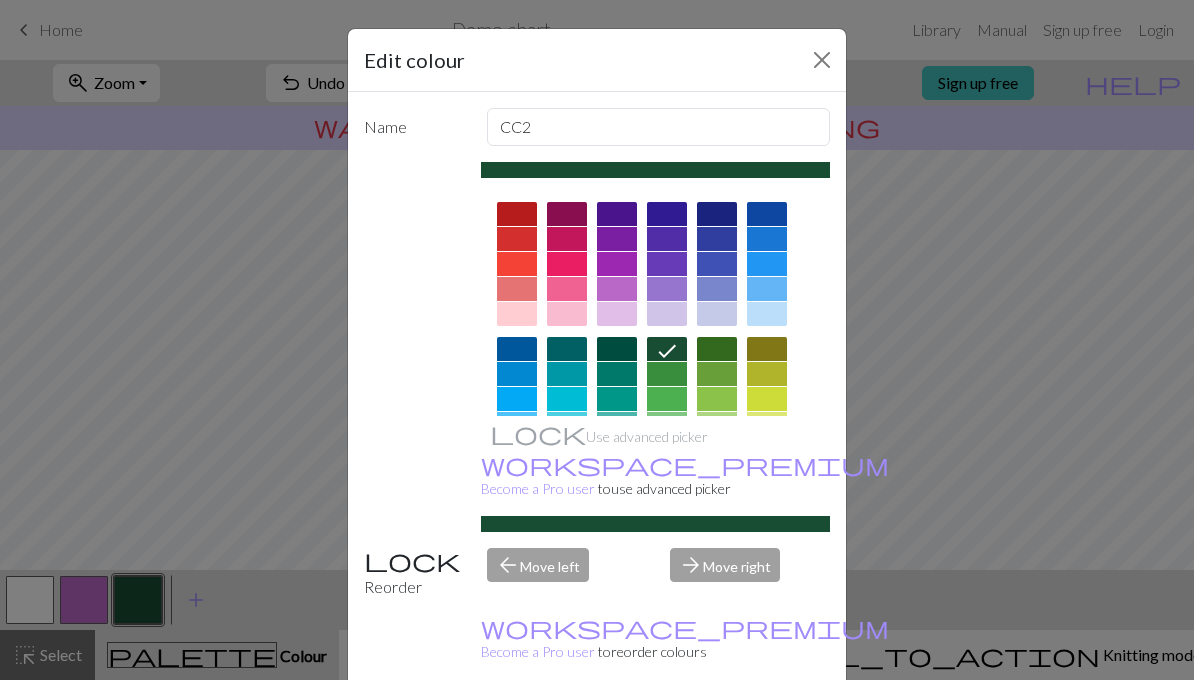 click on "Done" at bounding box center (717, 731) 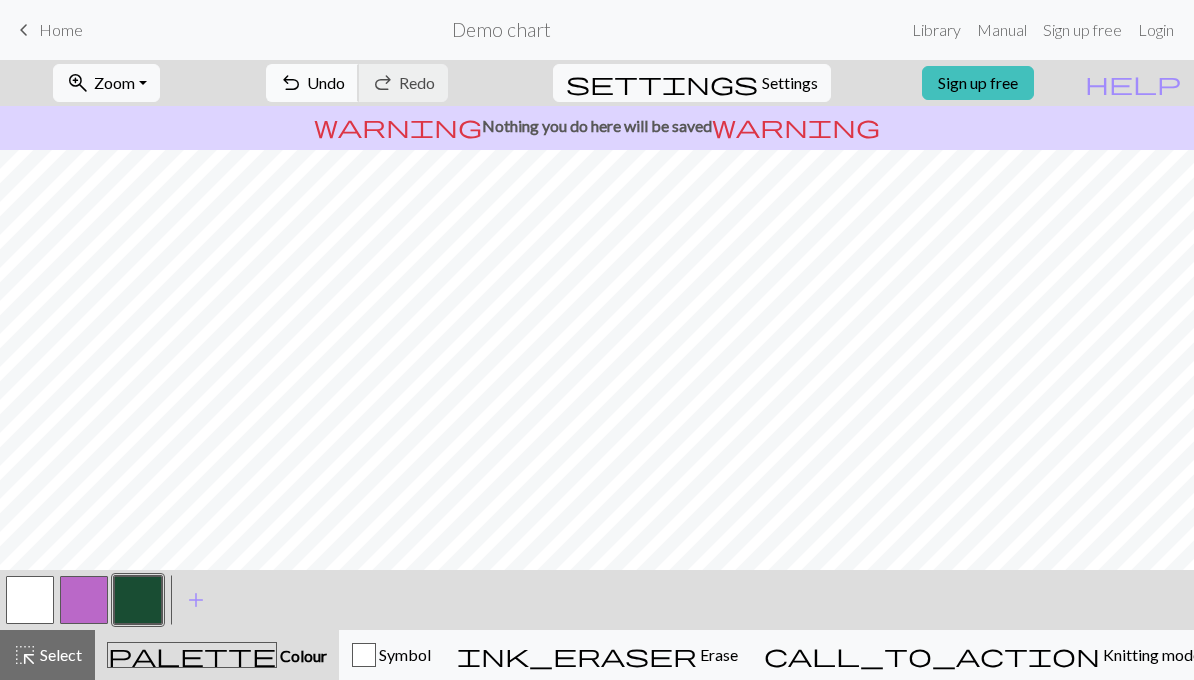click on "Undo" at bounding box center (326, 82) 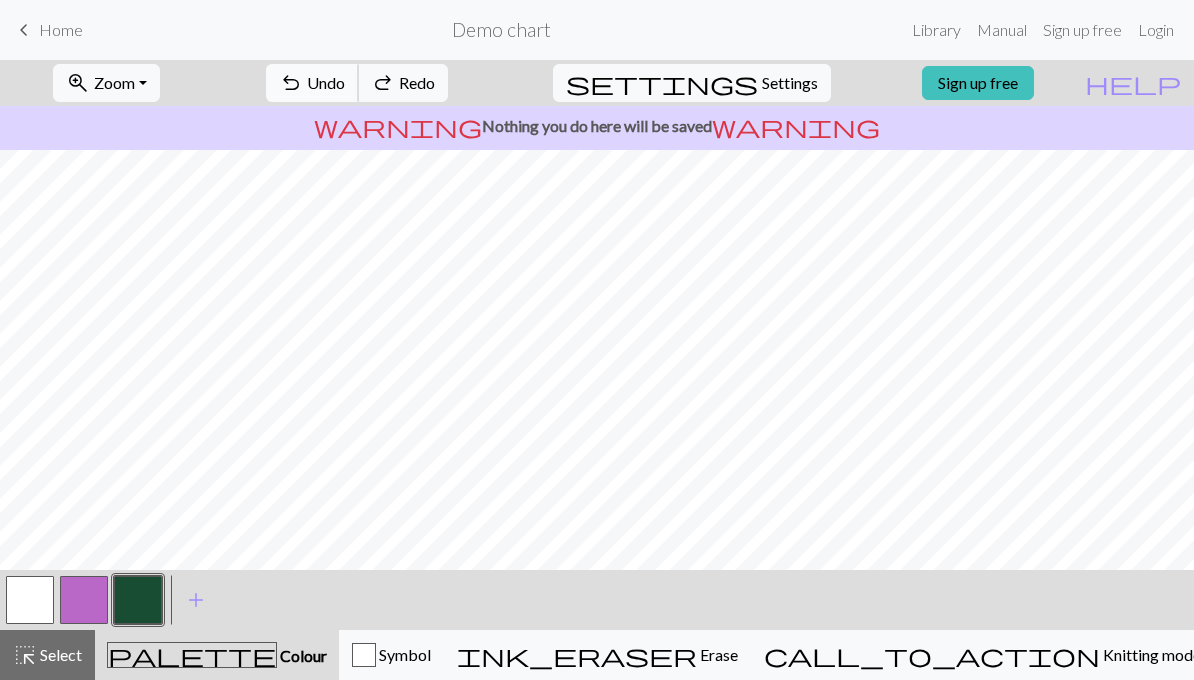 click on "undo Undo Undo" at bounding box center (312, 83) 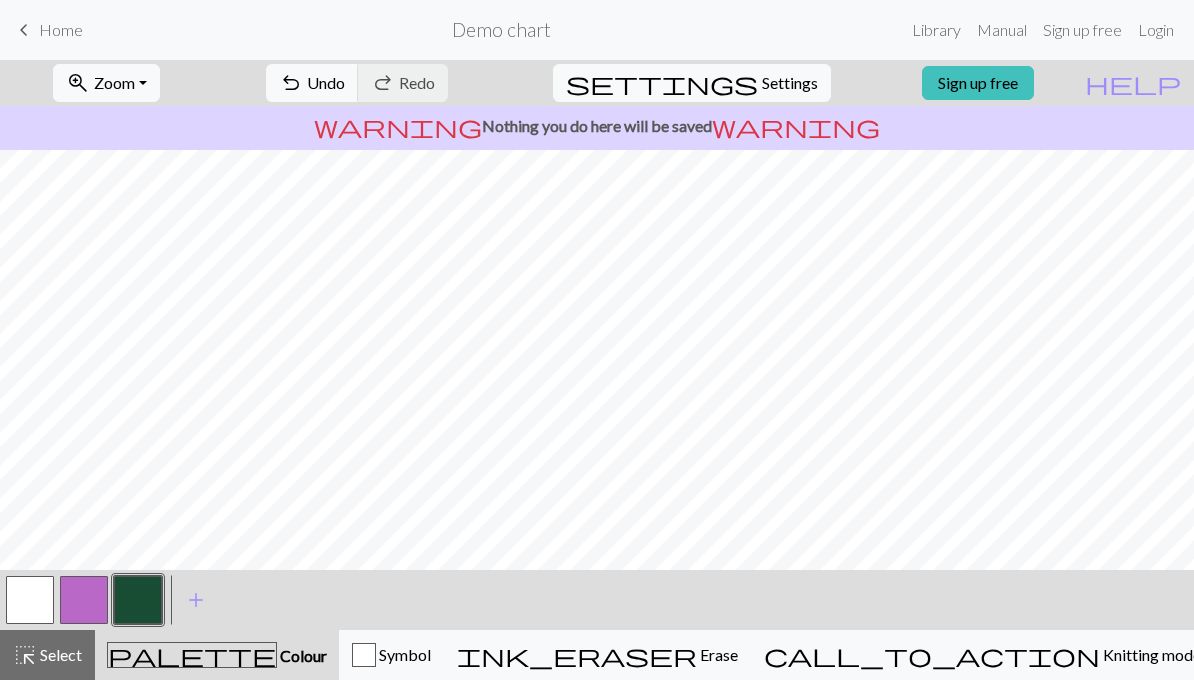 click on "< > add Add a  colour" at bounding box center [597, 600] 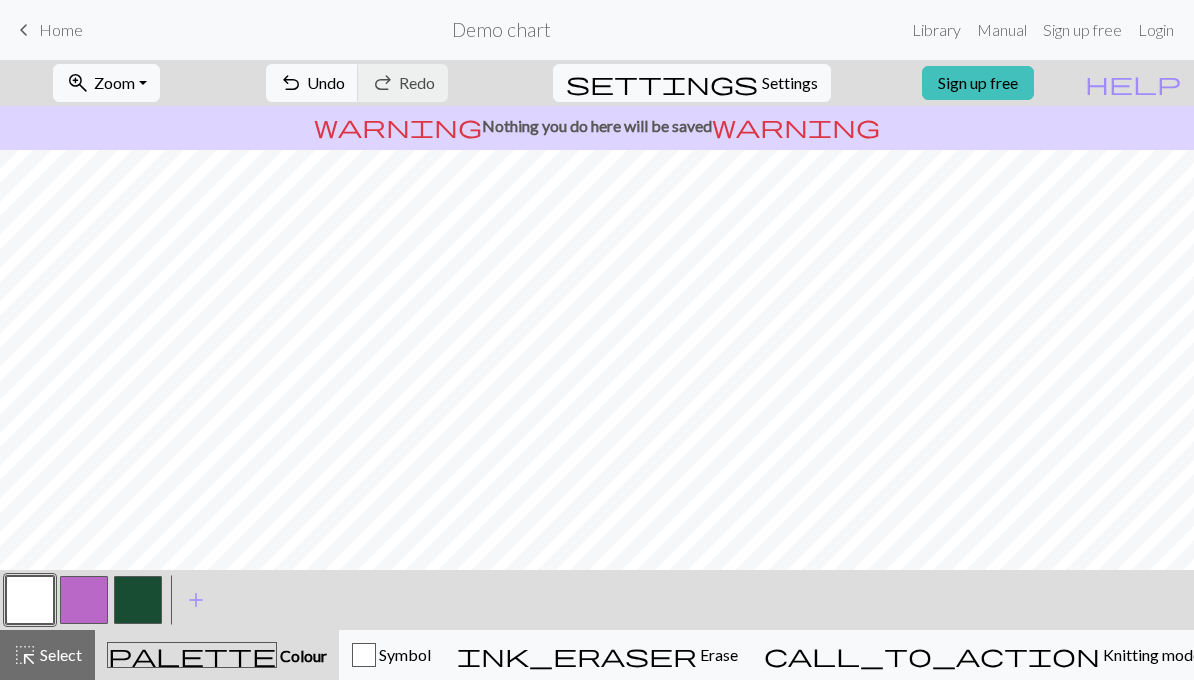 click at bounding box center [138, 600] 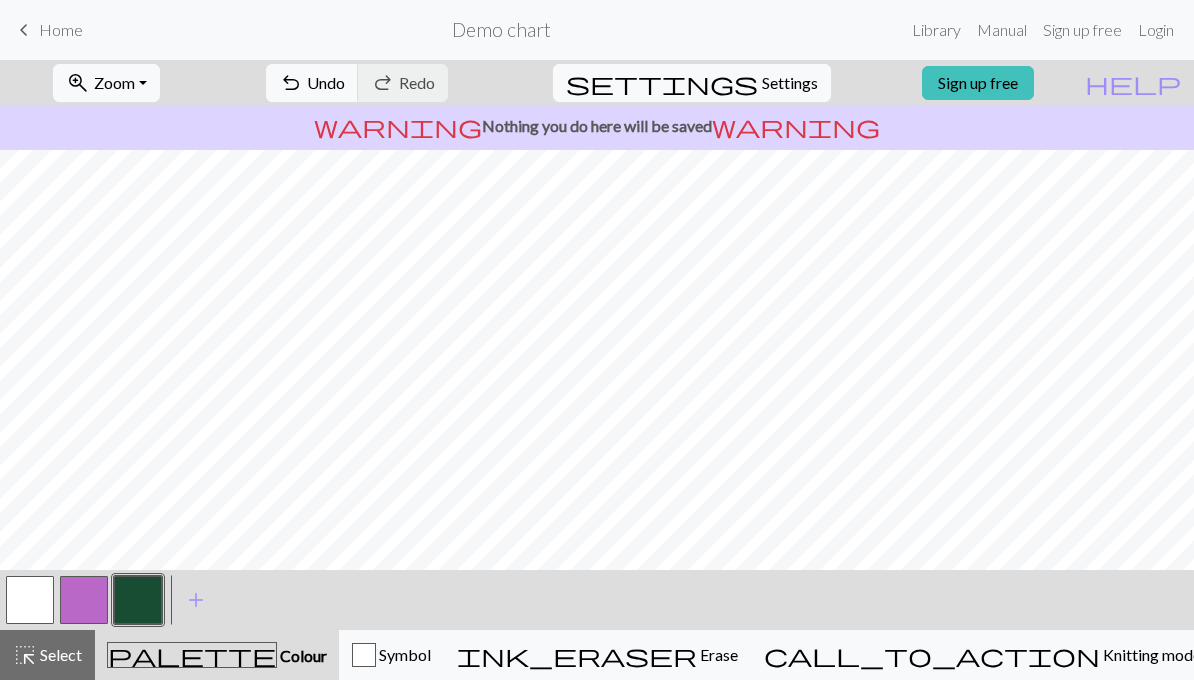 click at bounding box center (30, 600) 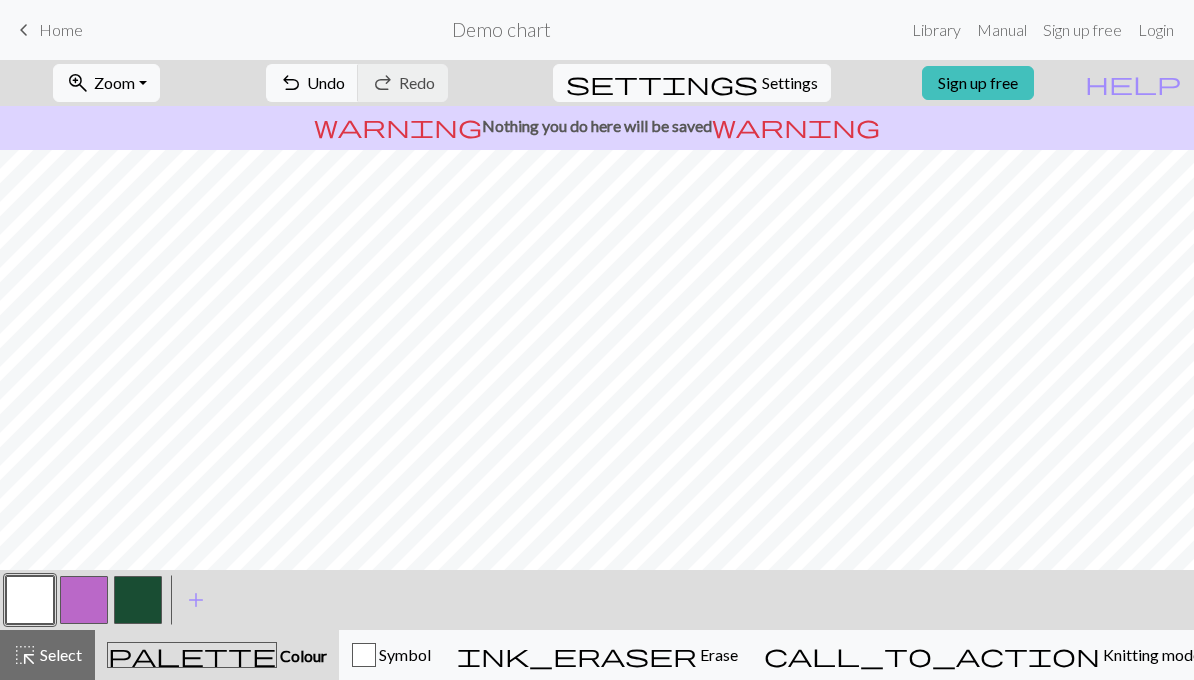 click at bounding box center [138, 600] 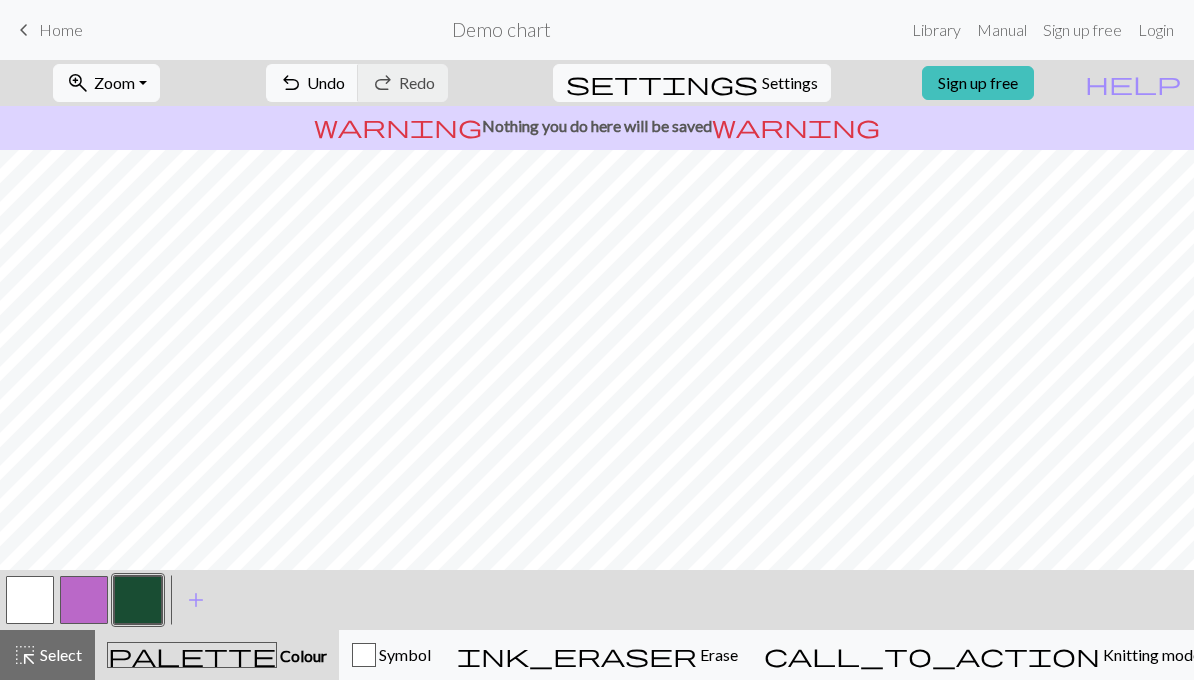 click at bounding box center [30, 600] 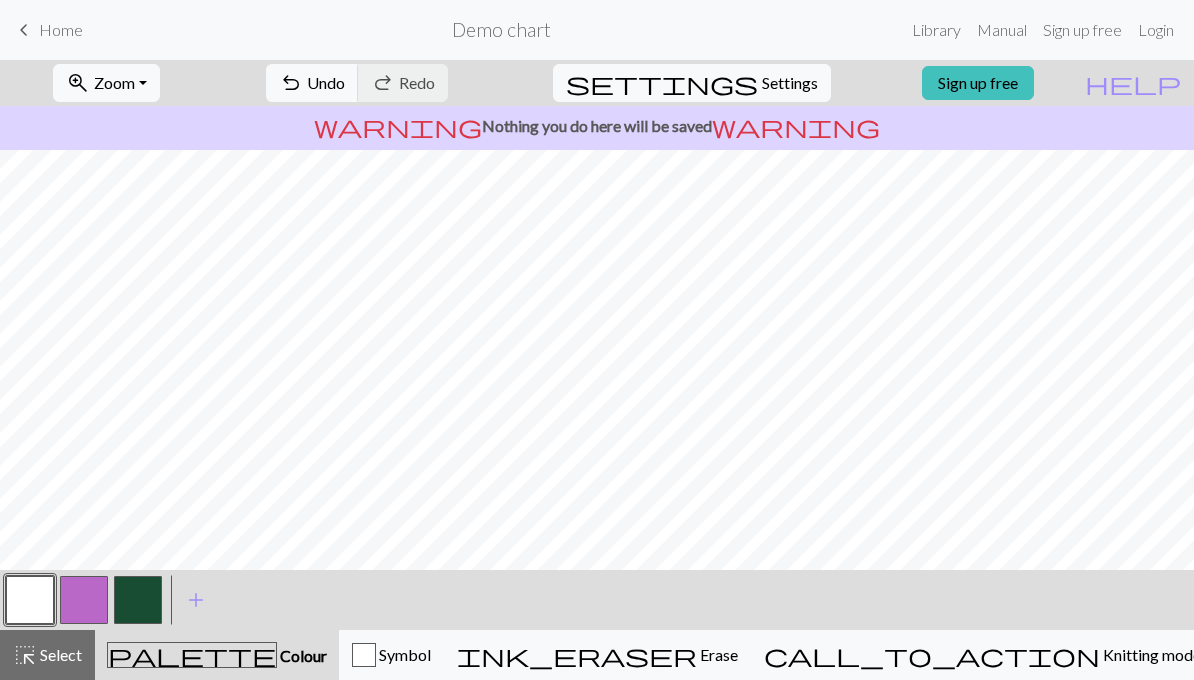 click at bounding box center (138, 600) 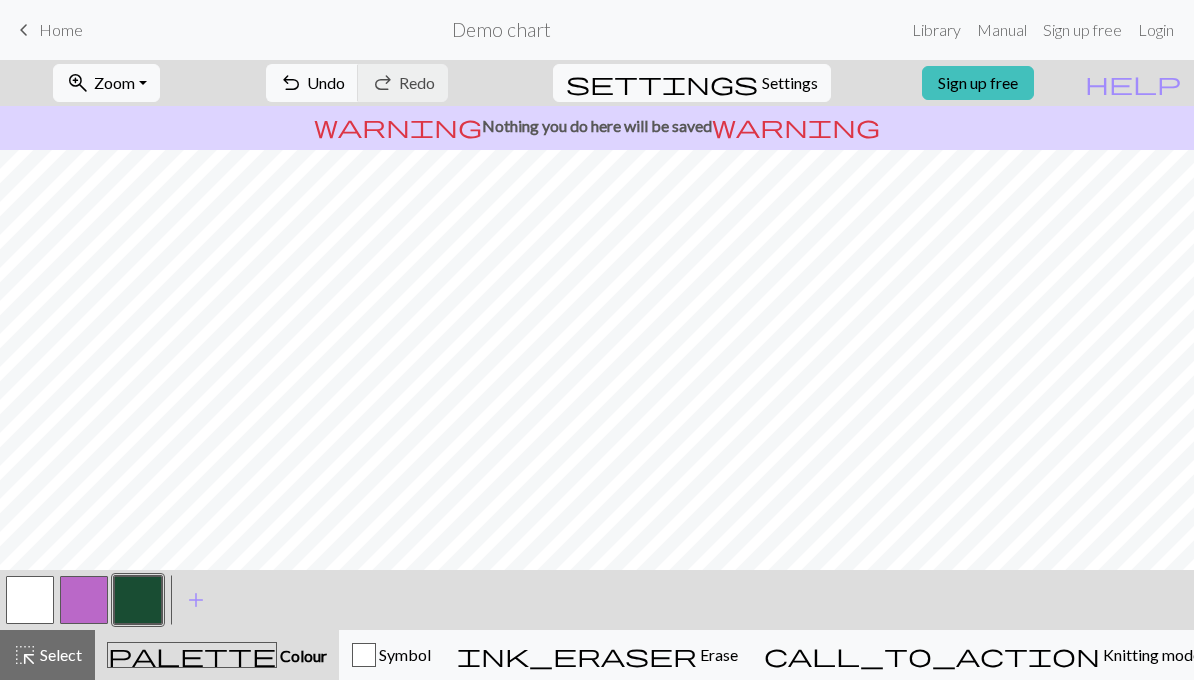 click at bounding box center [30, 600] 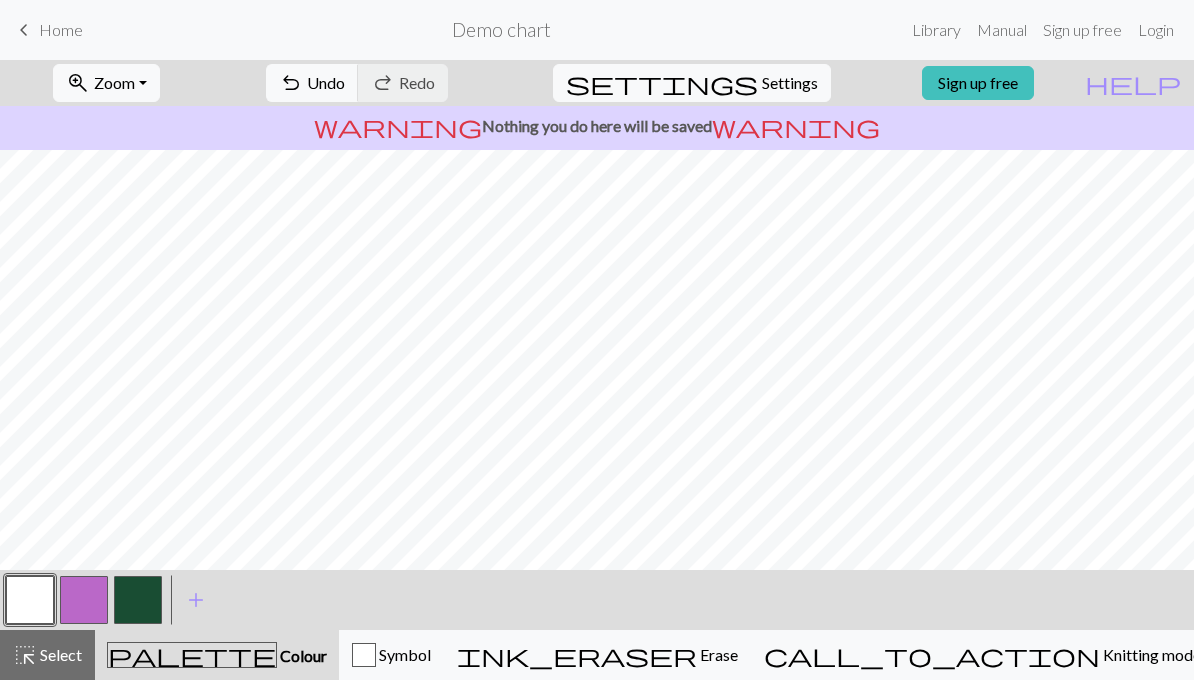 click at bounding box center [138, 600] 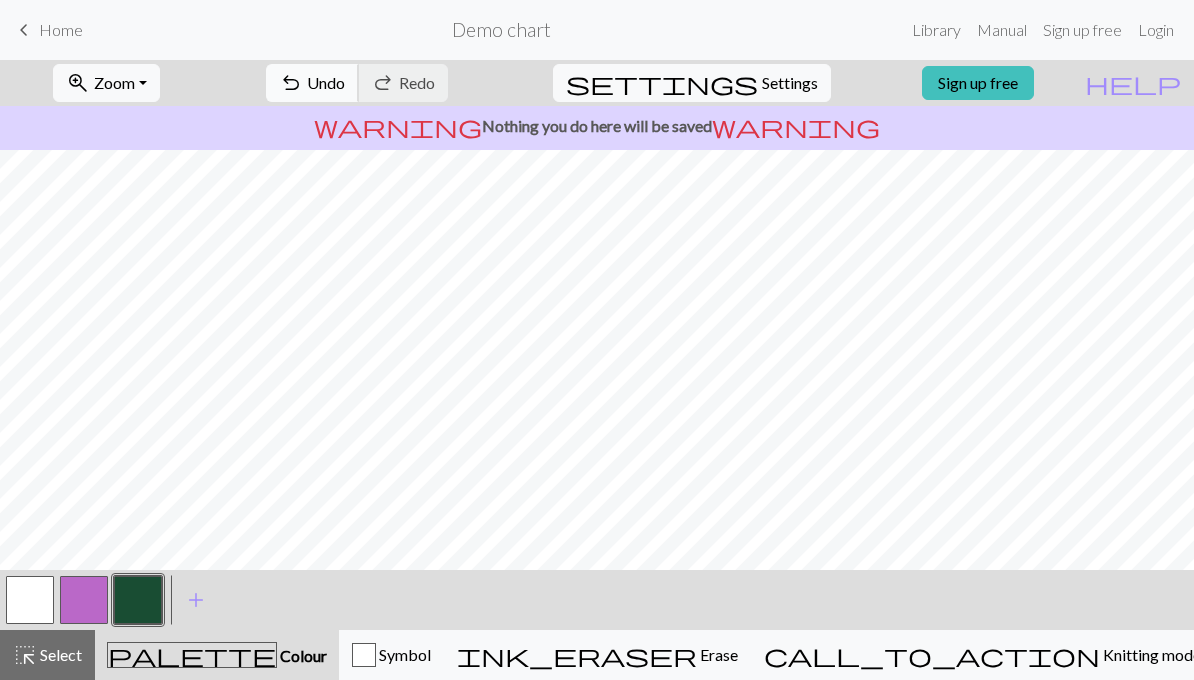 click on "Undo" at bounding box center [326, 82] 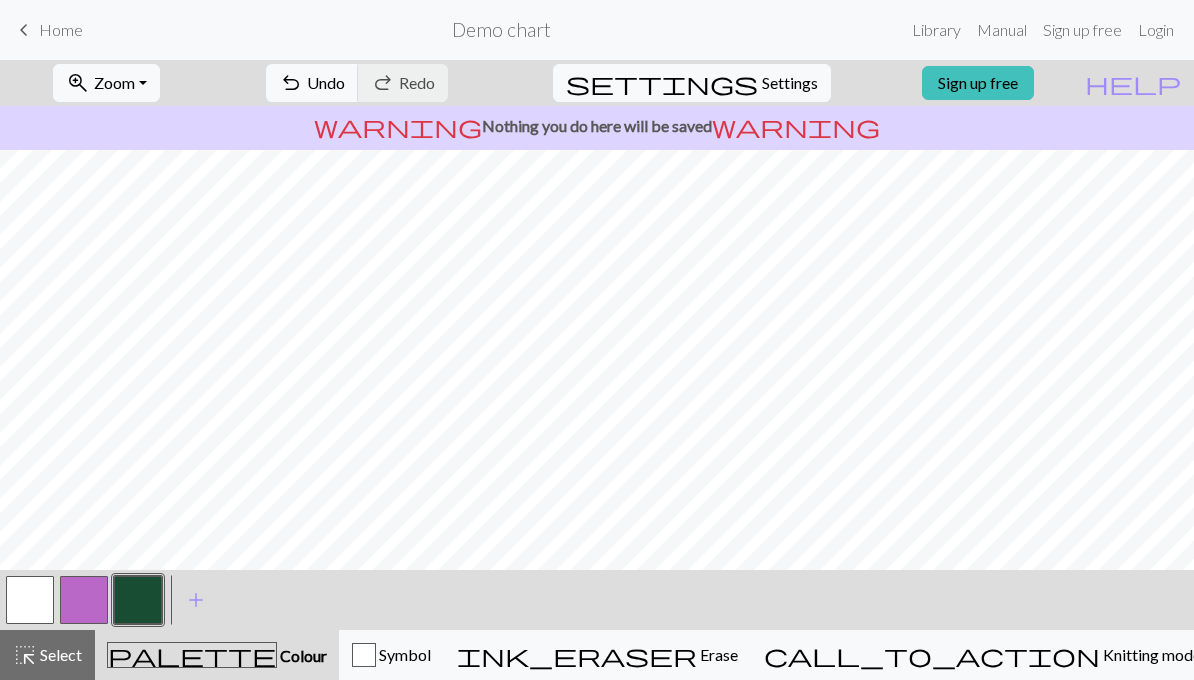 click at bounding box center (30, 600) 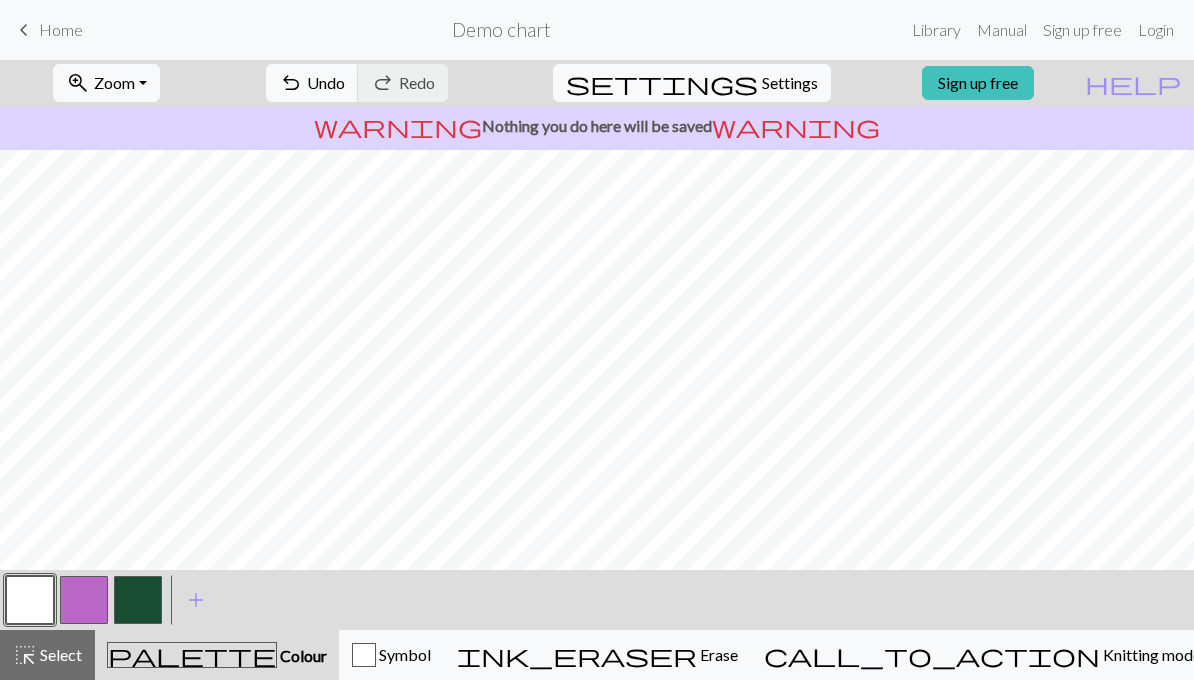click at bounding box center [138, 600] 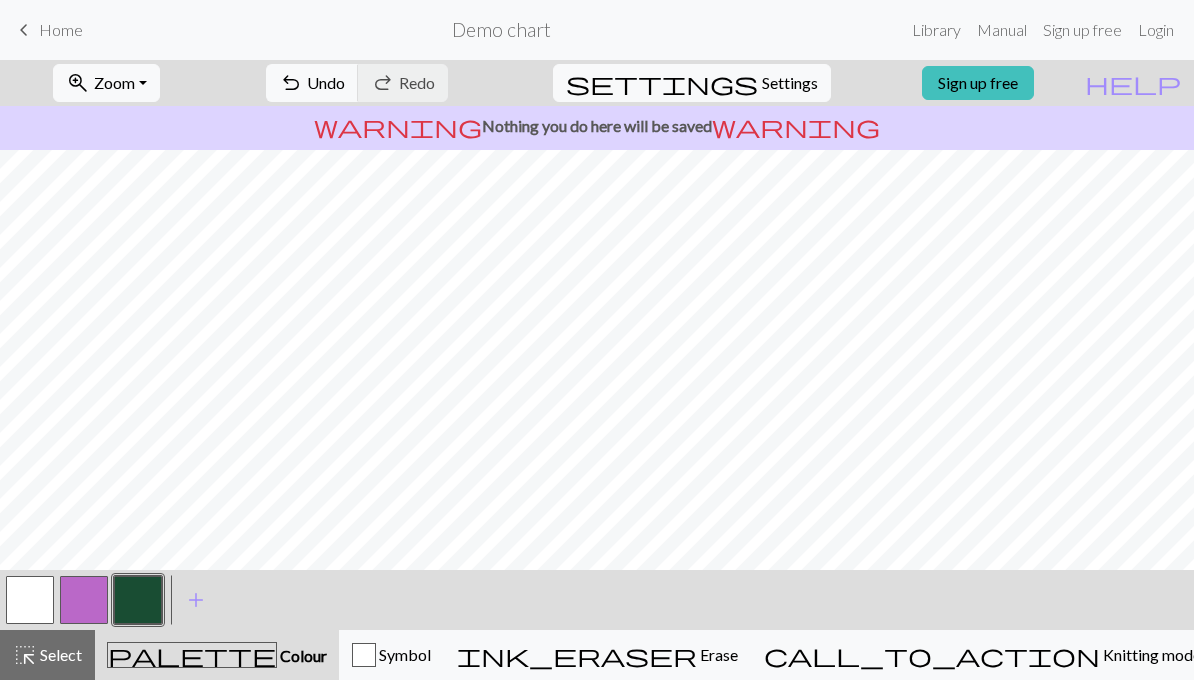 click at bounding box center [30, 600] 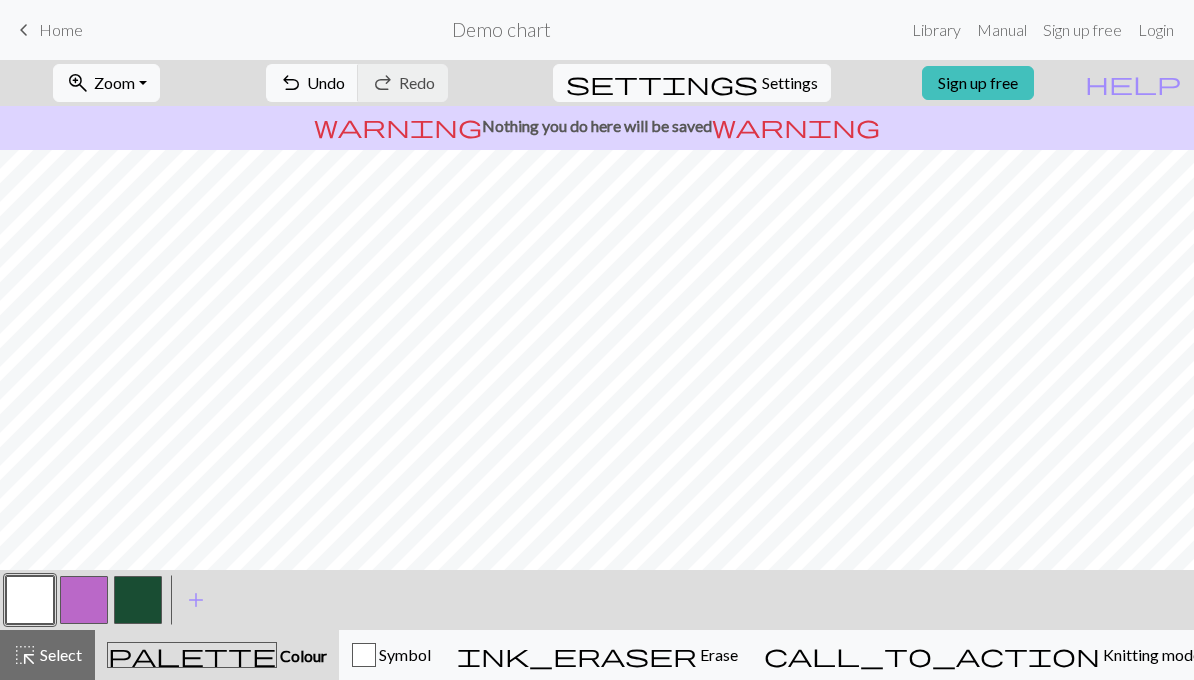 click at bounding box center [138, 600] 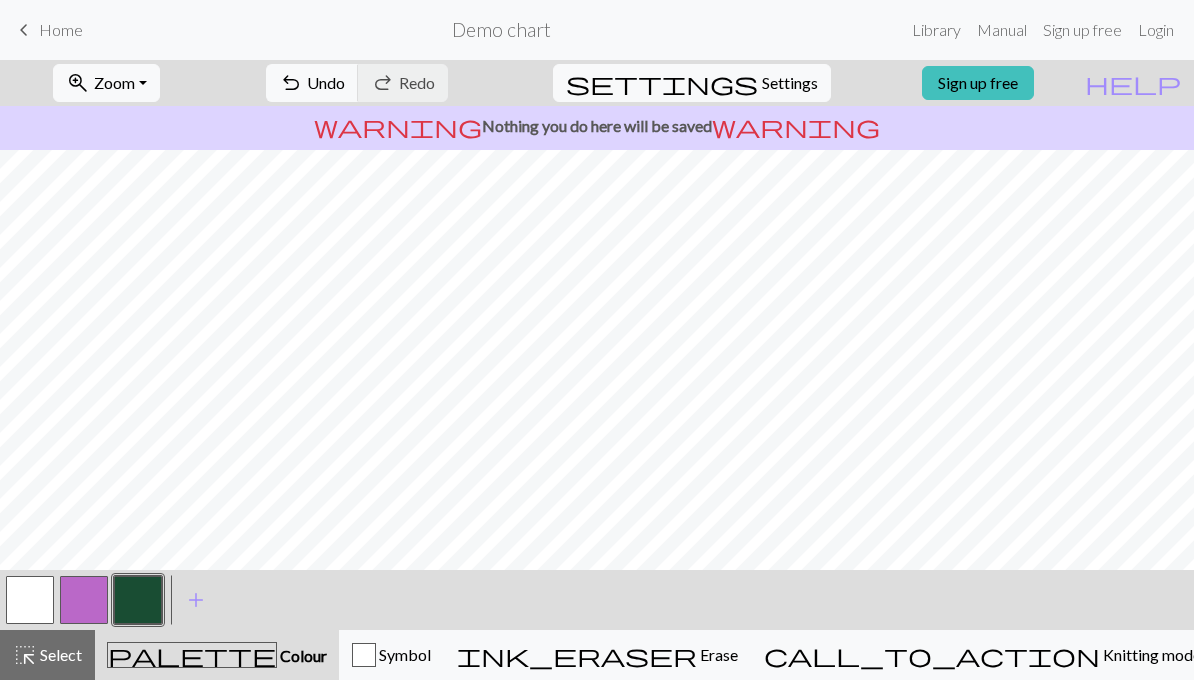 click at bounding box center [30, 600] 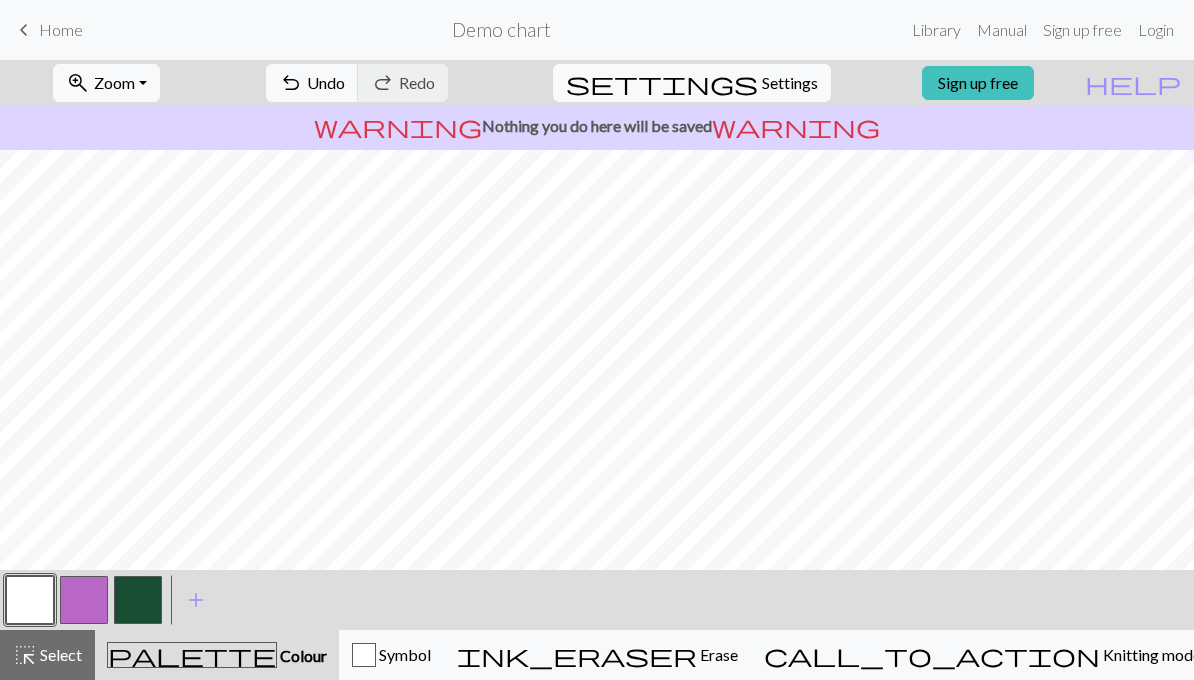 click at bounding box center [138, 600] 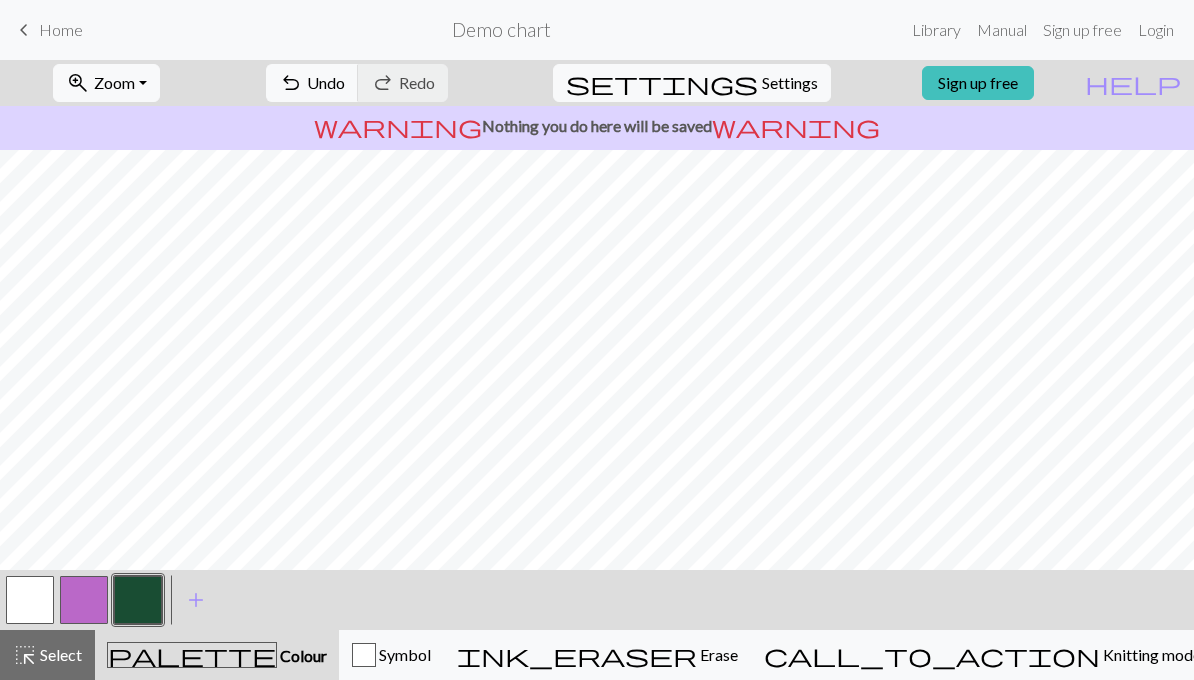 click at bounding box center (30, 600) 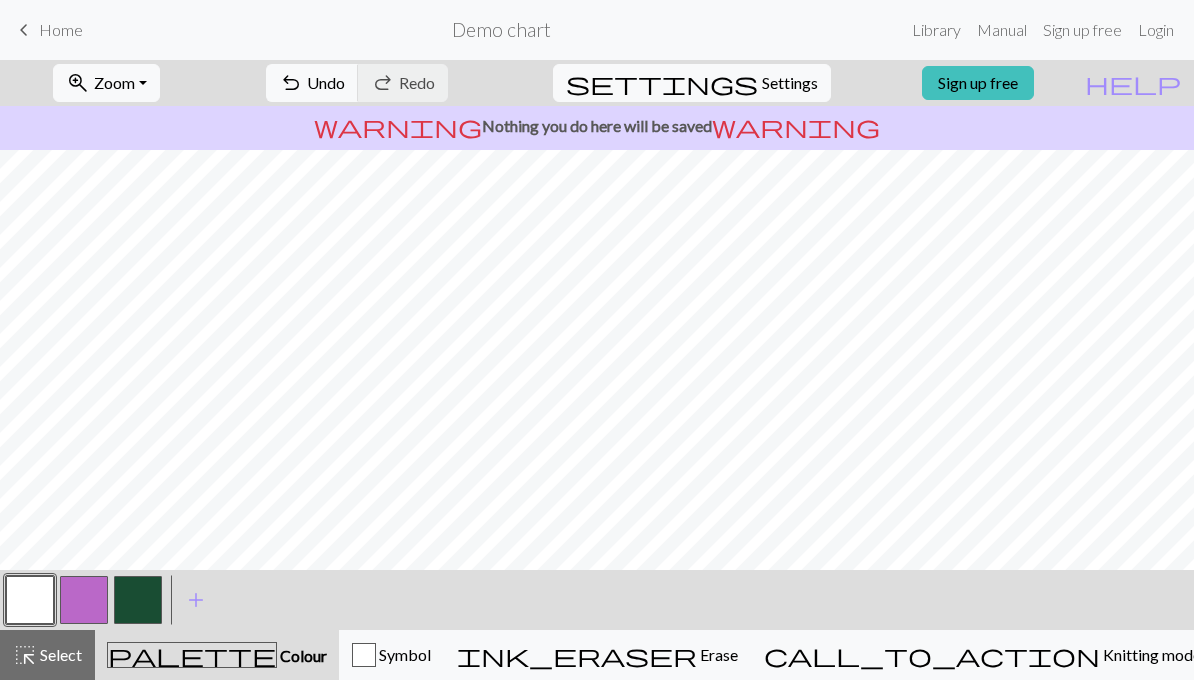 click at bounding box center (138, 600) 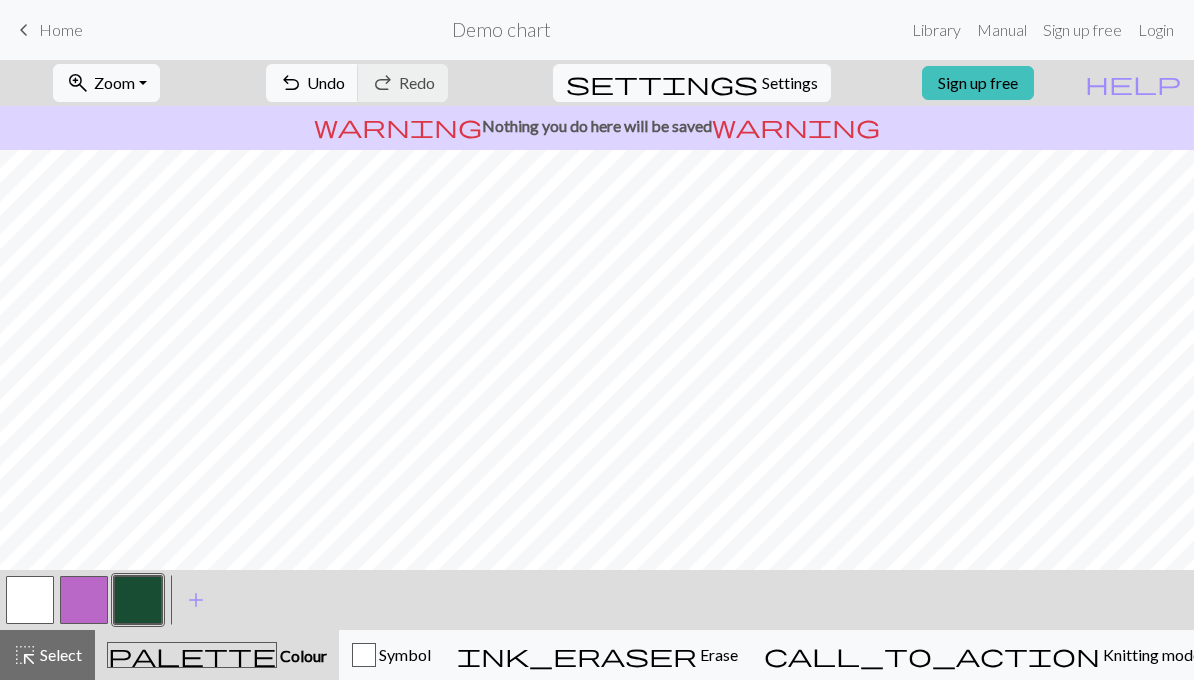 click at bounding box center (30, 600) 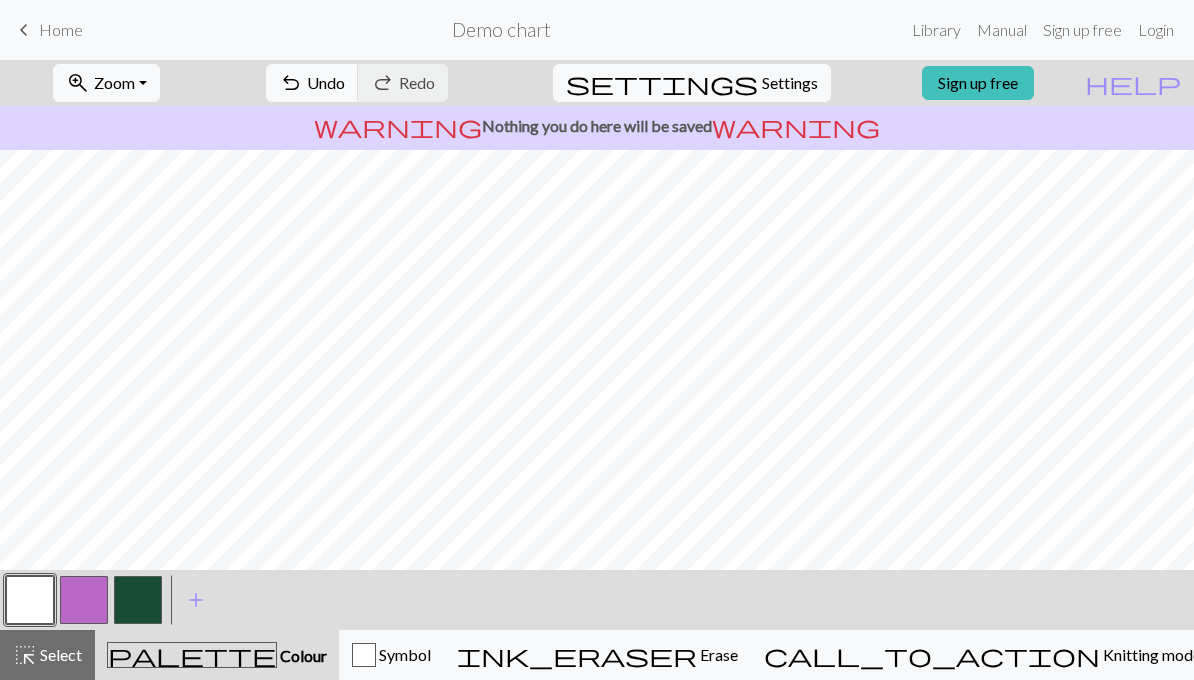 click at bounding box center (138, 600) 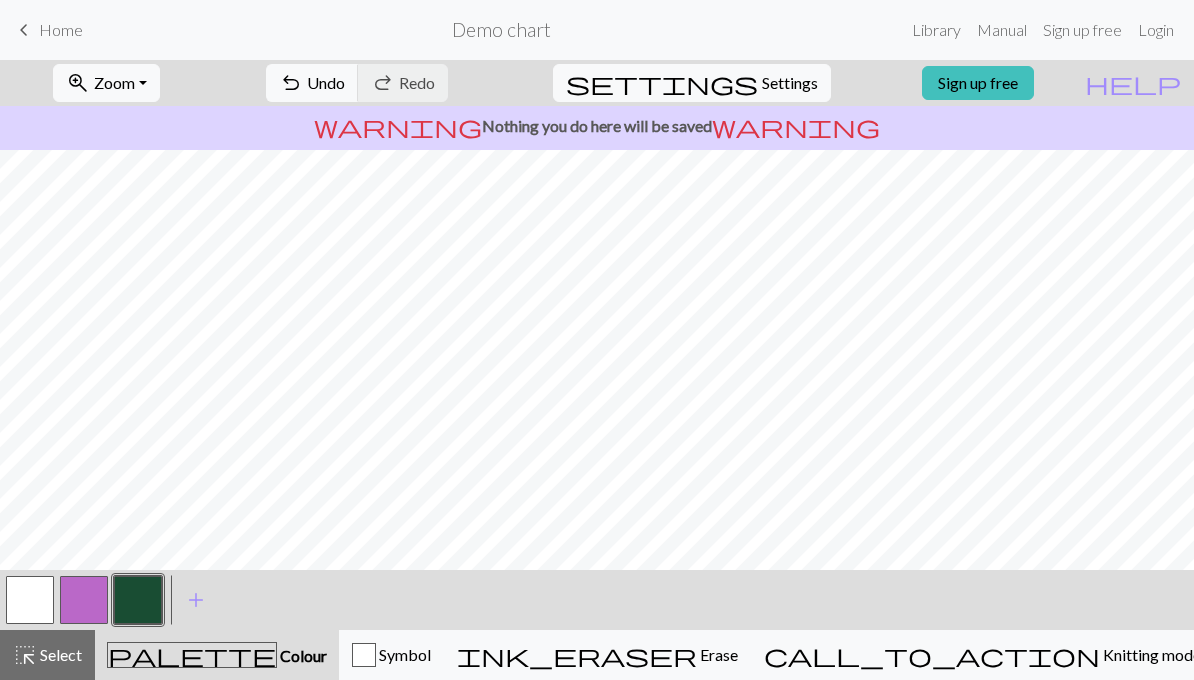 click at bounding box center (30, 600) 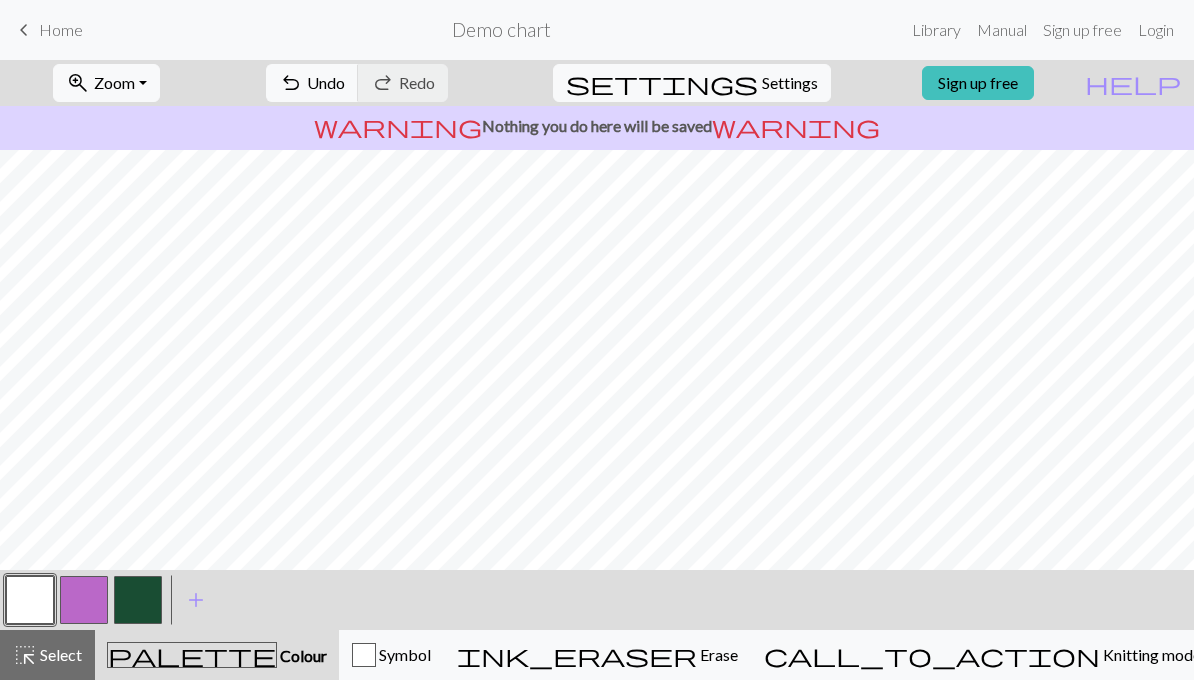 click at bounding box center (138, 600) 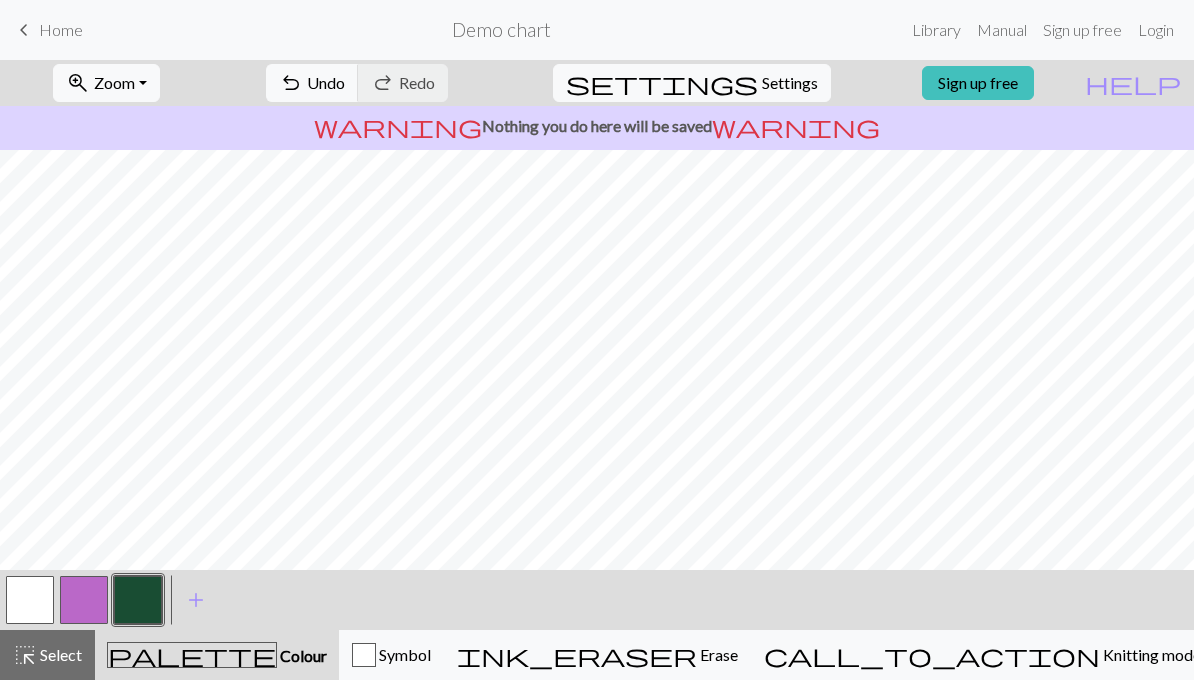 click at bounding box center [30, 600] 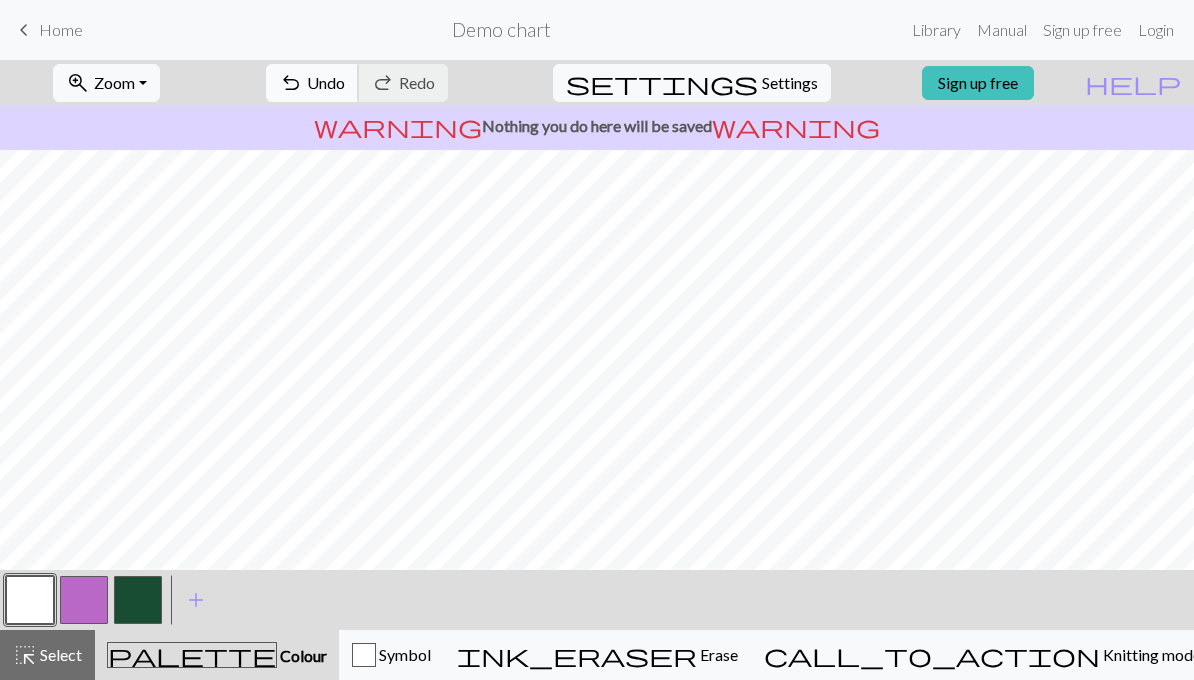 click on "undo Undo Undo" at bounding box center [312, 83] 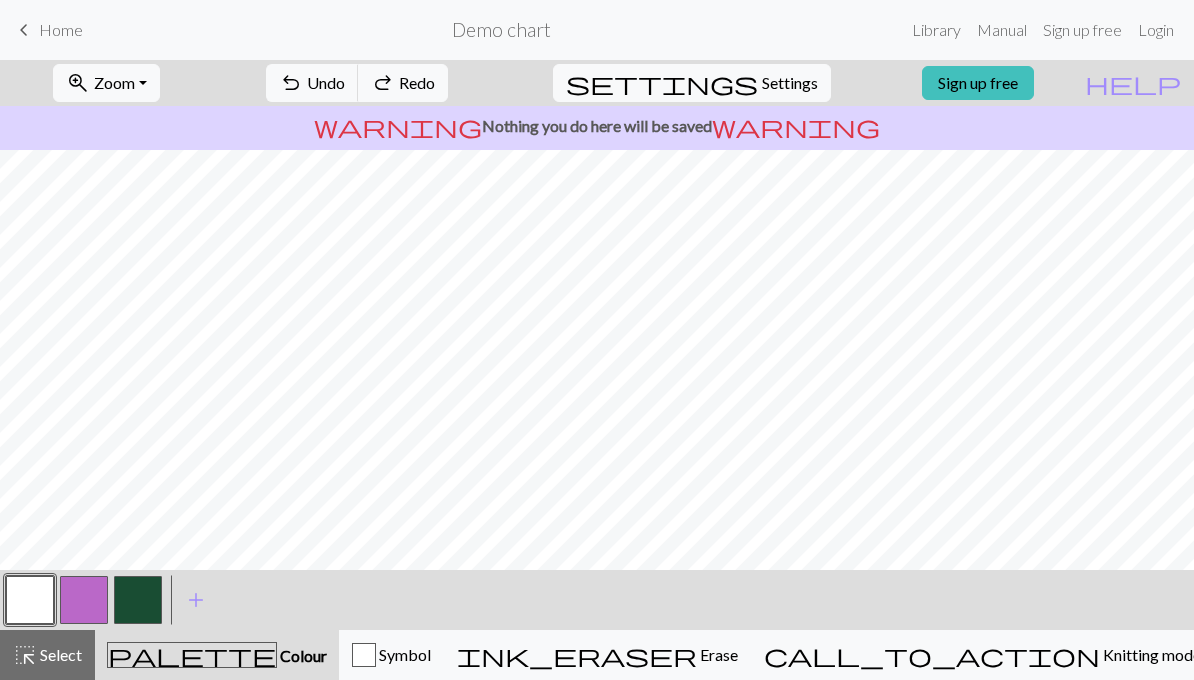 click at bounding box center (138, 600) 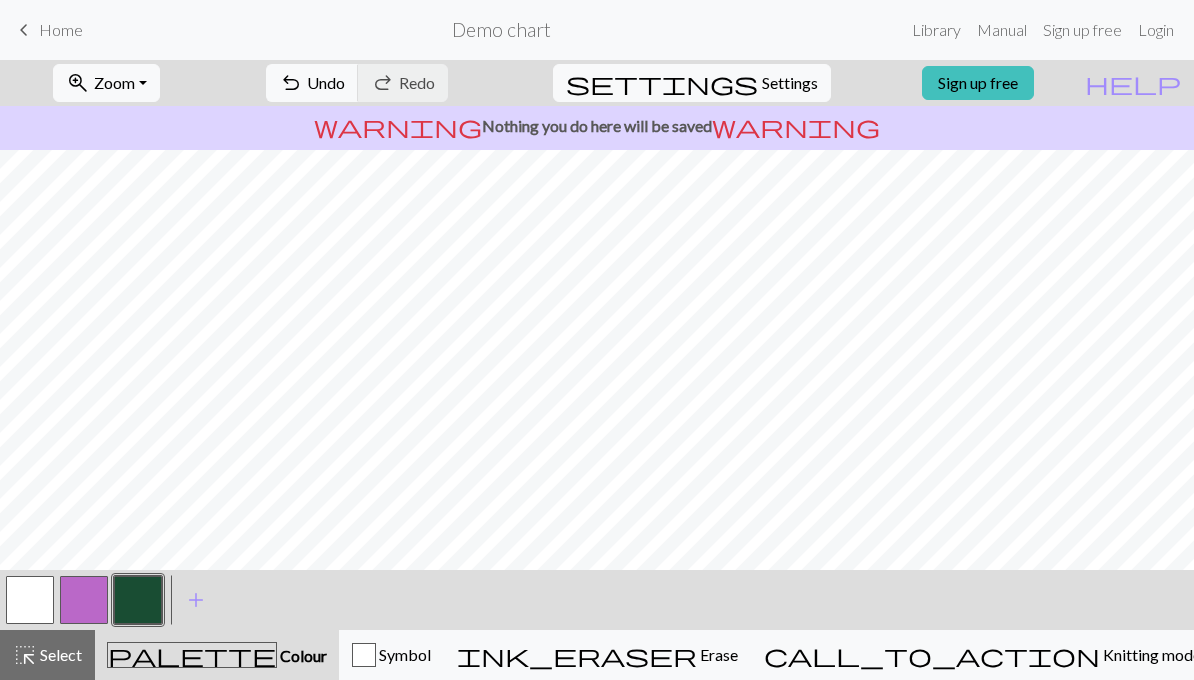click at bounding box center (30, 600) 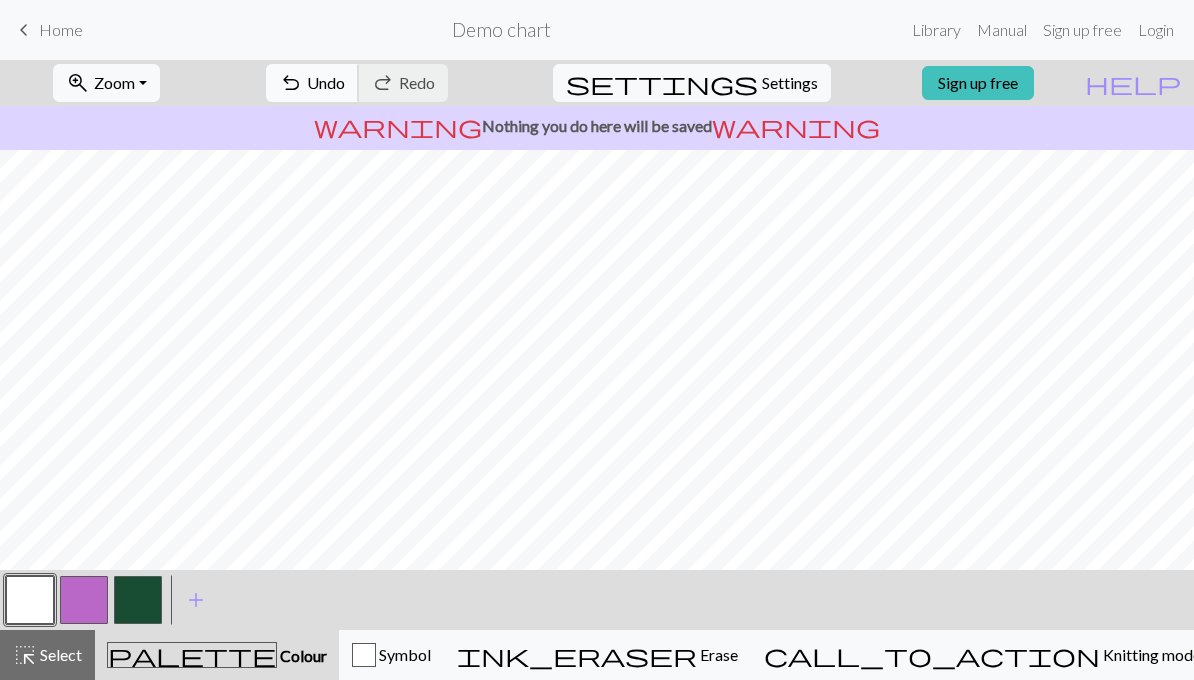 click on "Undo" at bounding box center (326, 82) 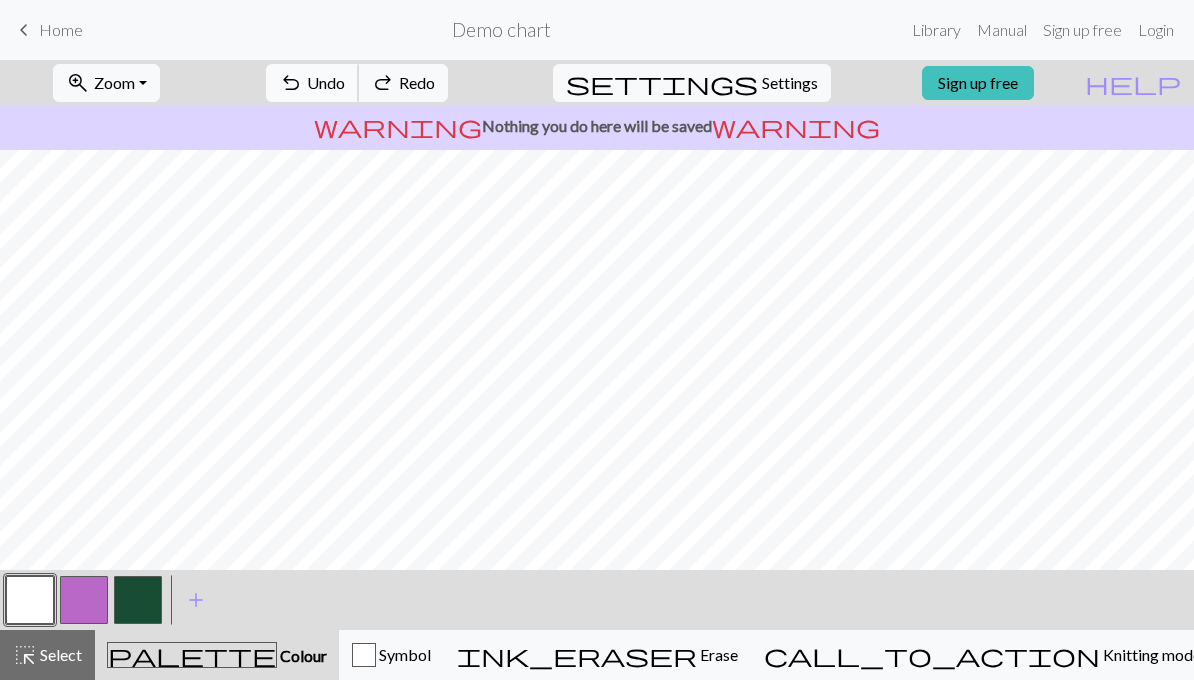 click on "Undo" at bounding box center (326, 82) 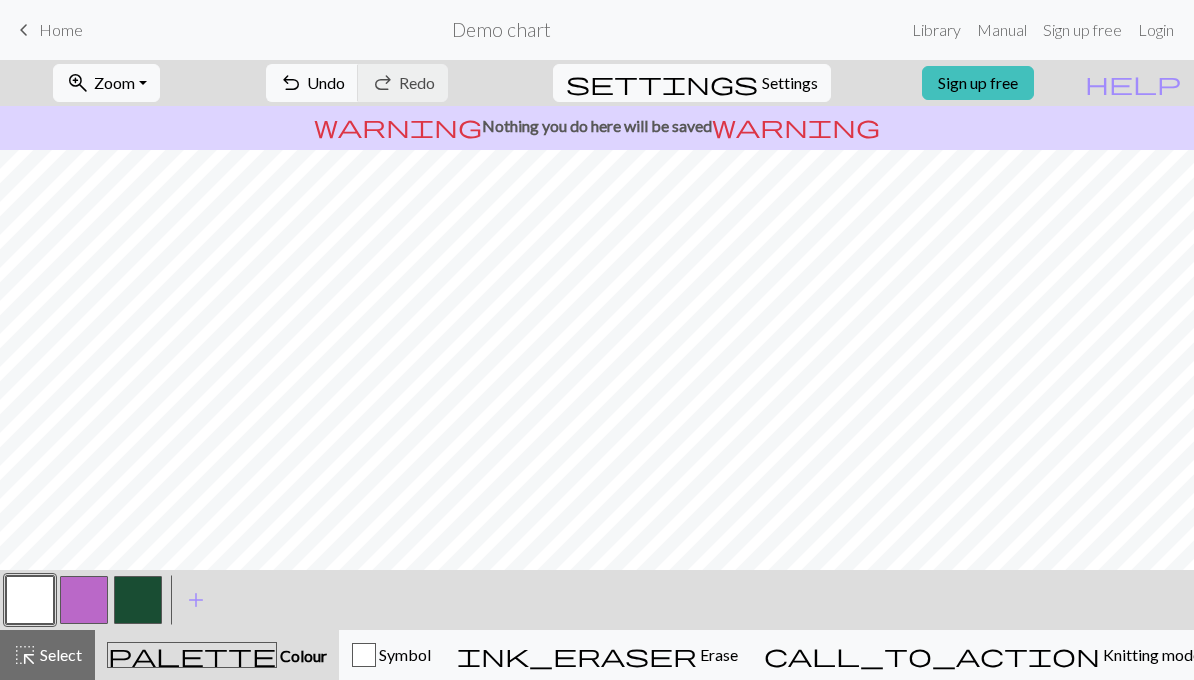 click at bounding box center [138, 600] 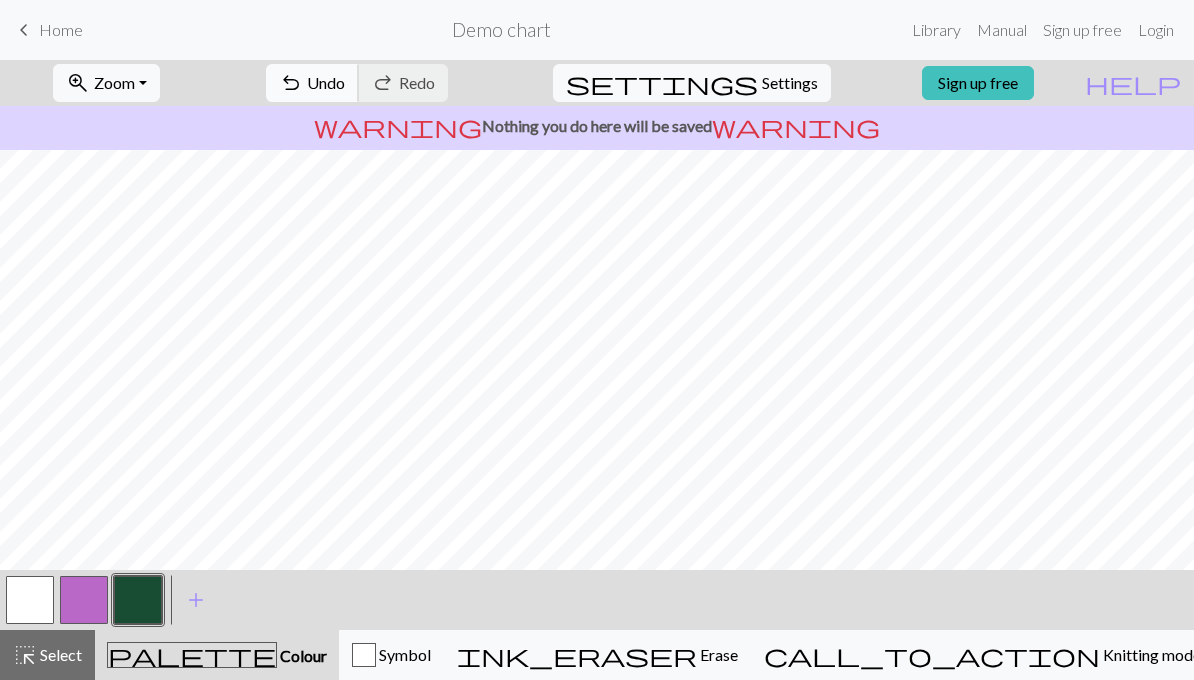click on "undo Undo Undo" at bounding box center [312, 83] 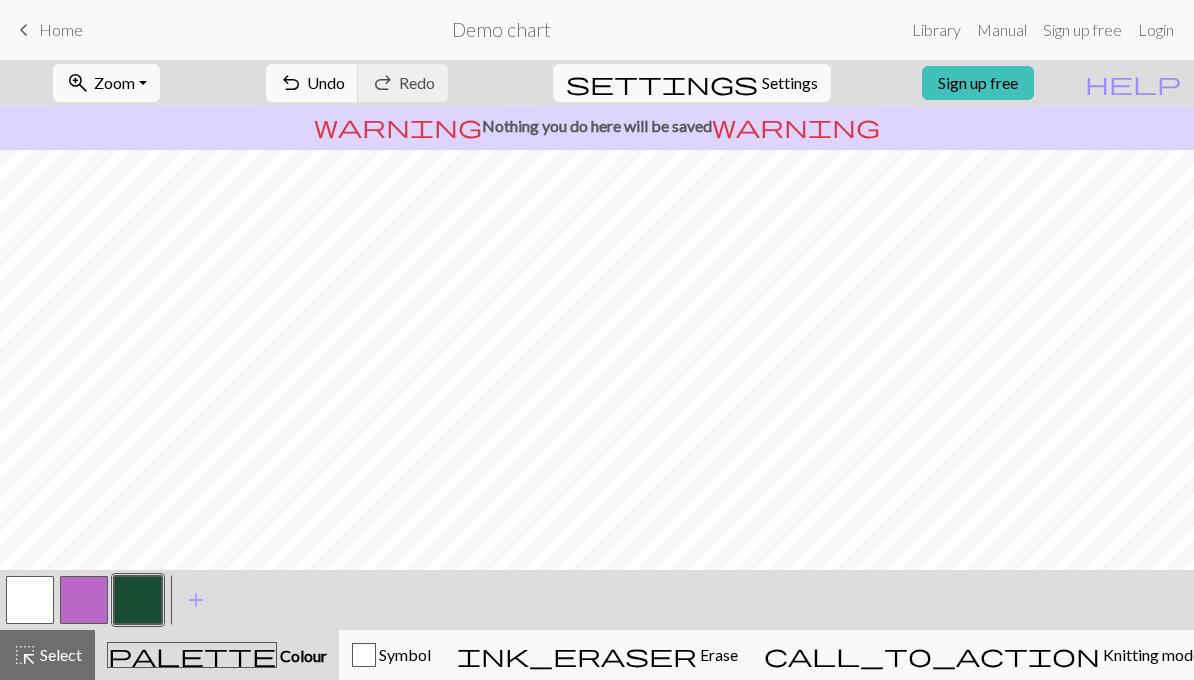 click at bounding box center (30, 600) 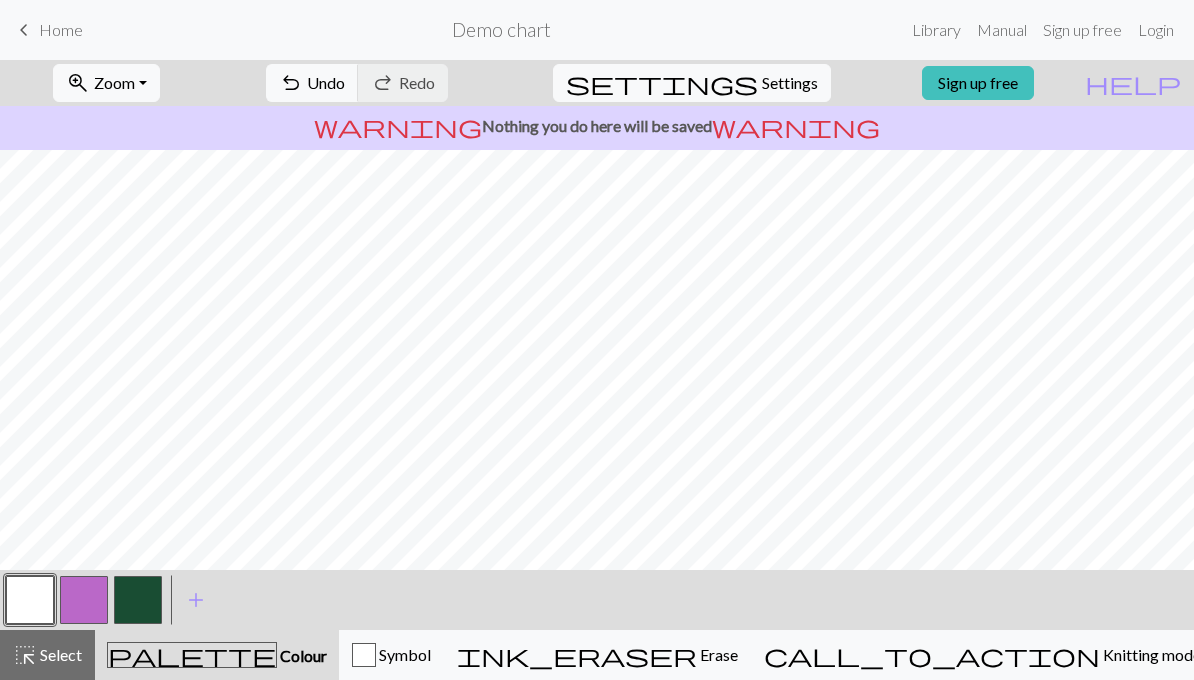 click at bounding box center [138, 600] 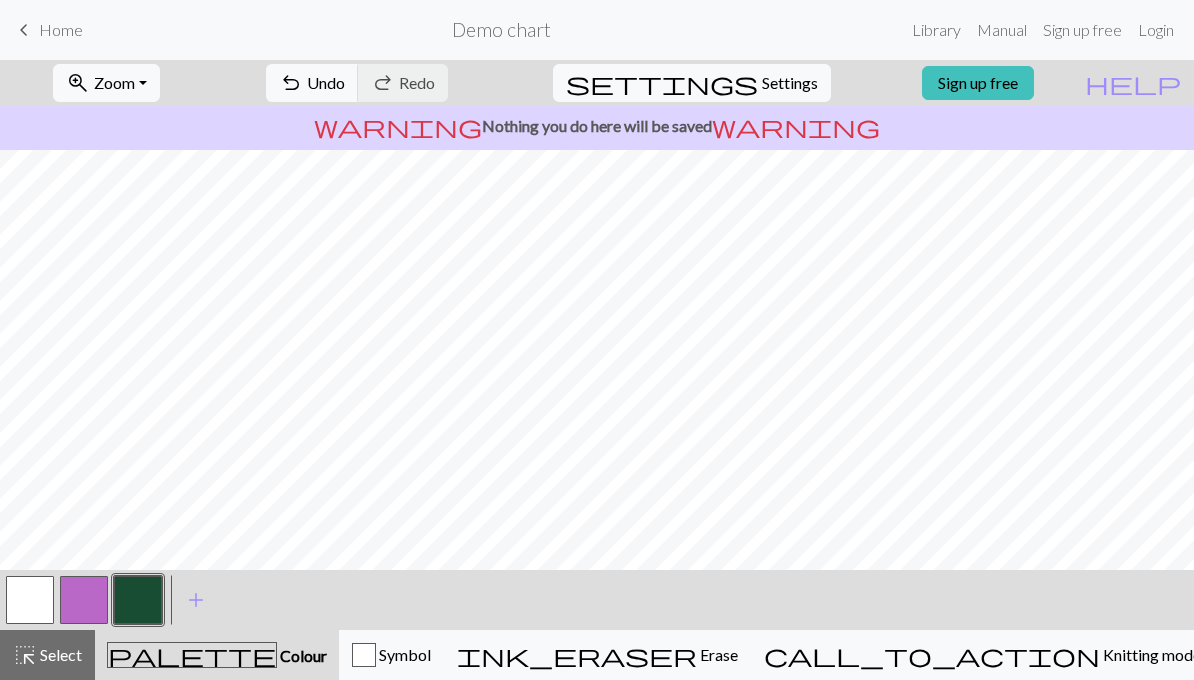 click at bounding box center [30, 600] 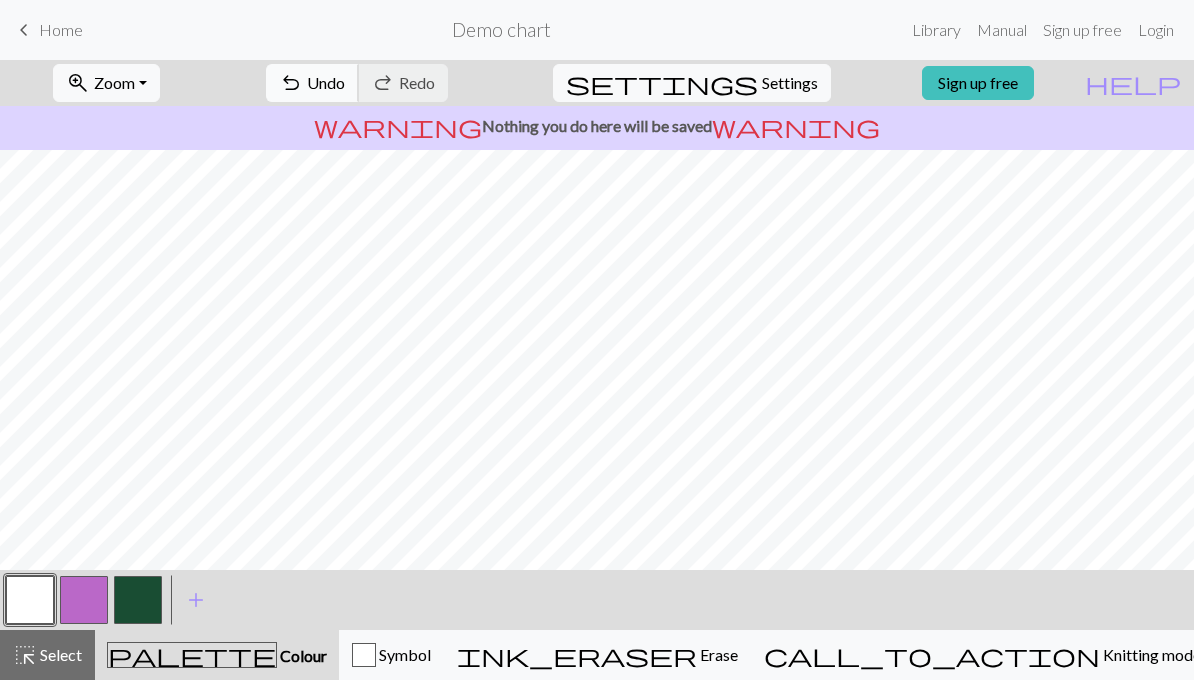 click on "undo Undo Undo" at bounding box center [312, 83] 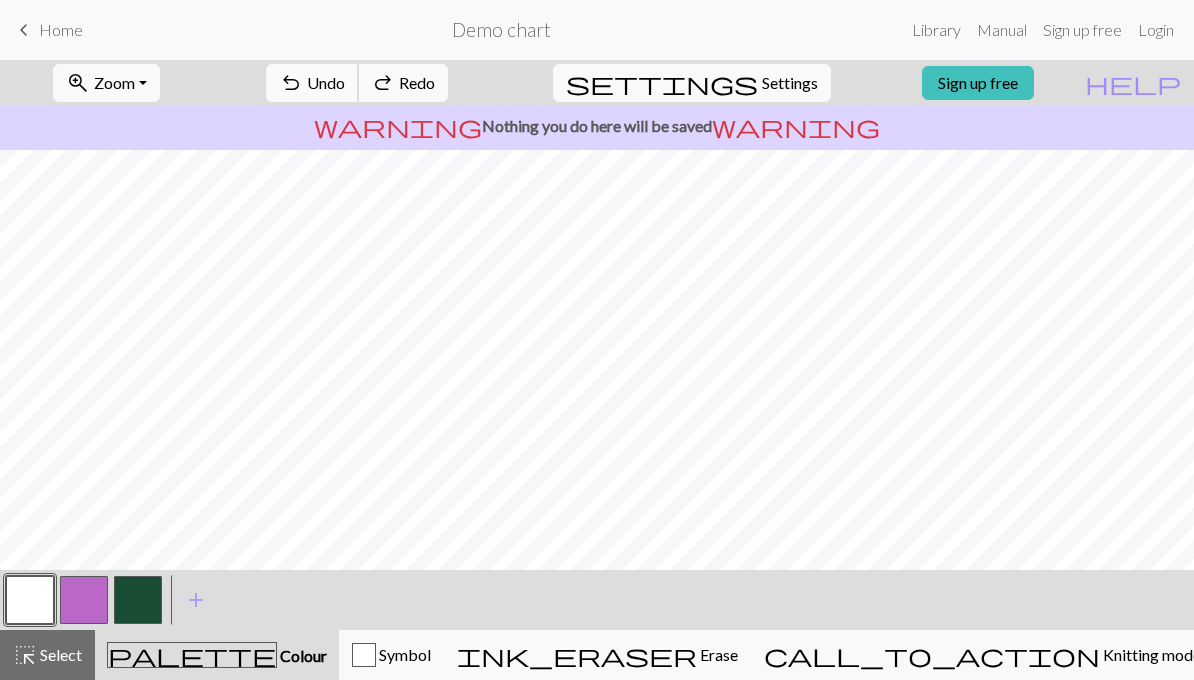 click on "undo" at bounding box center (291, 83) 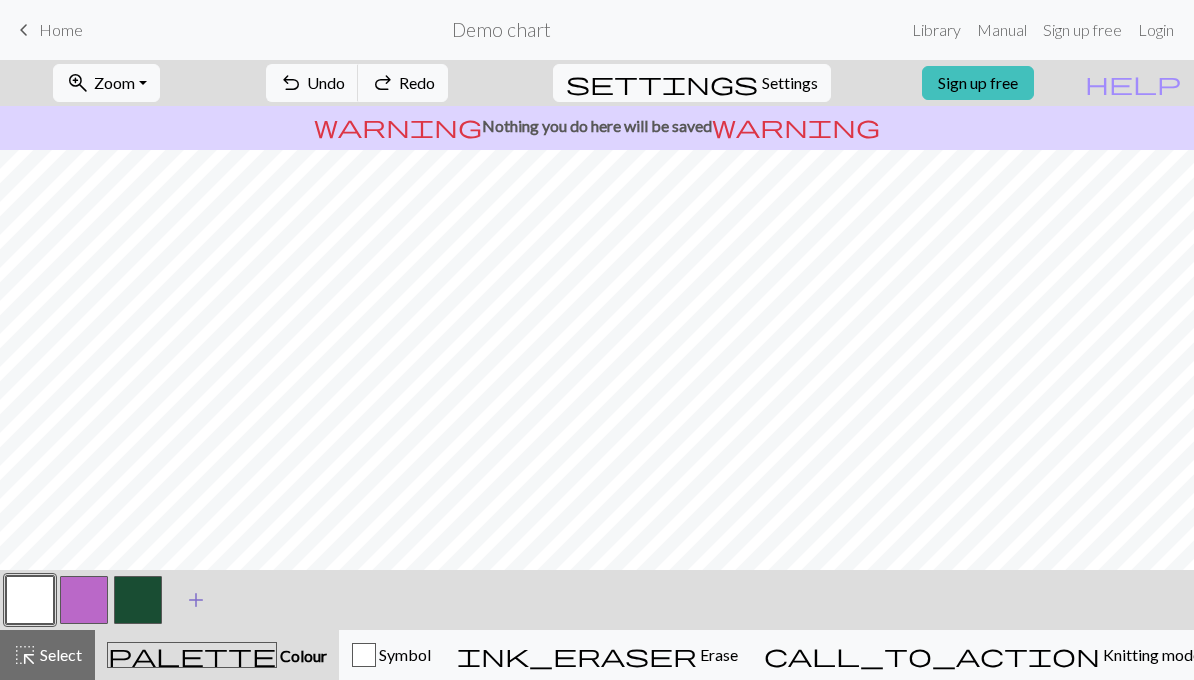 click on "add" at bounding box center (196, 600) 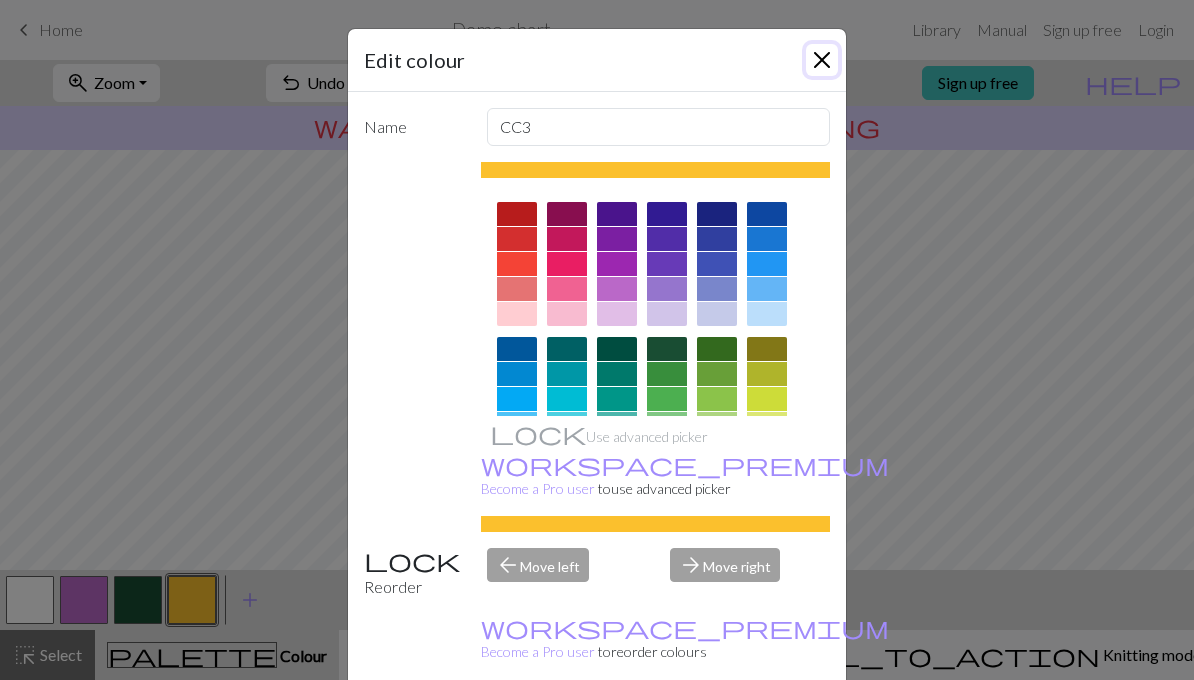 click at bounding box center [822, 60] 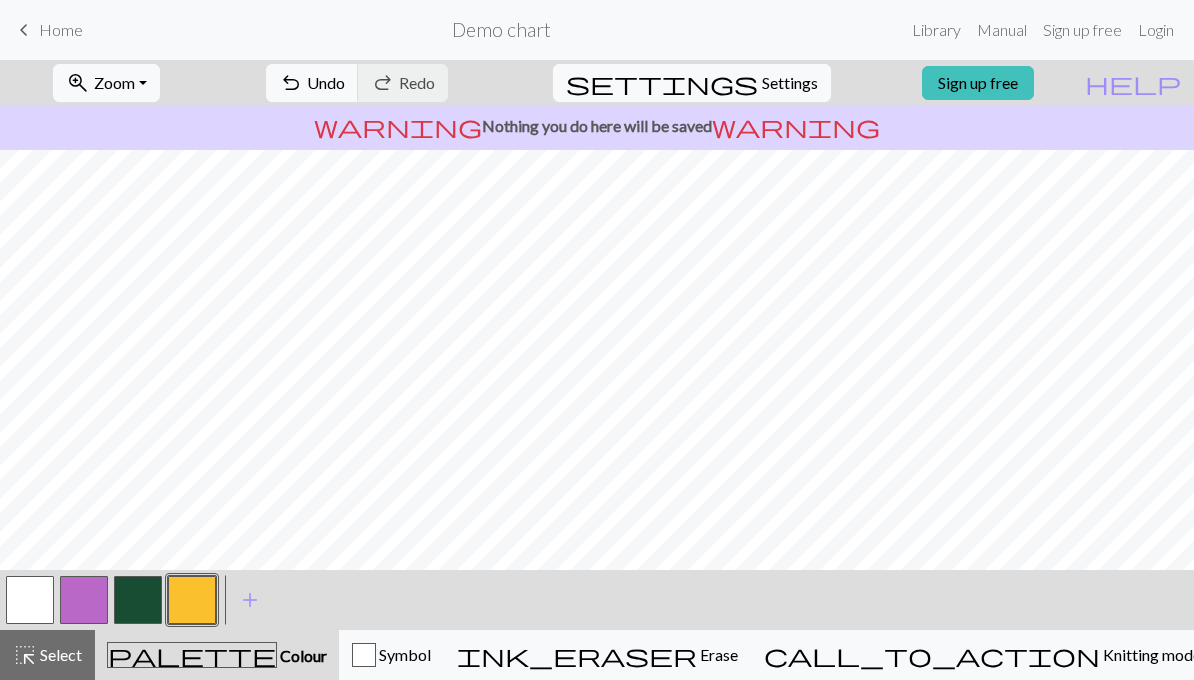 click at bounding box center (192, 600) 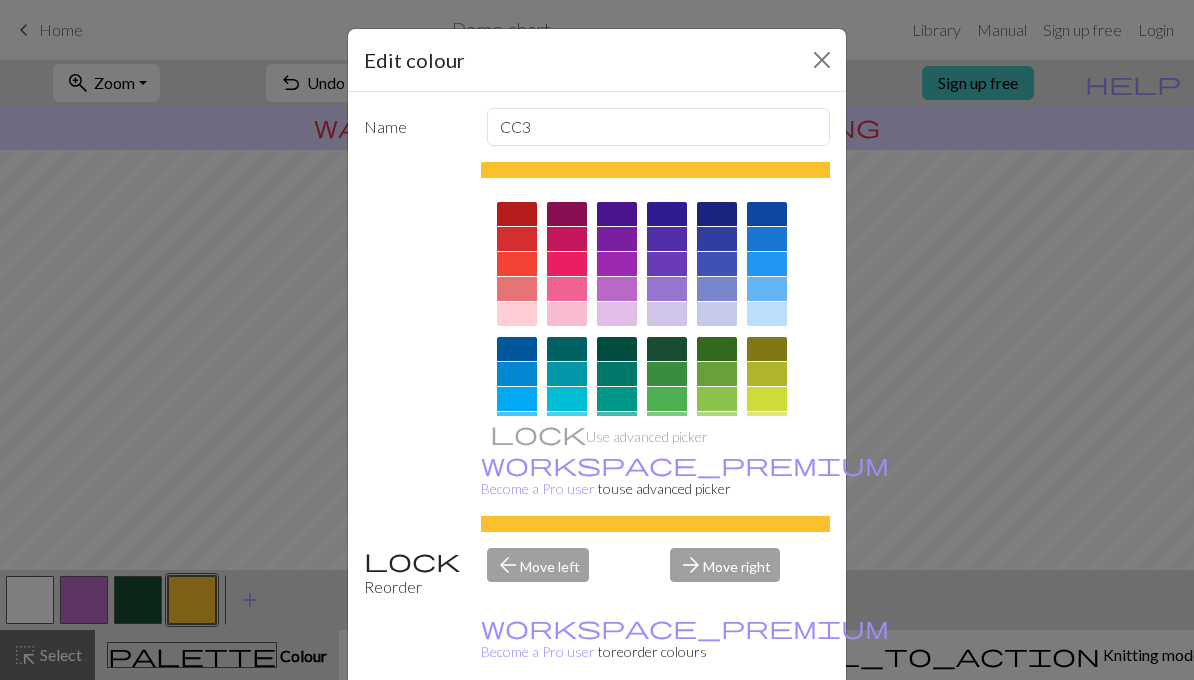 click on "Done" at bounding box center [717, 731] 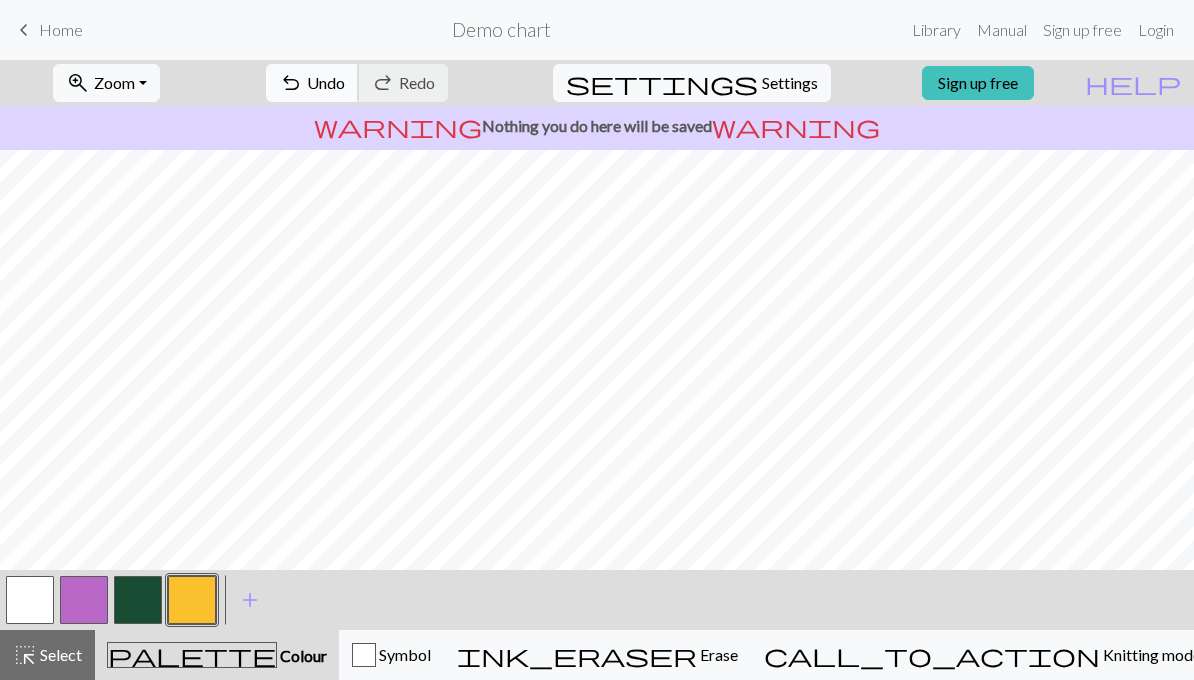 click on "undo Undo Undo" at bounding box center (312, 83) 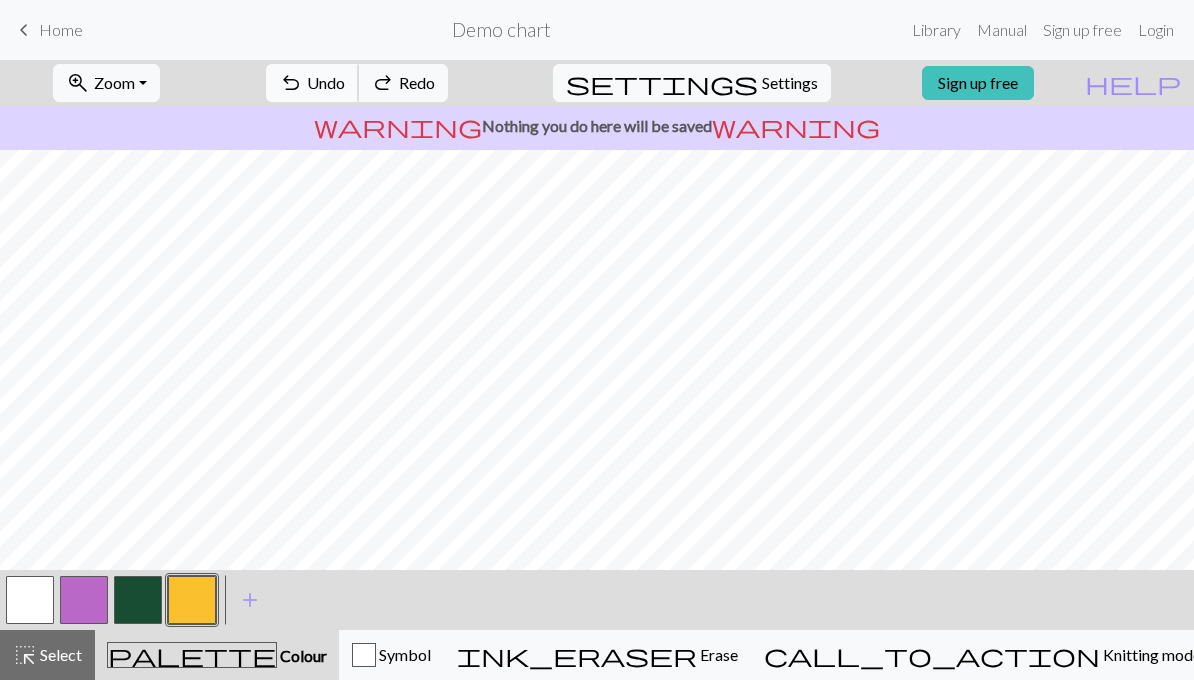 click on "undo Undo Undo" at bounding box center (312, 83) 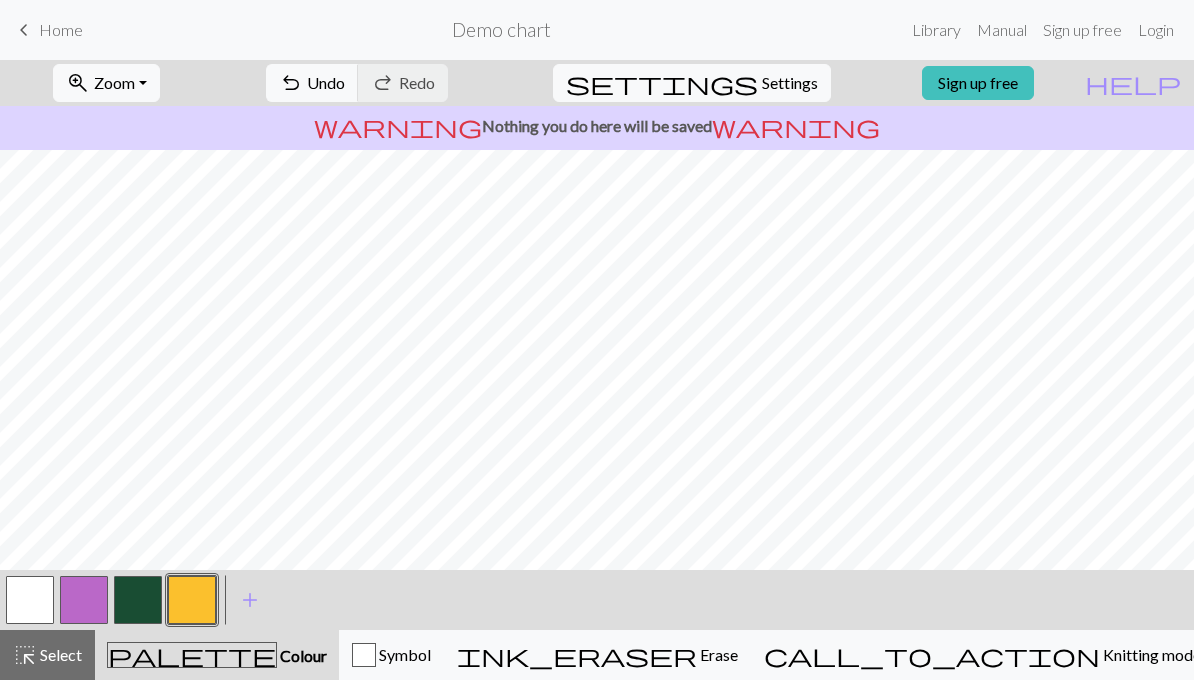 click at bounding box center [30, 600] 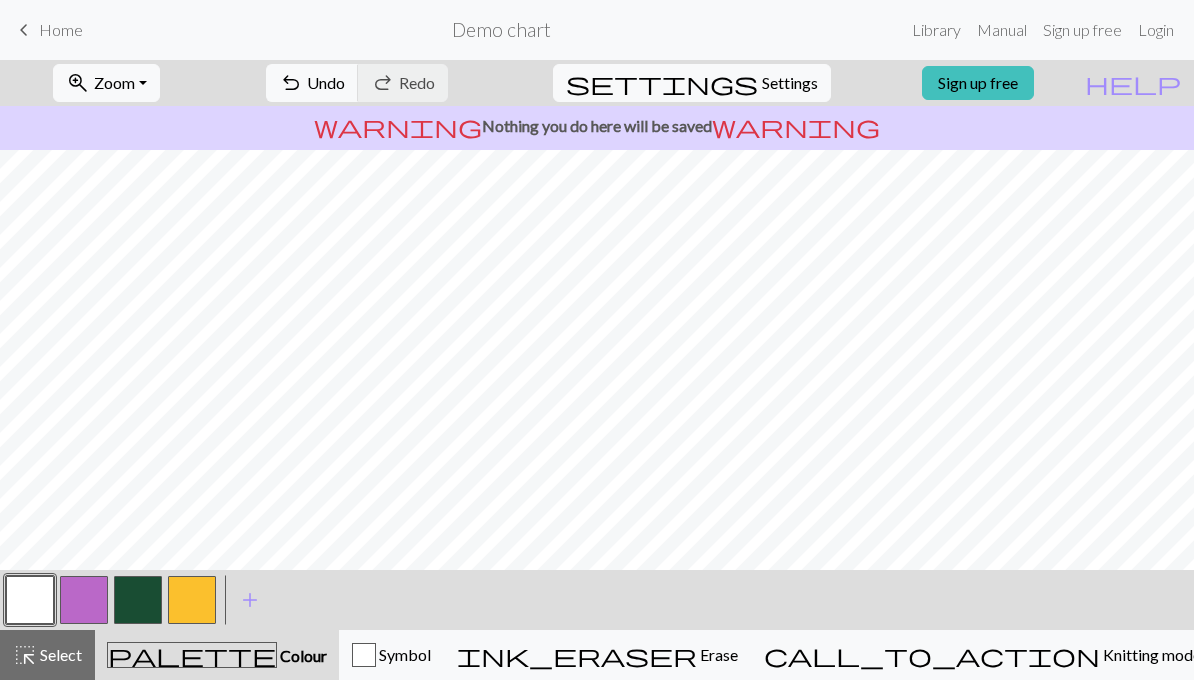 click at bounding box center (192, 600) 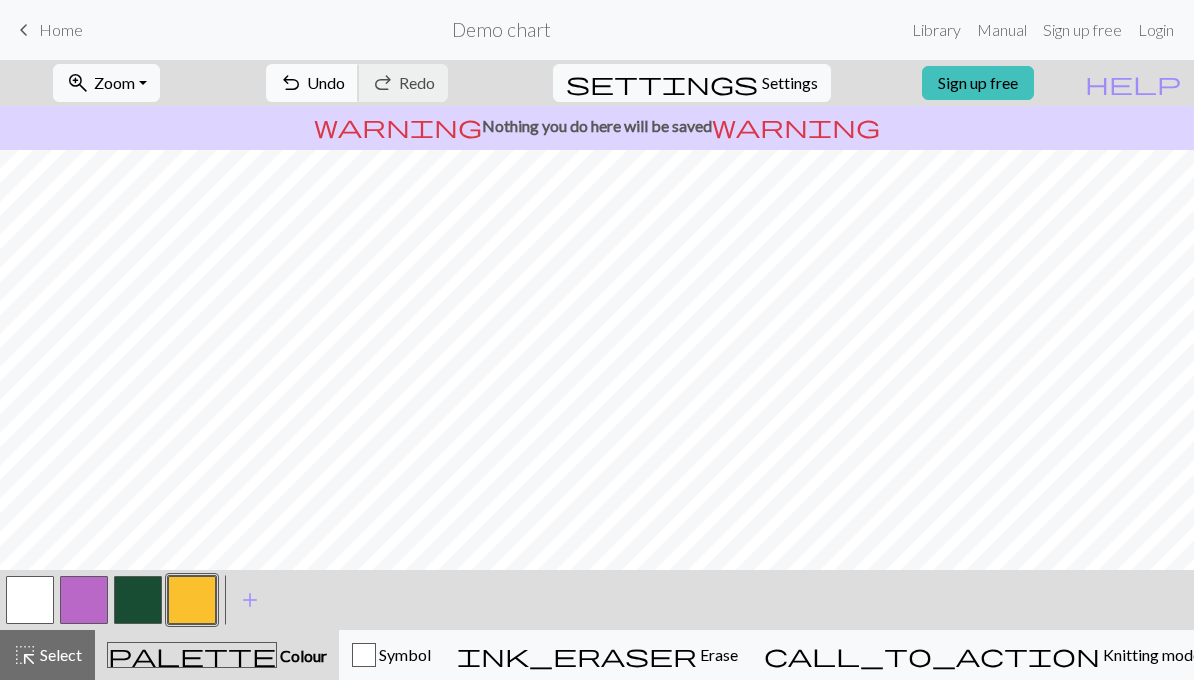 click on "undo" at bounding box center (291, 83) 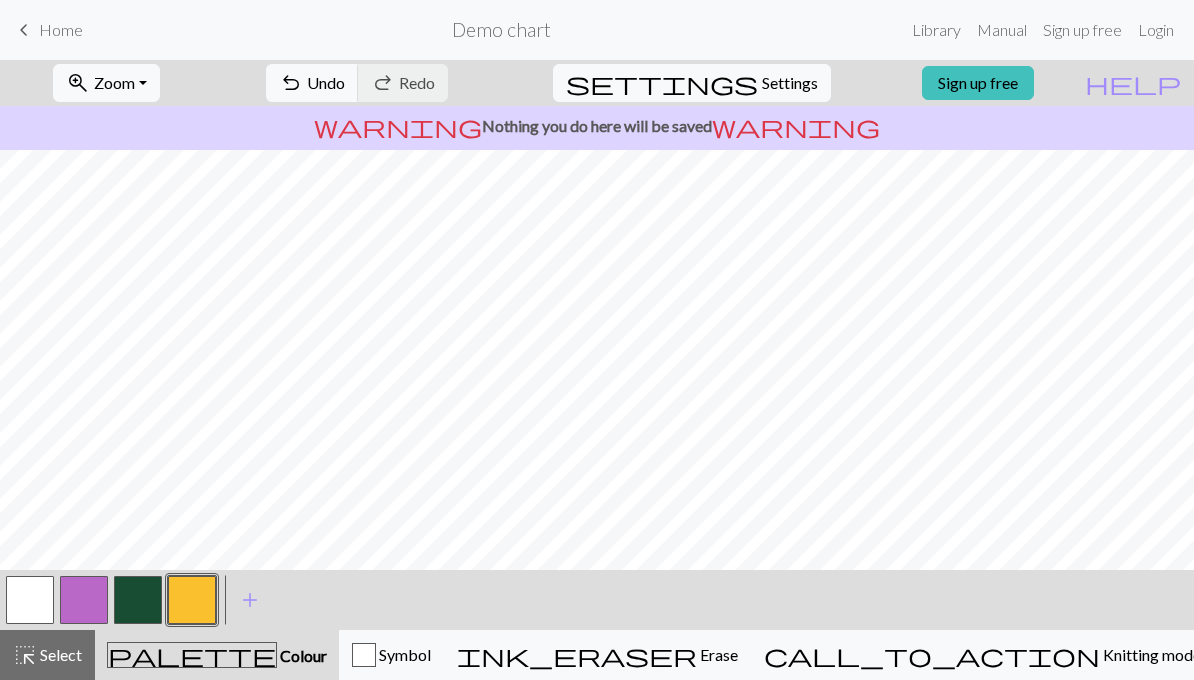 click at bounding box center (30, 600) 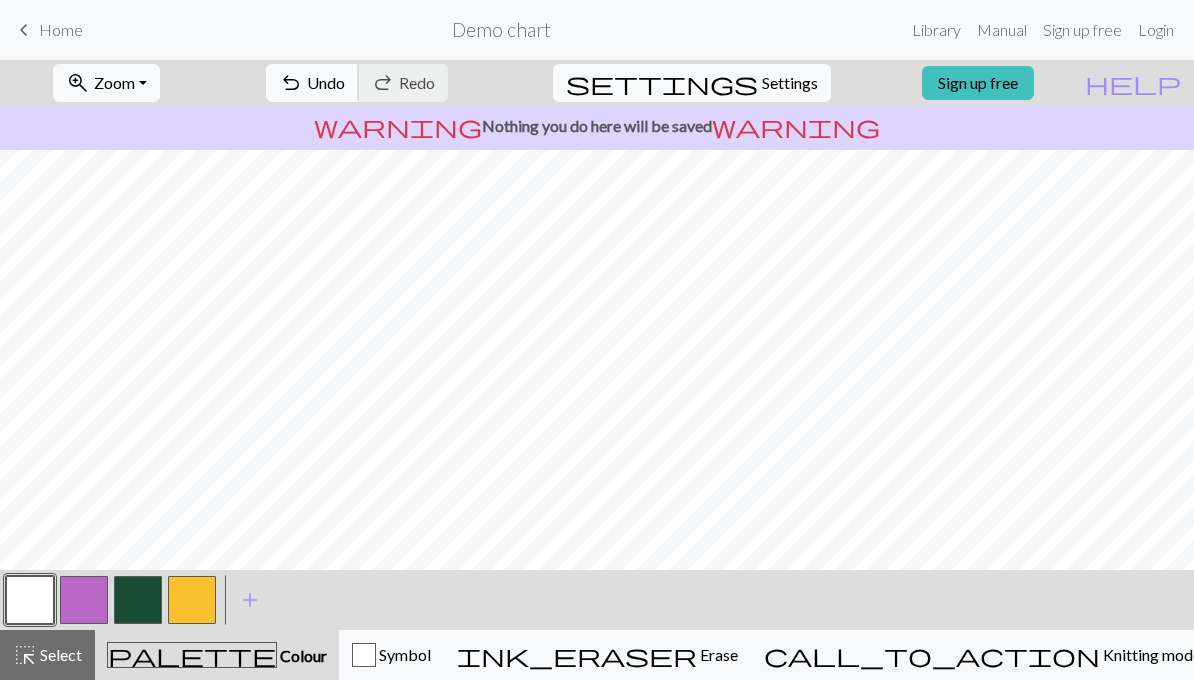 click on "undo Undo Undo" at bounding box center (312, 83) 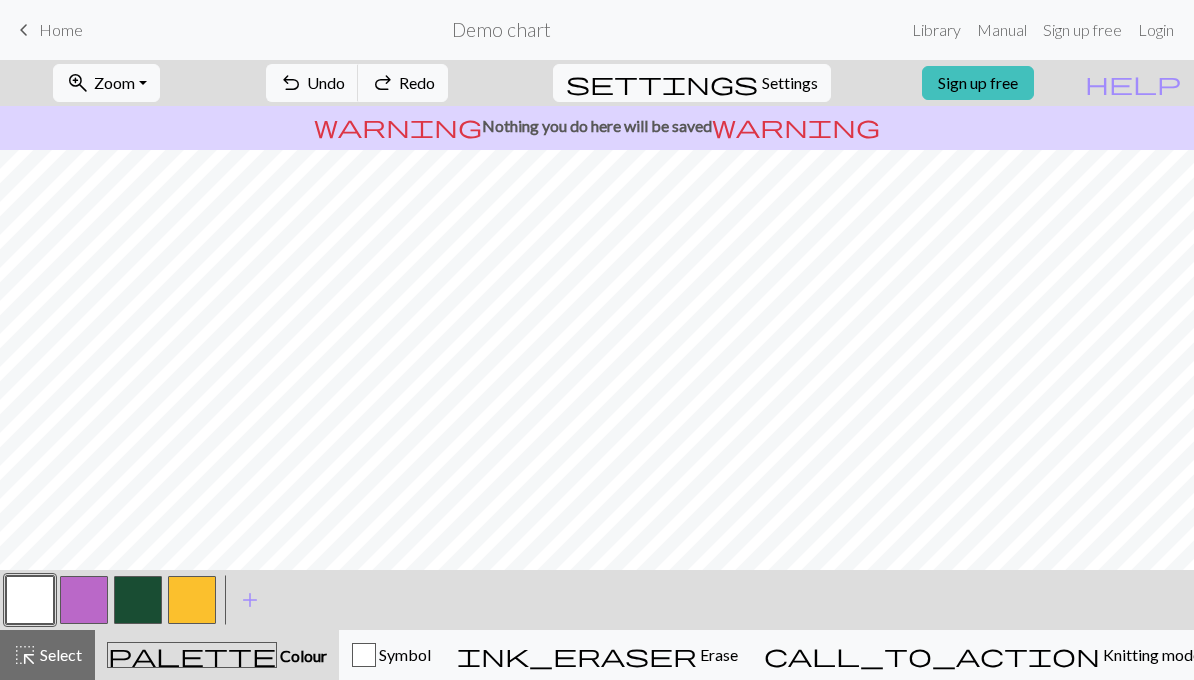 click at bounding box center (192, 600) 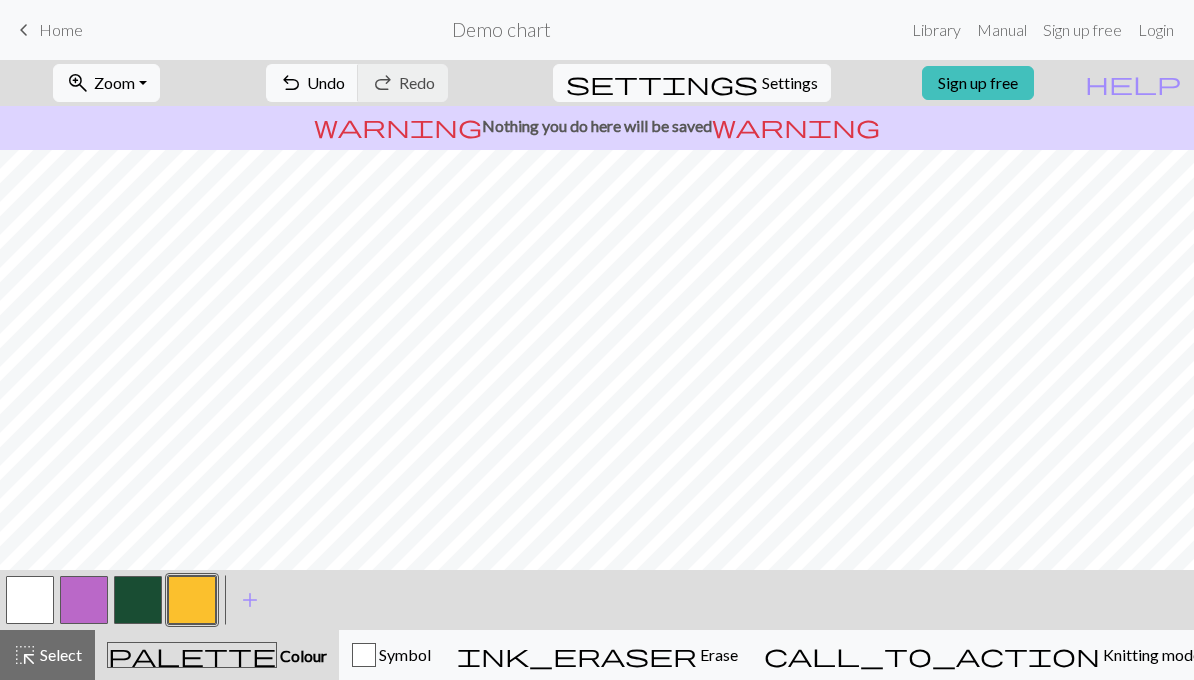 click at bounding box center (30, 600) 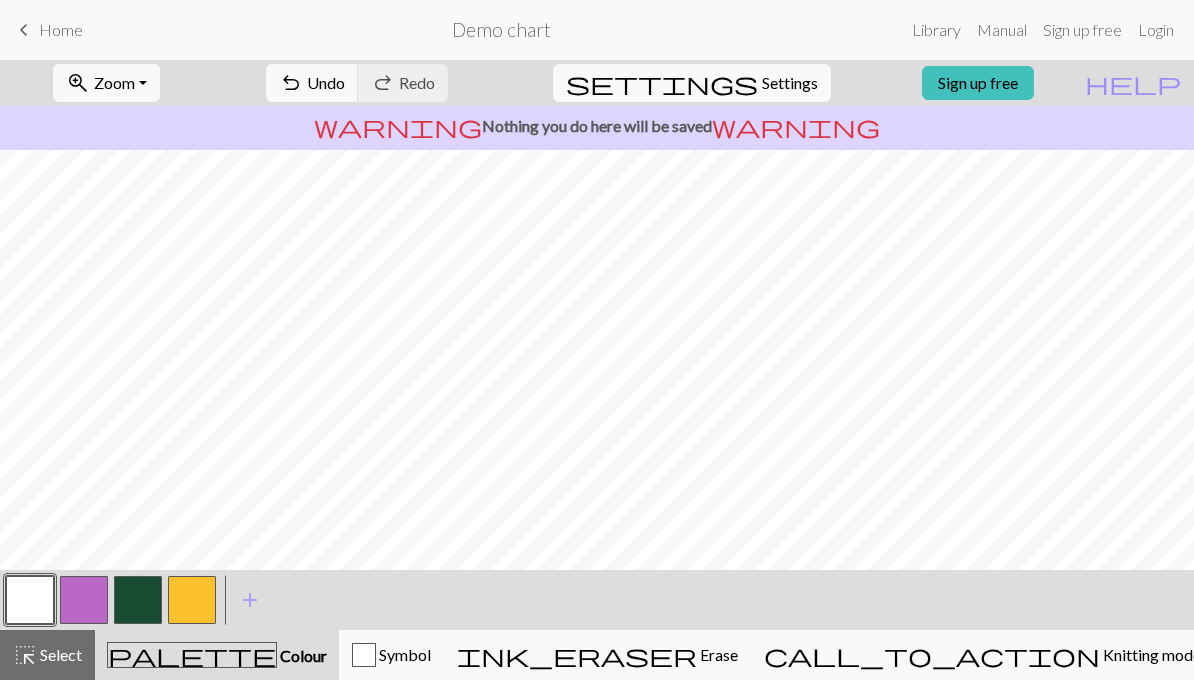 click at bounding box center [192, 600] 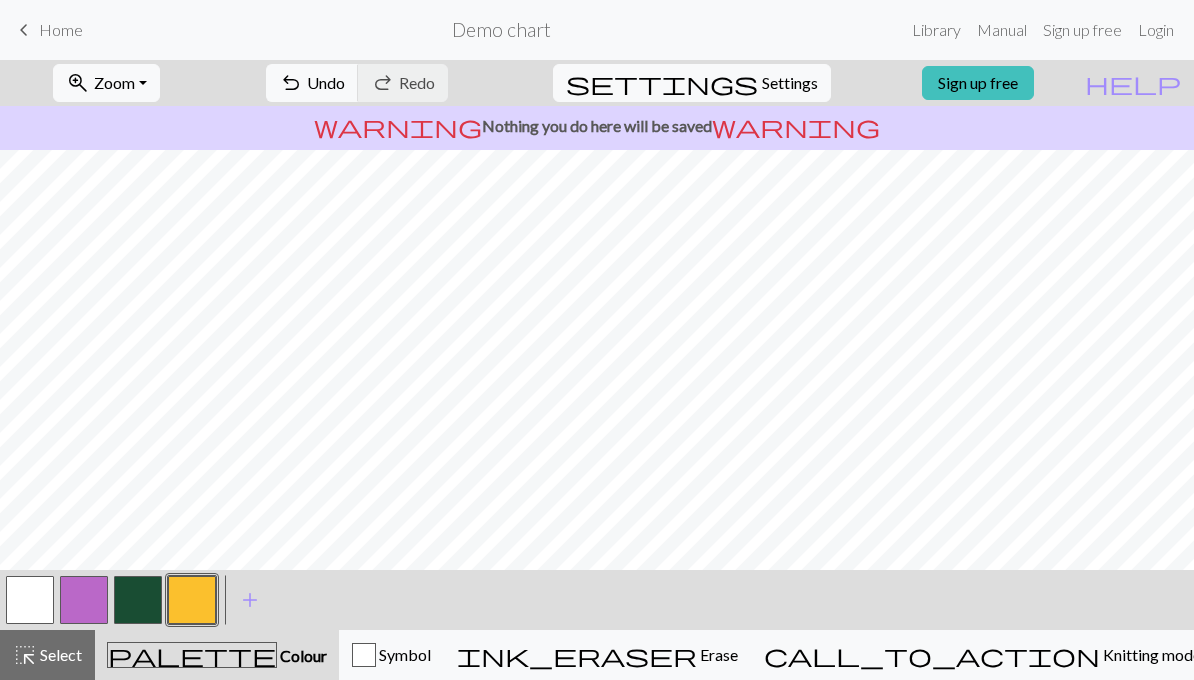 click at bounding box center [30, 600] 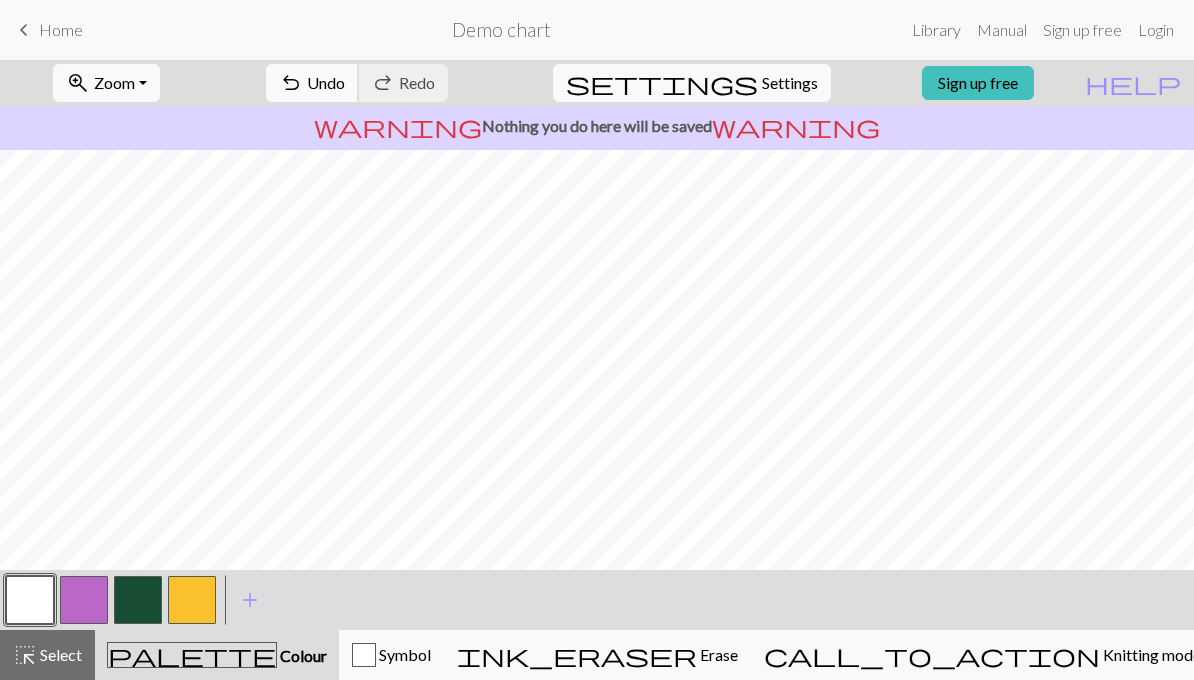 click on "undo Undo Undo" at bounding box center [312, 83] 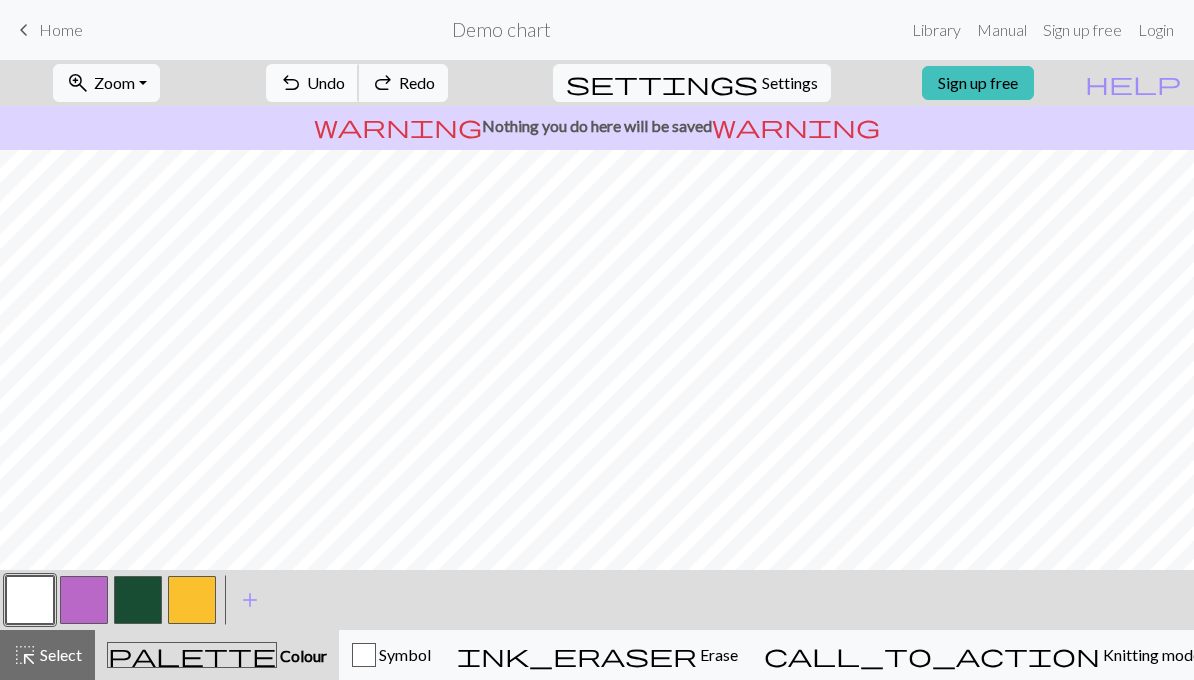 click on "undo Undo Undo" at bounding box center (312, 83) 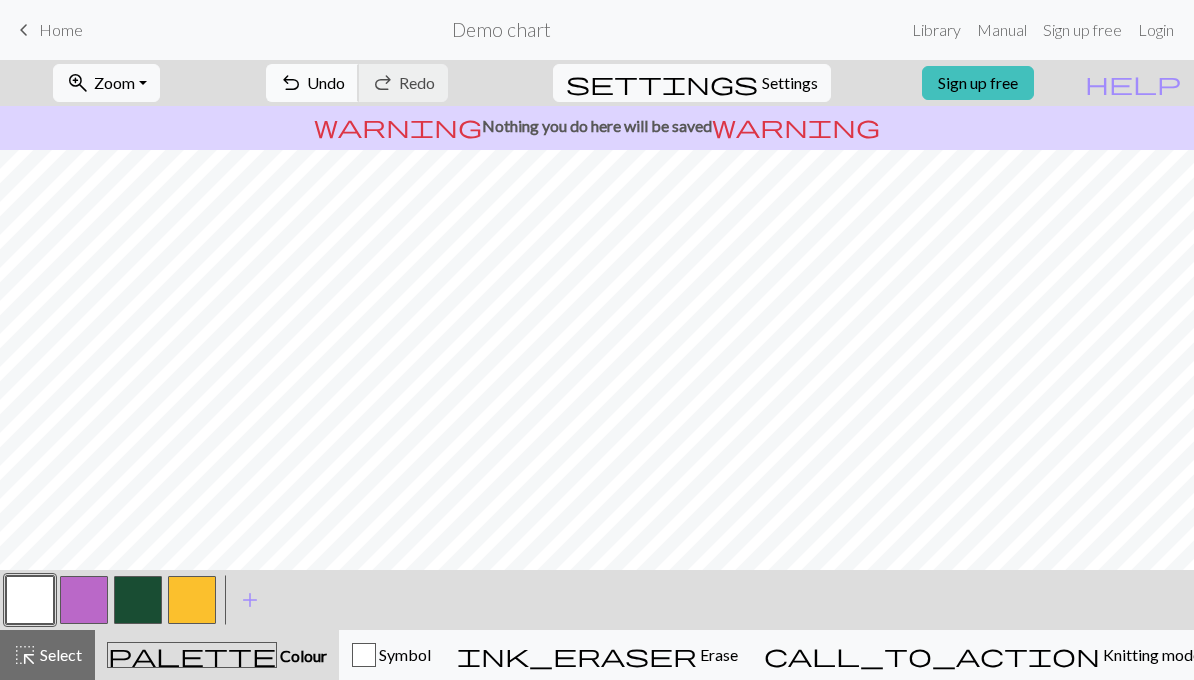click on "undo Undo Undo" at bounding box center (312, 83) 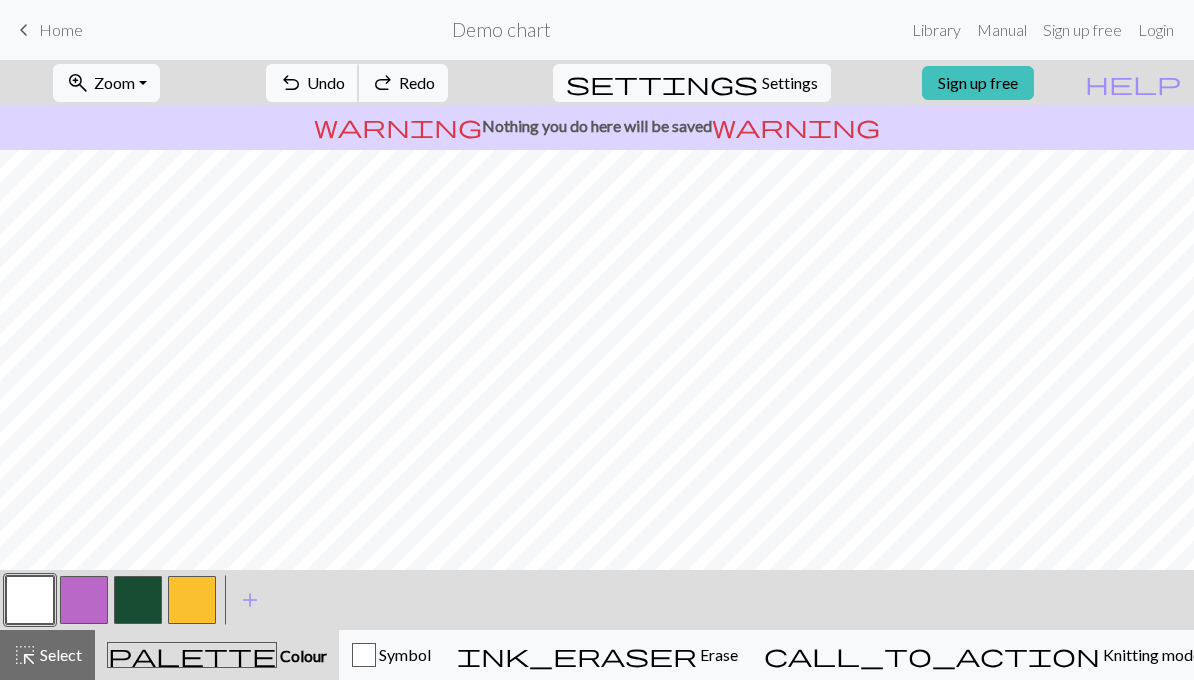 click on "undo Undo Undo" at bounding box center (312, 83) 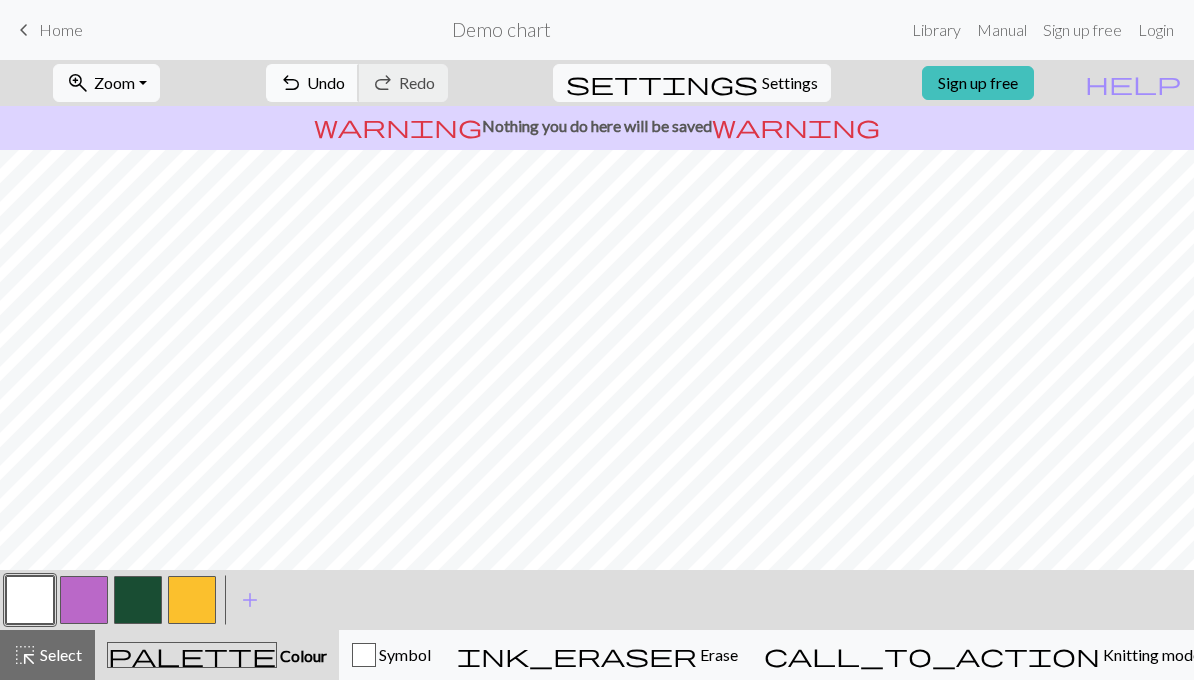 click on "Undo" at bounding box center [326, 82] 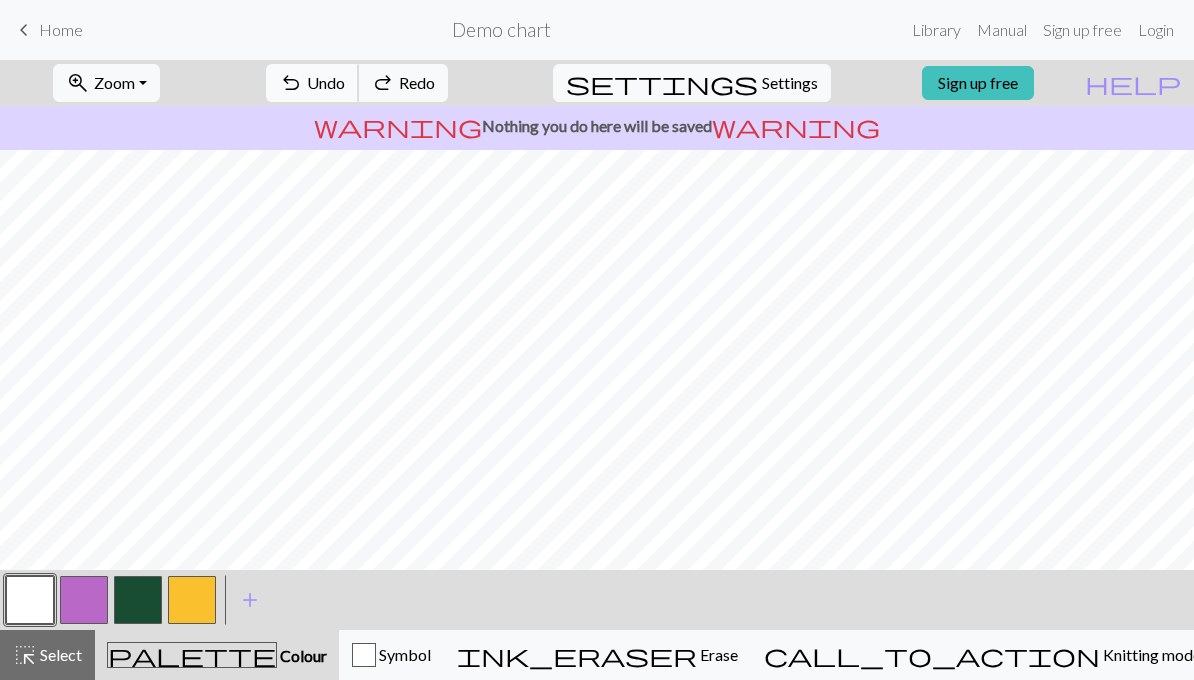 click on "Undo" at bounding box center [326, 82] 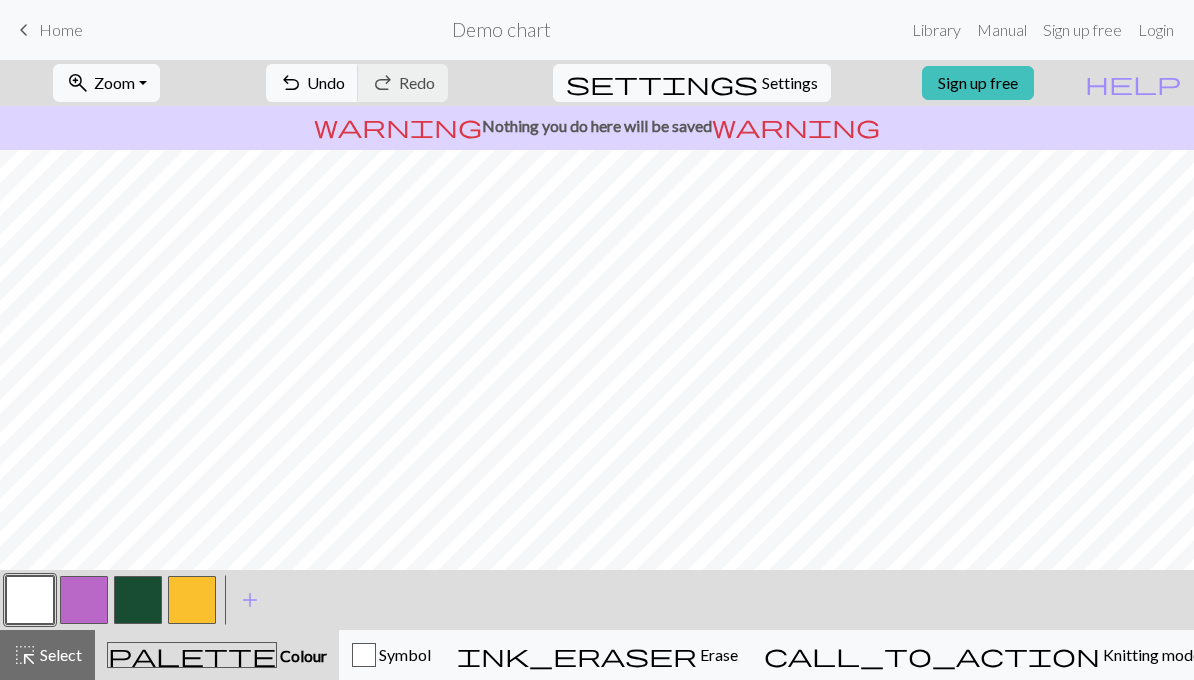 click at bounding box center [138, 600] 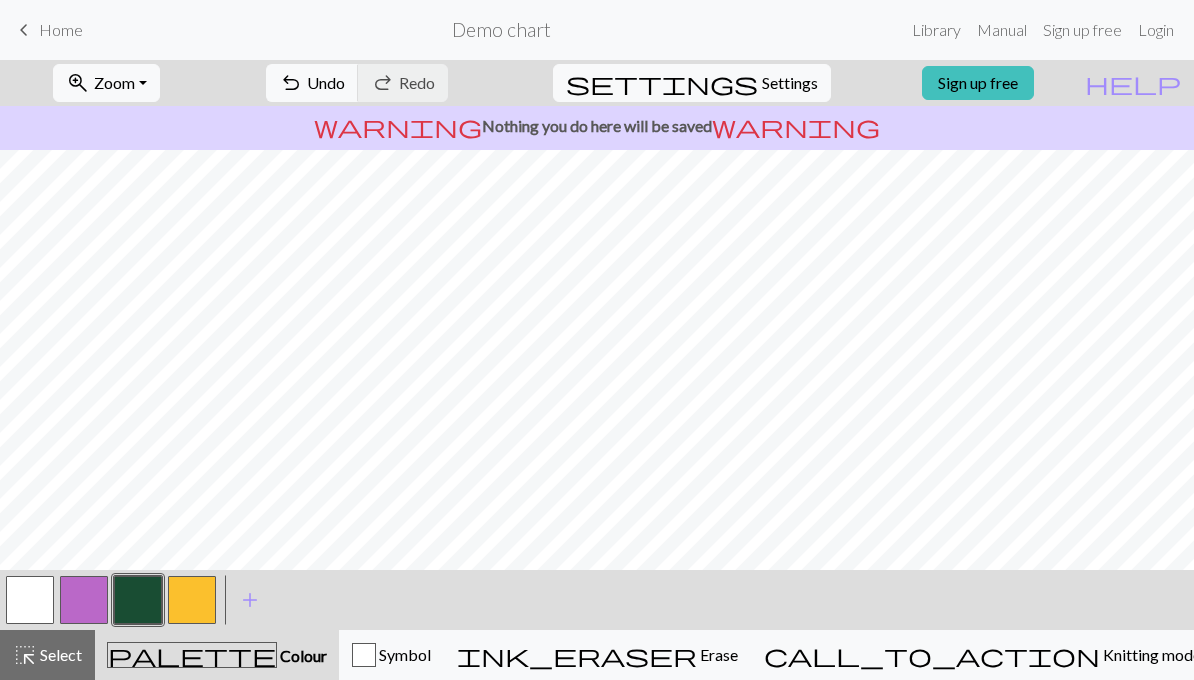 click at bounding box center (138, 600) 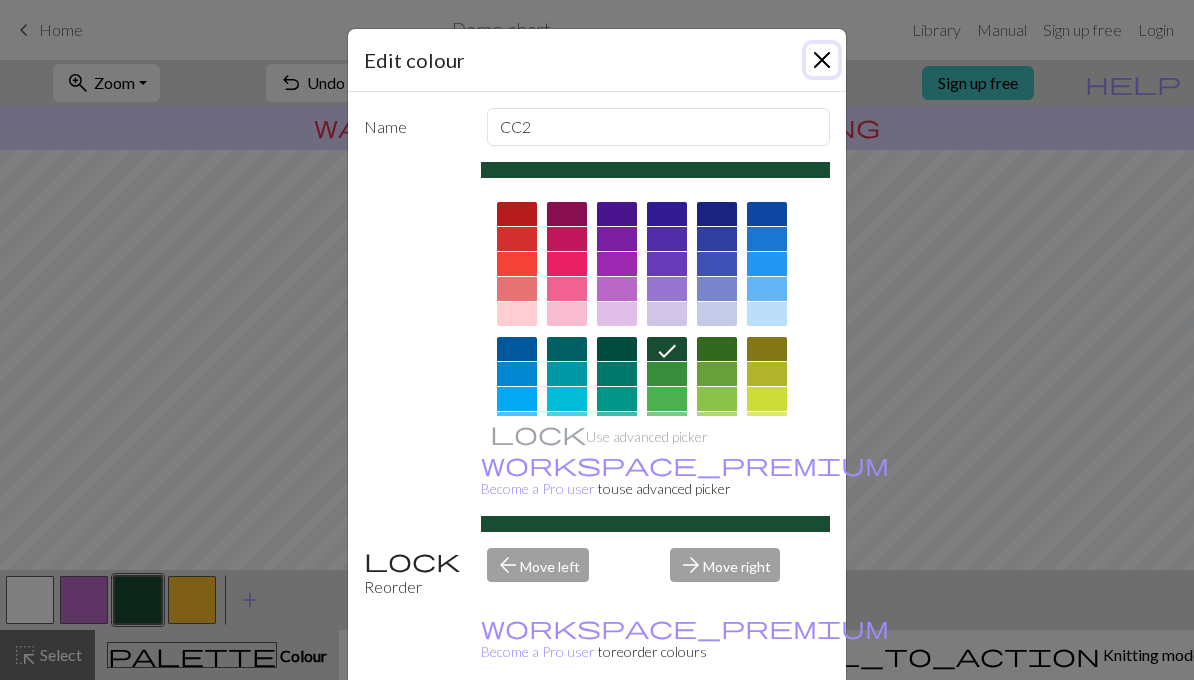 click at bounding box center (822, 60) 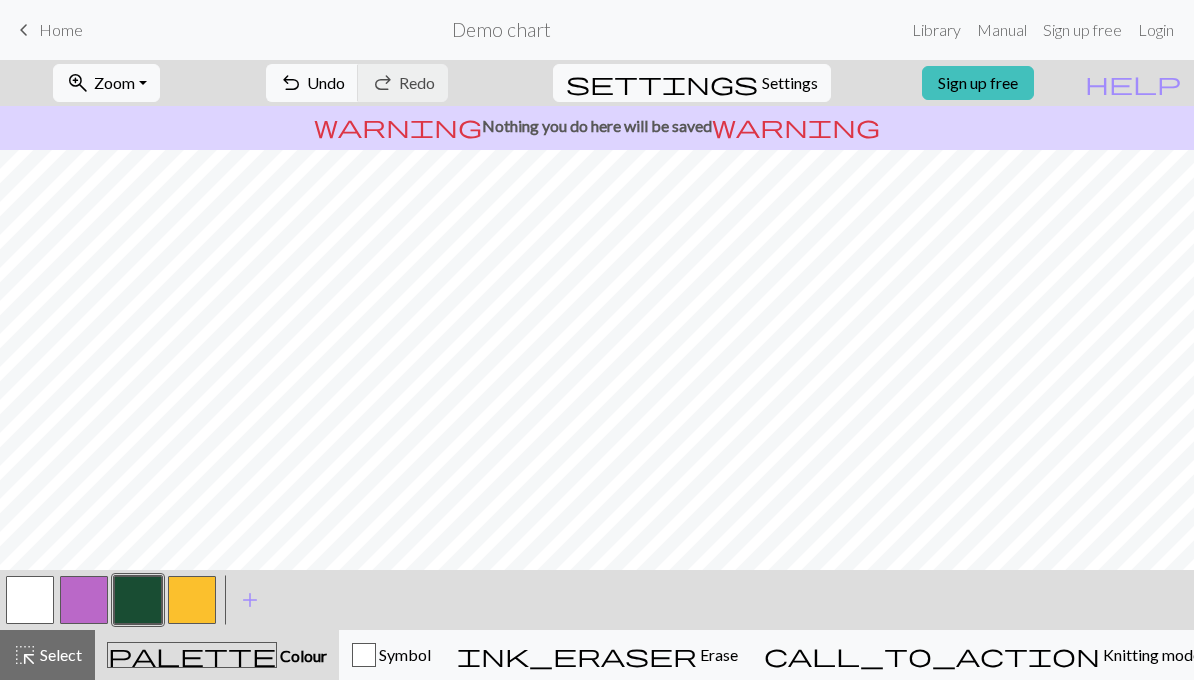 click at bounding box center [138, 600] 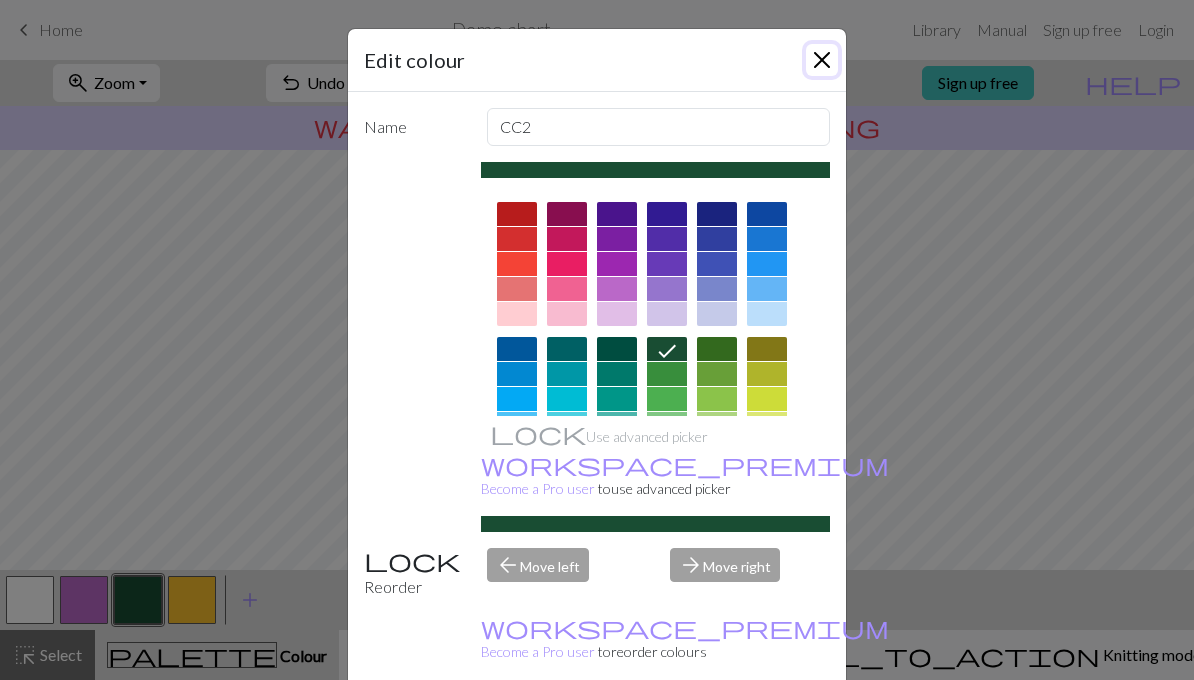 click at bounding box center [822, 60] 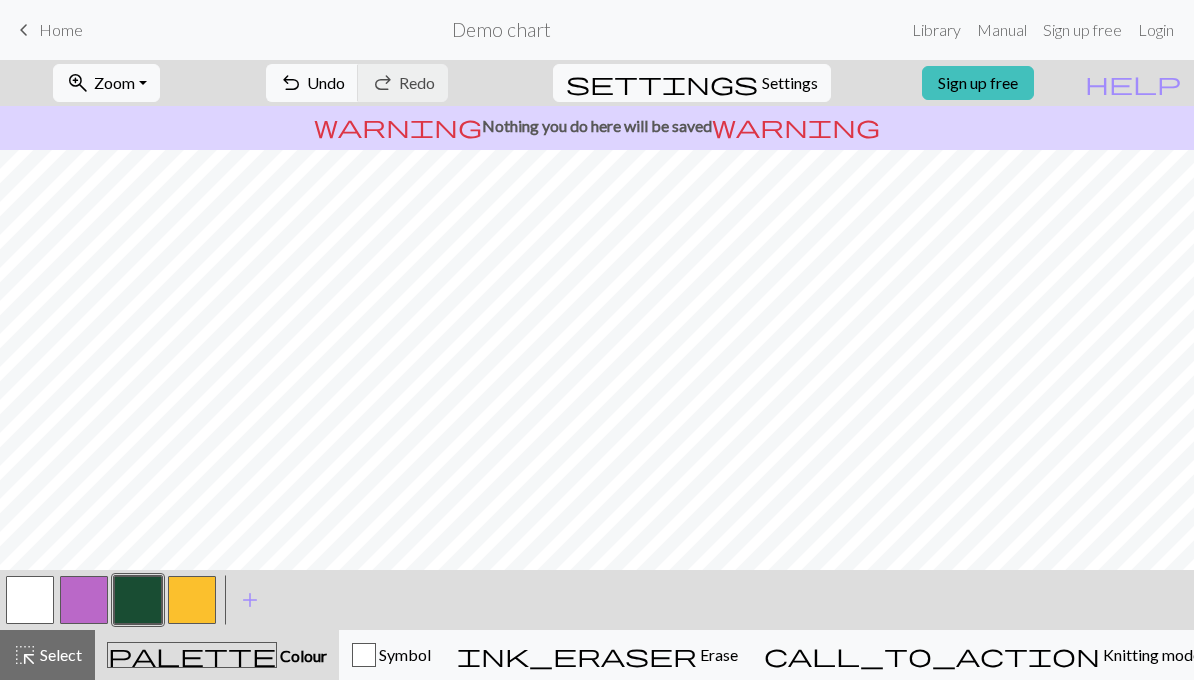 click at bounding box center [30, 600] 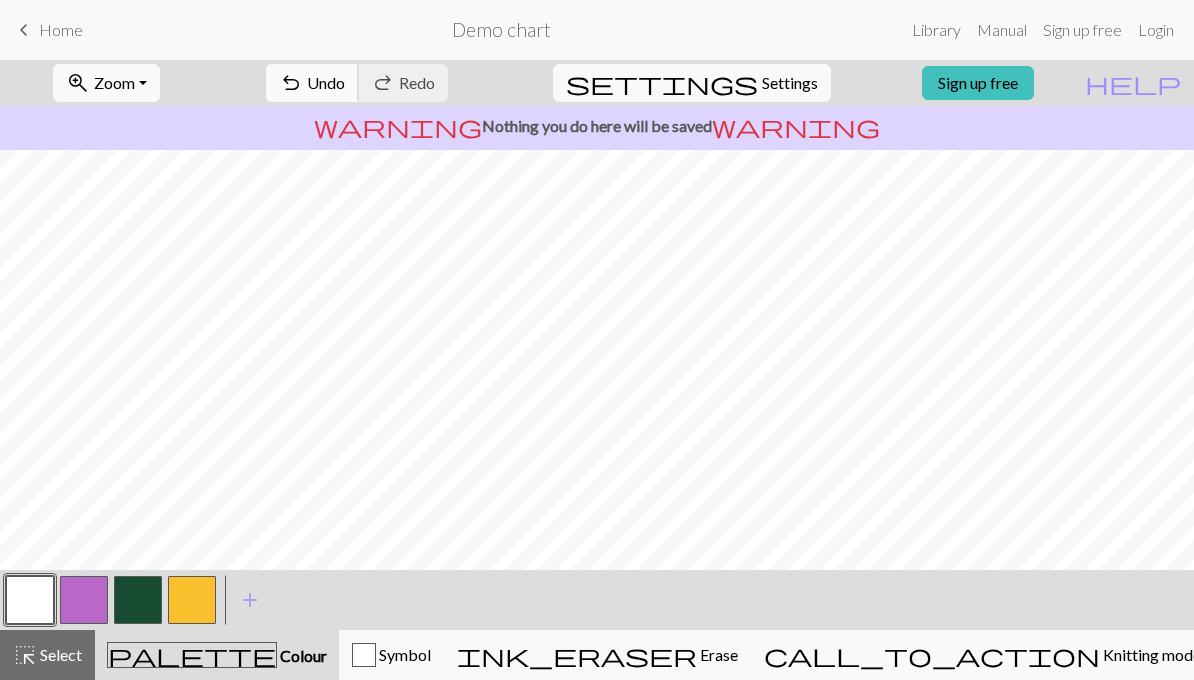 click on "undo" at bounding box center [291, 83] 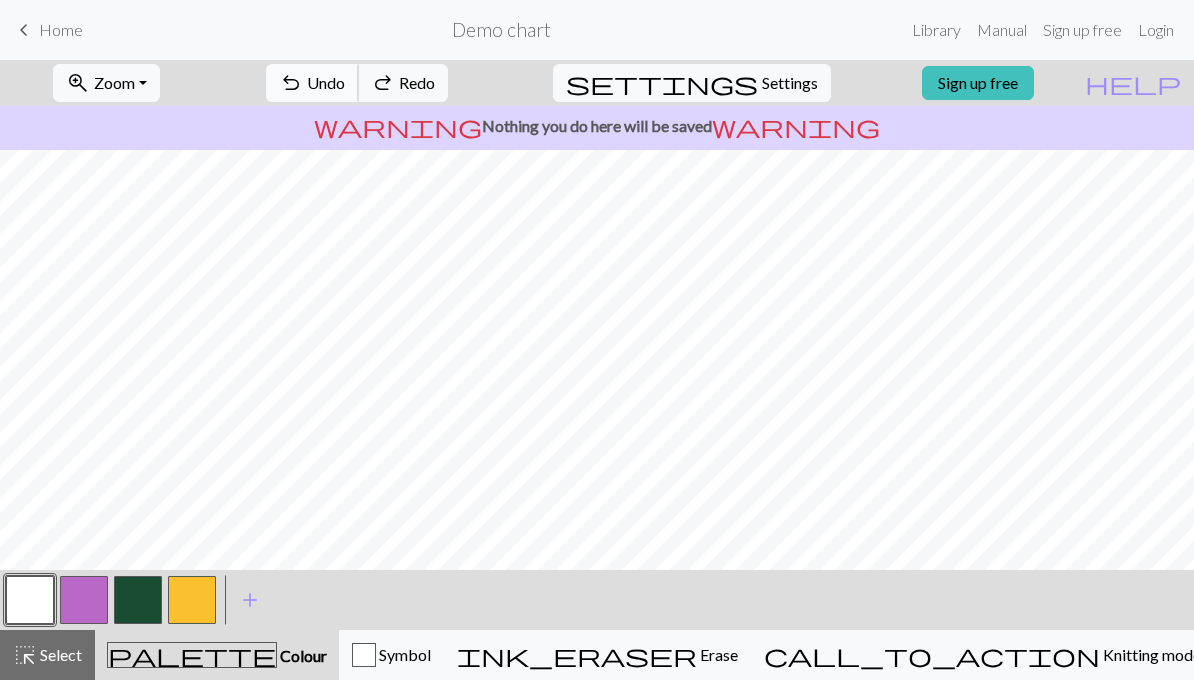 click on "undo" at bounding box center (291, 83) 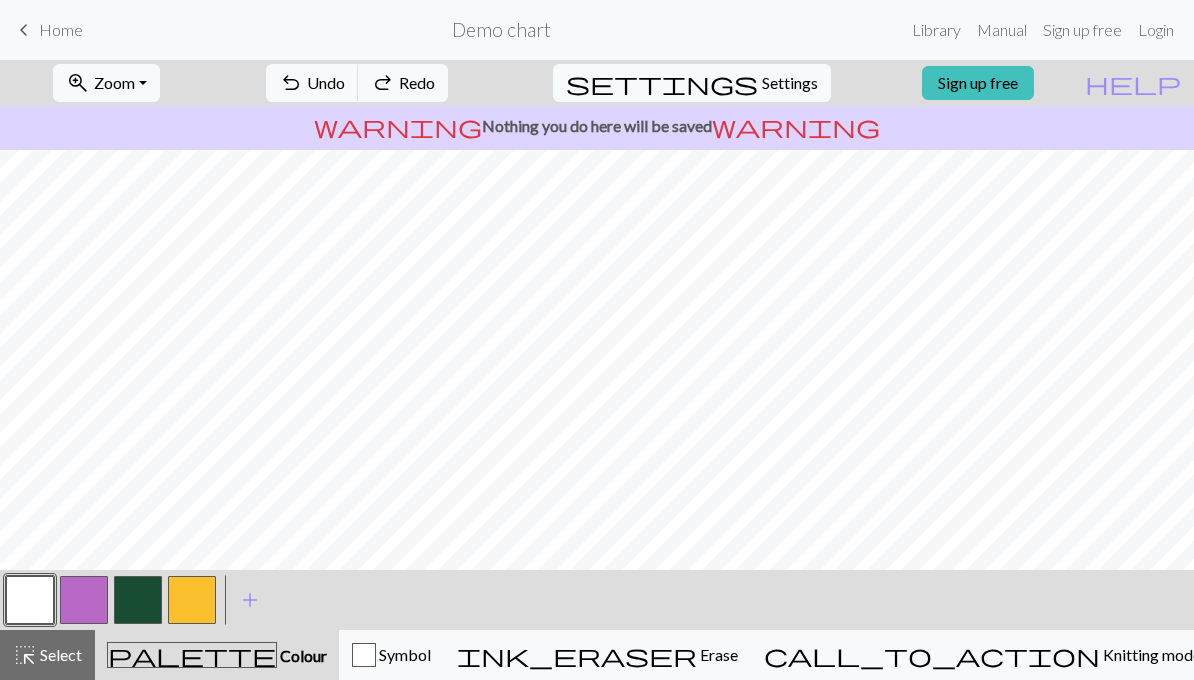 click at bounding box center [138, 600] 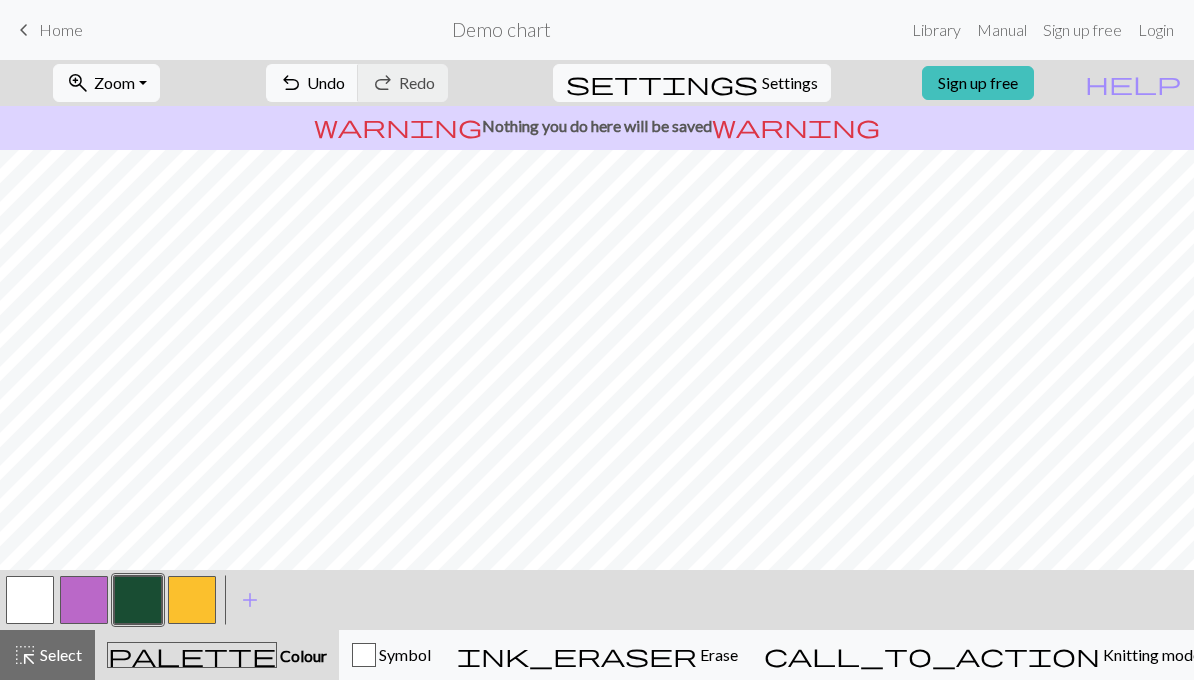 click at bounding box center [30, 600] 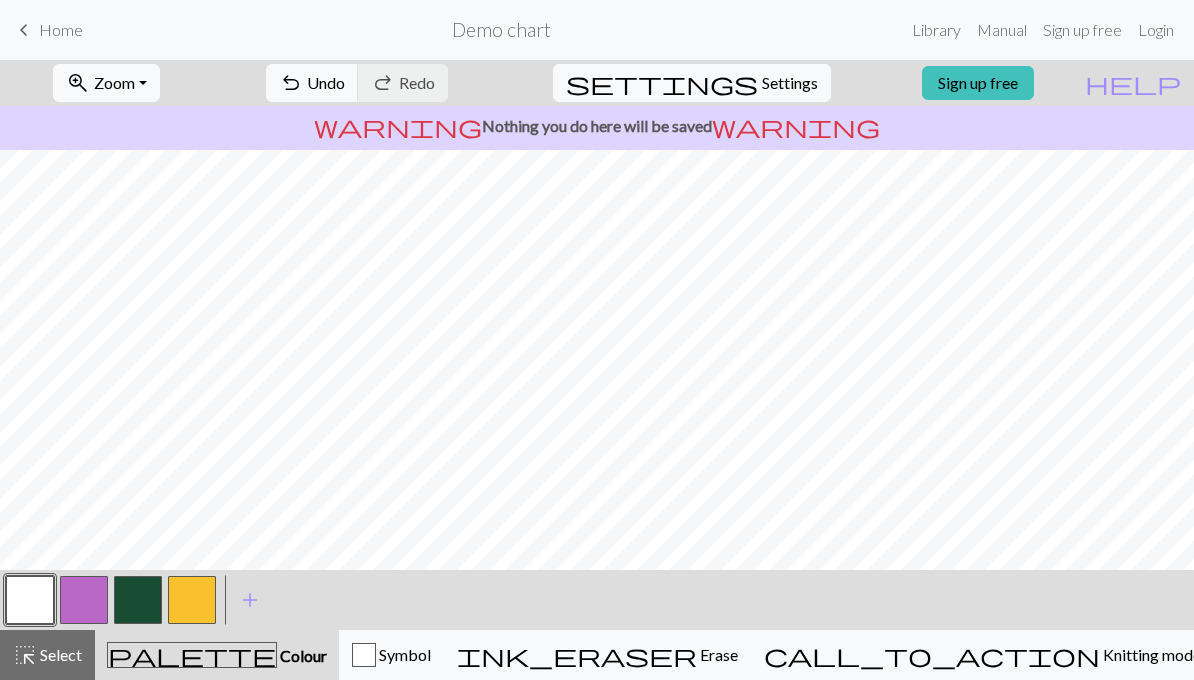 click at bounding box center [138, 600] 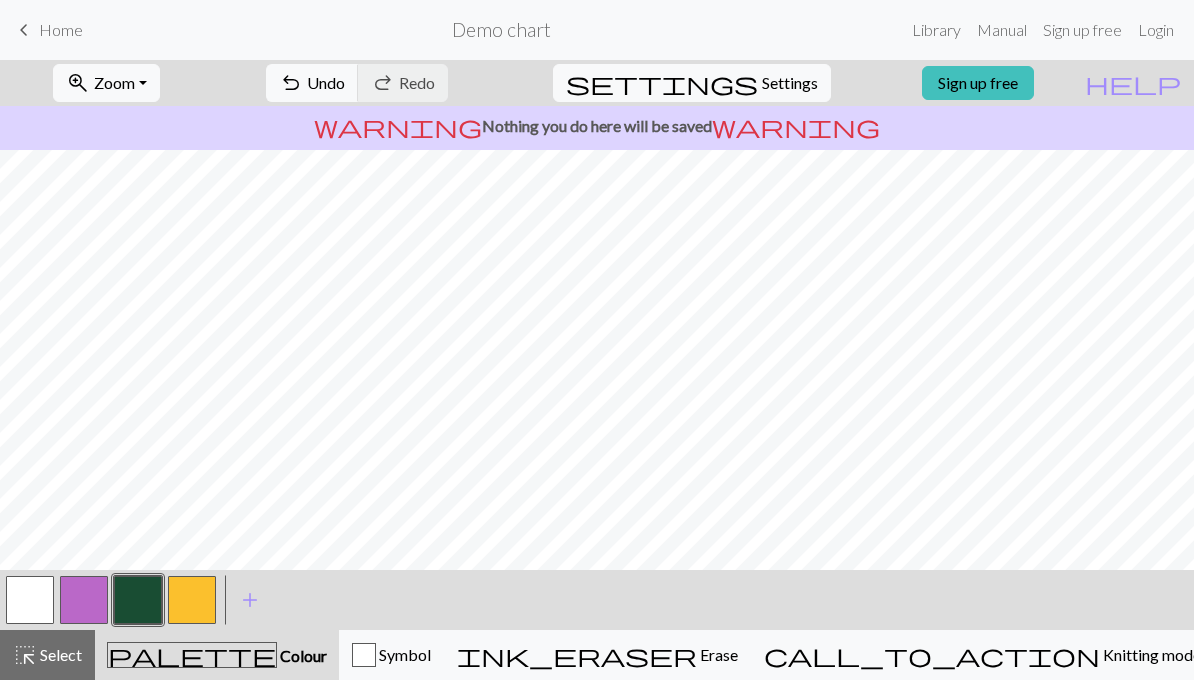 click at bounding box center [30, 600] 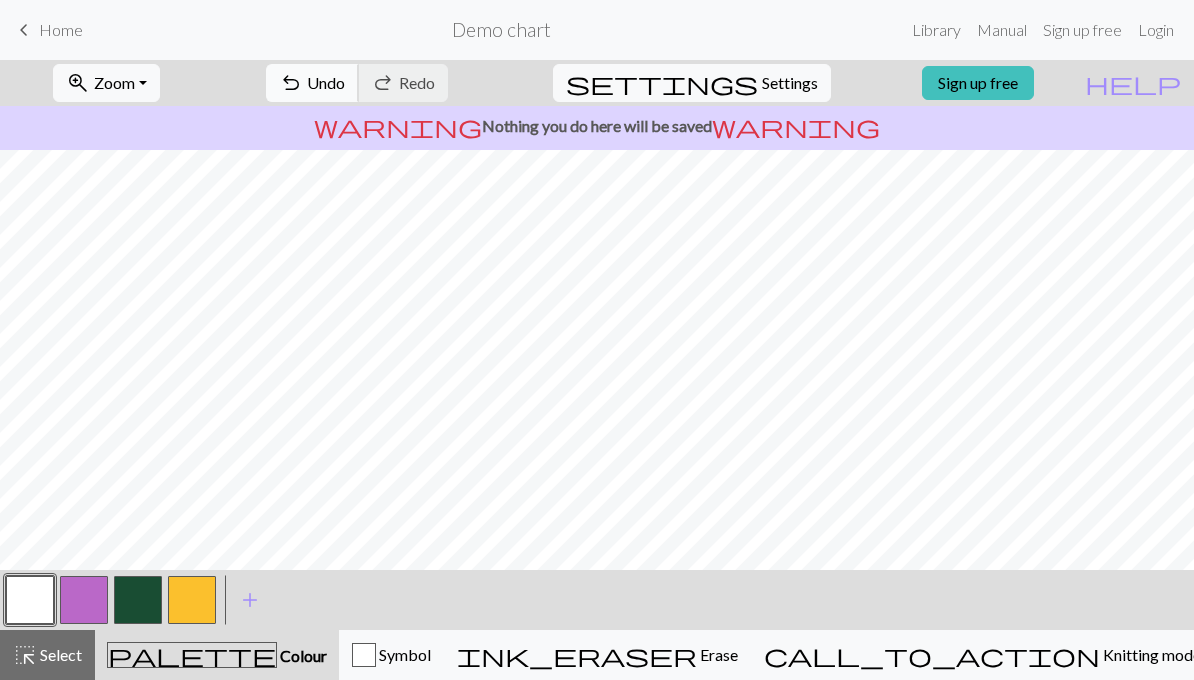 click on "Undo" at bounding box center (326, 82) 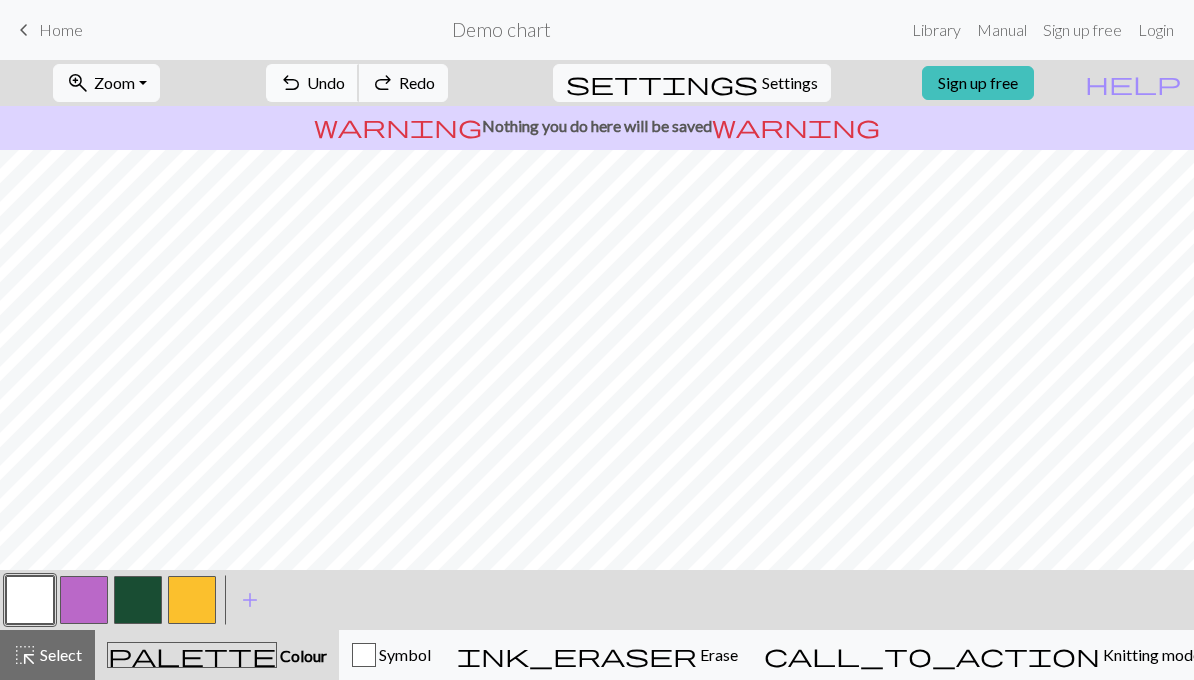 click on "Undo" at bounding box center [326, 82] 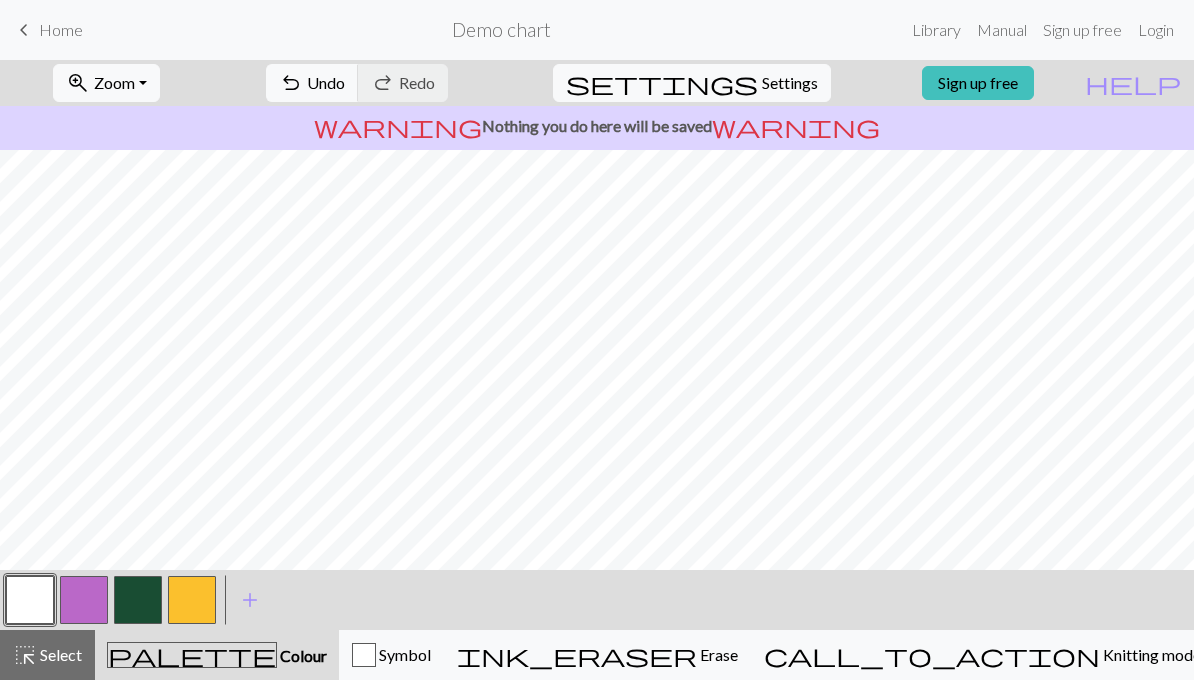 click at bounding box center [30, 600] 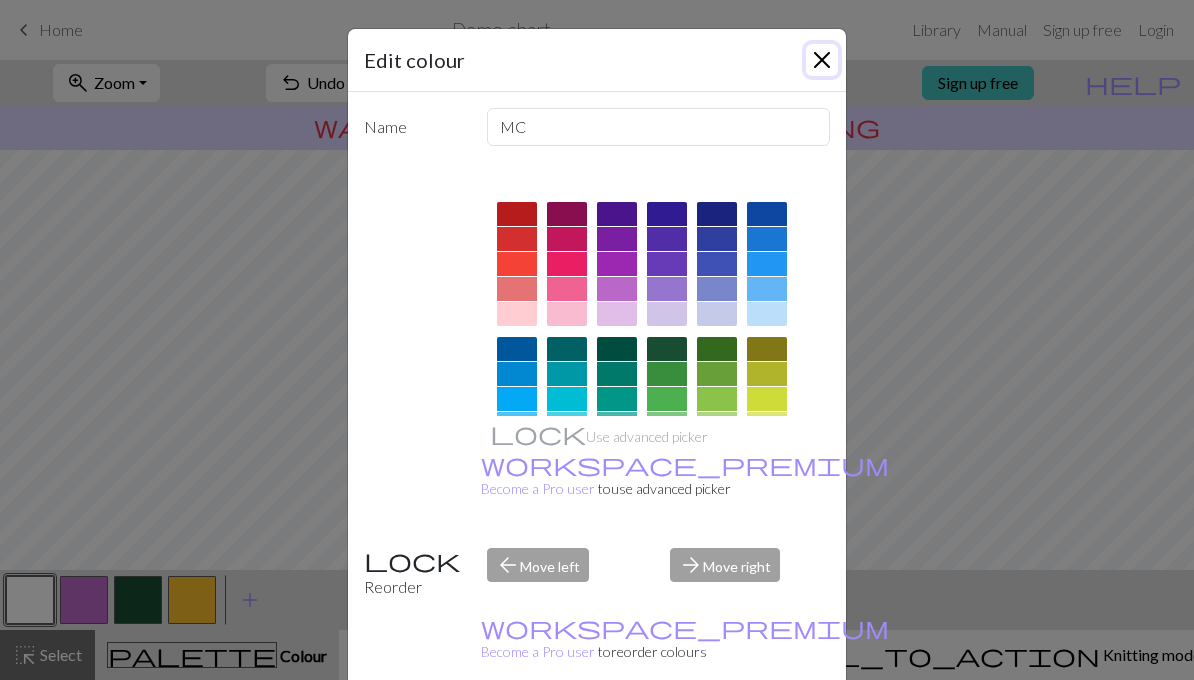 click at bounding box center (822, 60) 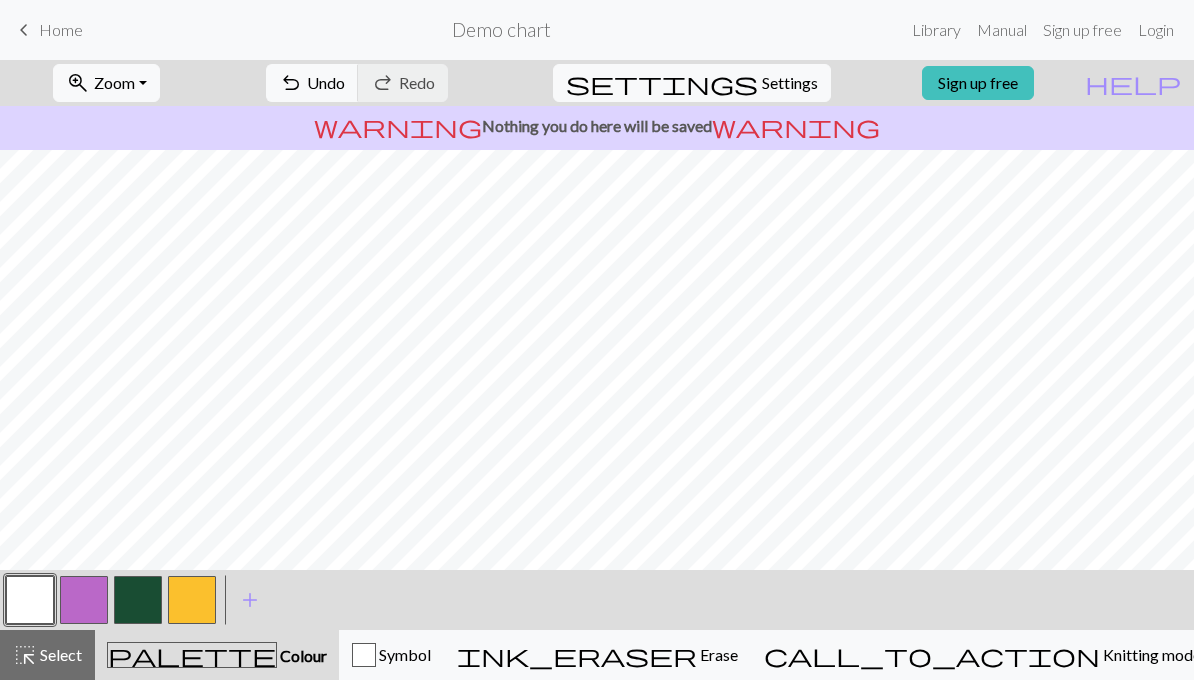 click at bounding box center (192, 600) 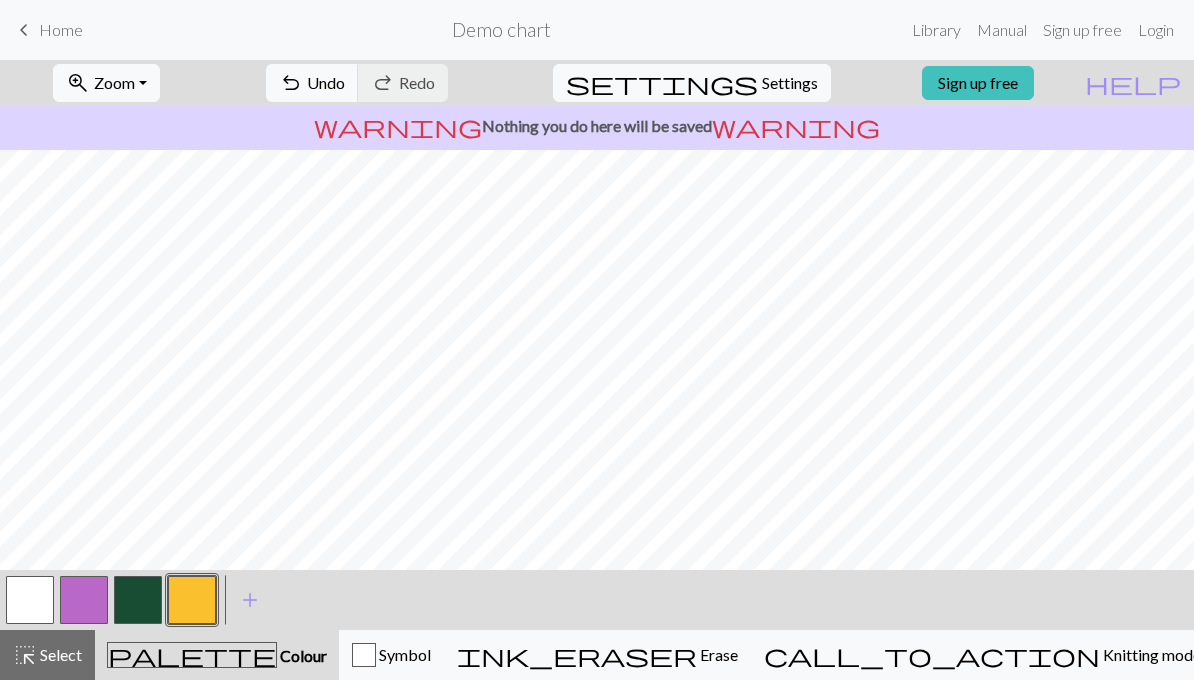 click at bounding box center [30, 600] 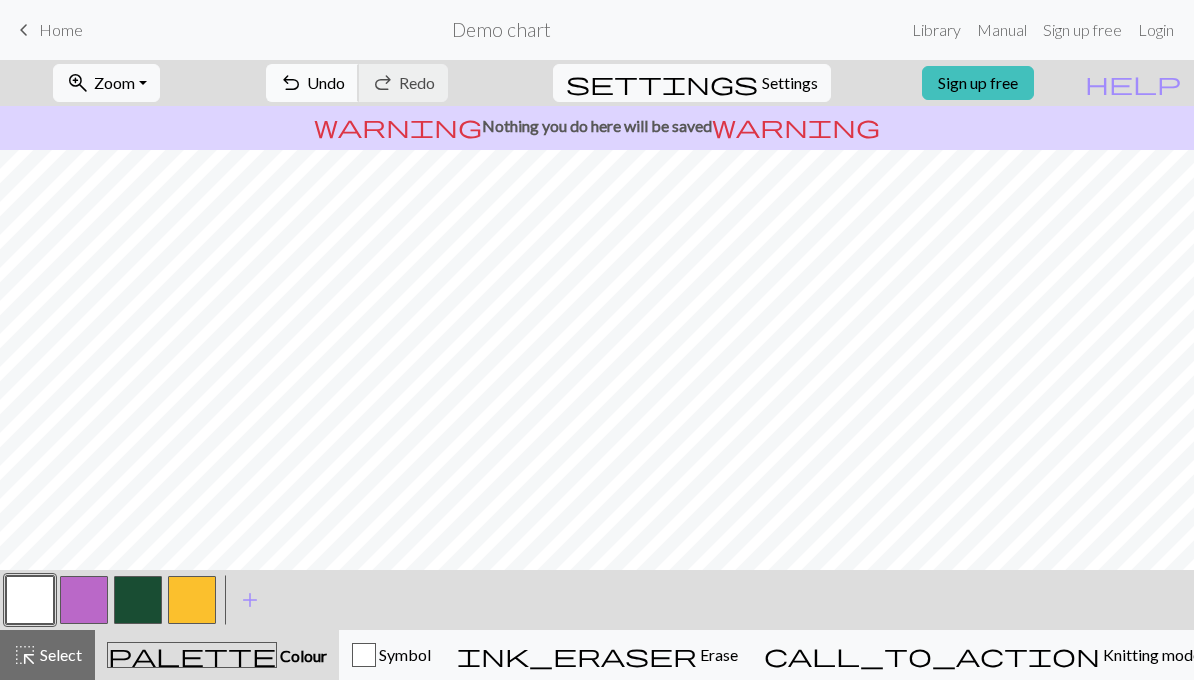 click on "Undo" at bounding box center (326, 82) 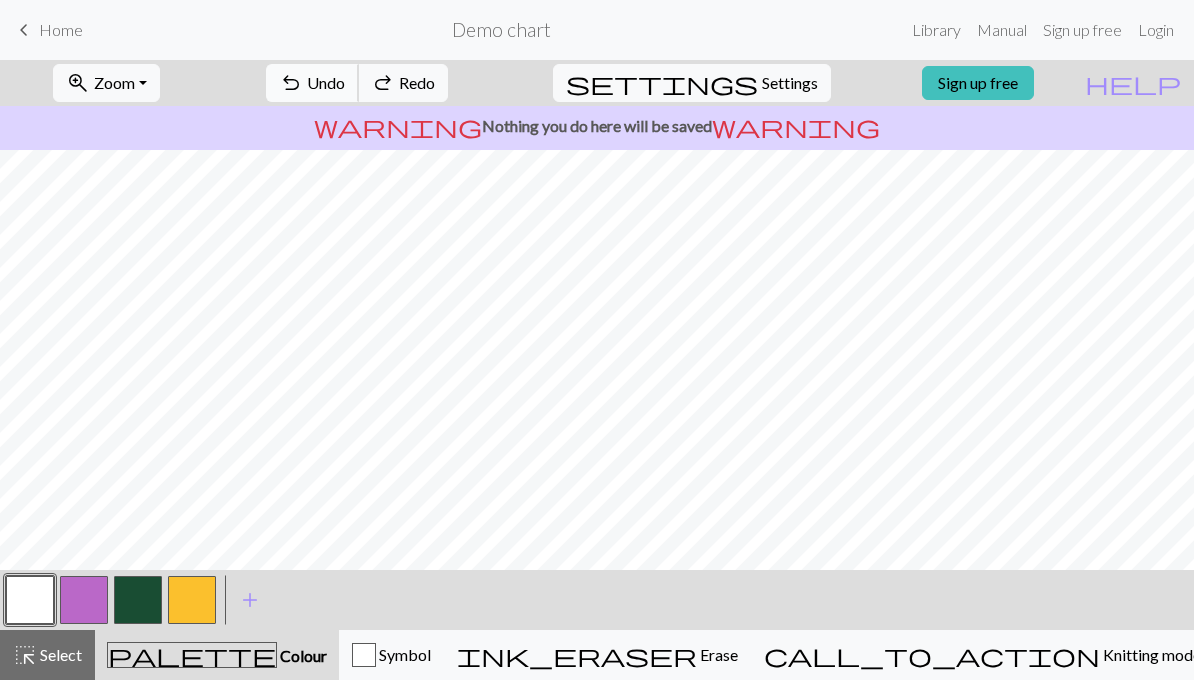 click on "Undo" at bounding box center (326, 82) 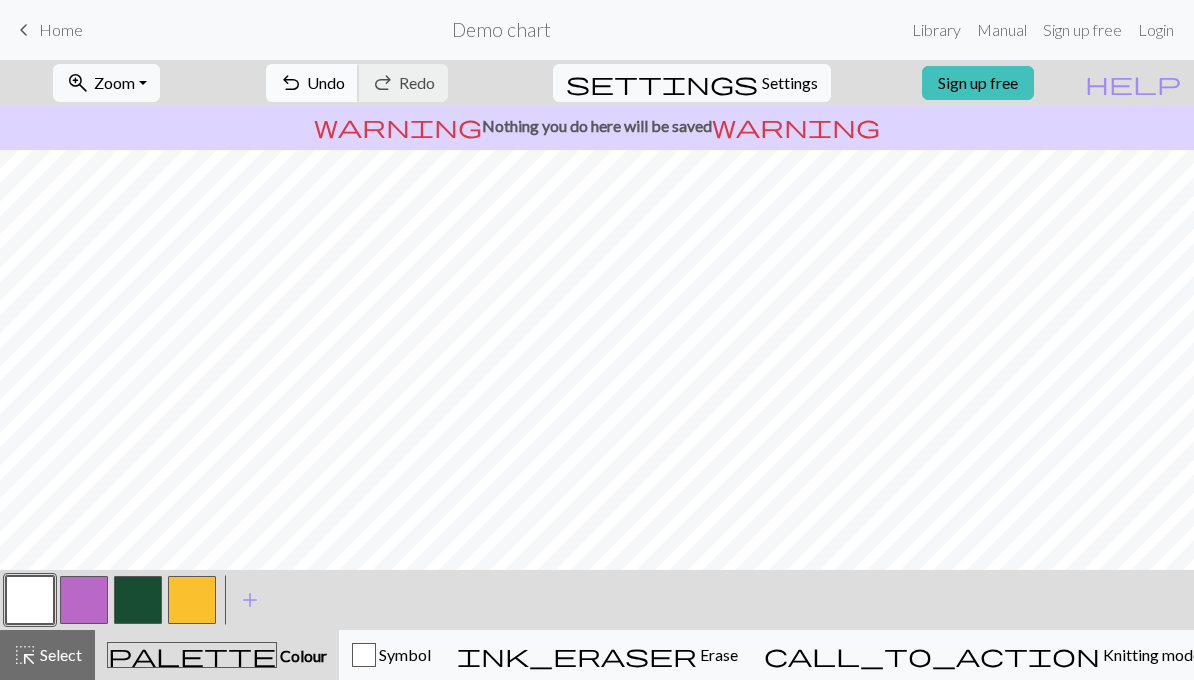 click on "undo" at bounding box center [291, 83] 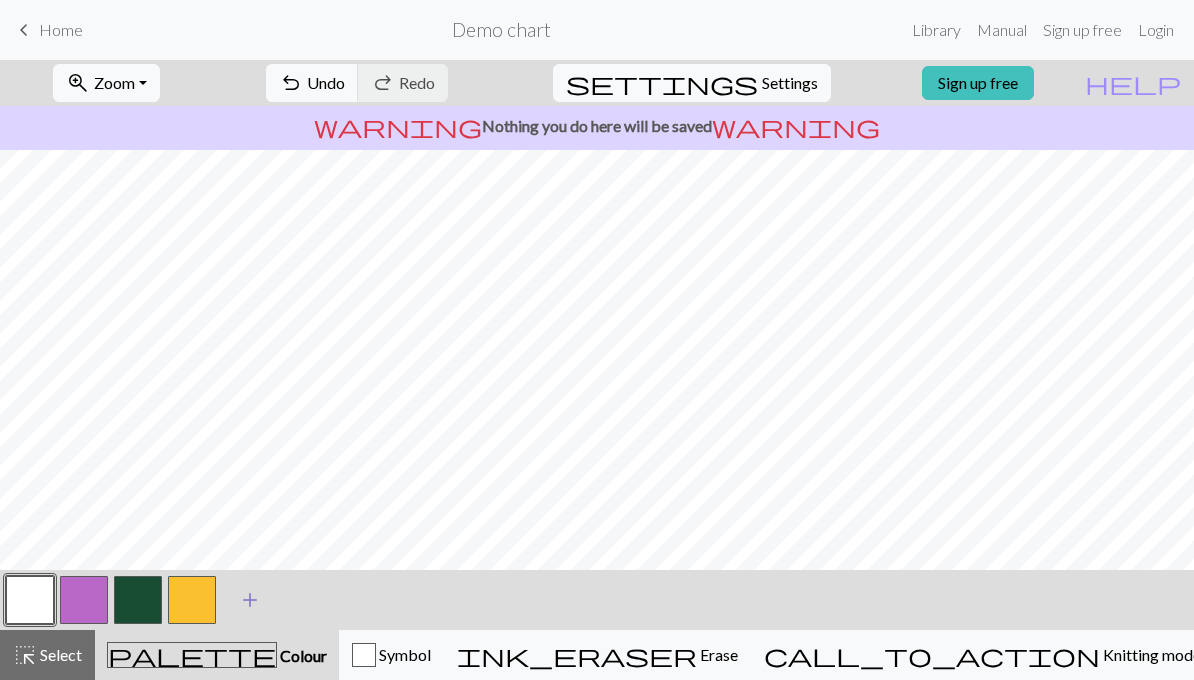 click on "add" at bounding box center (250, 600) 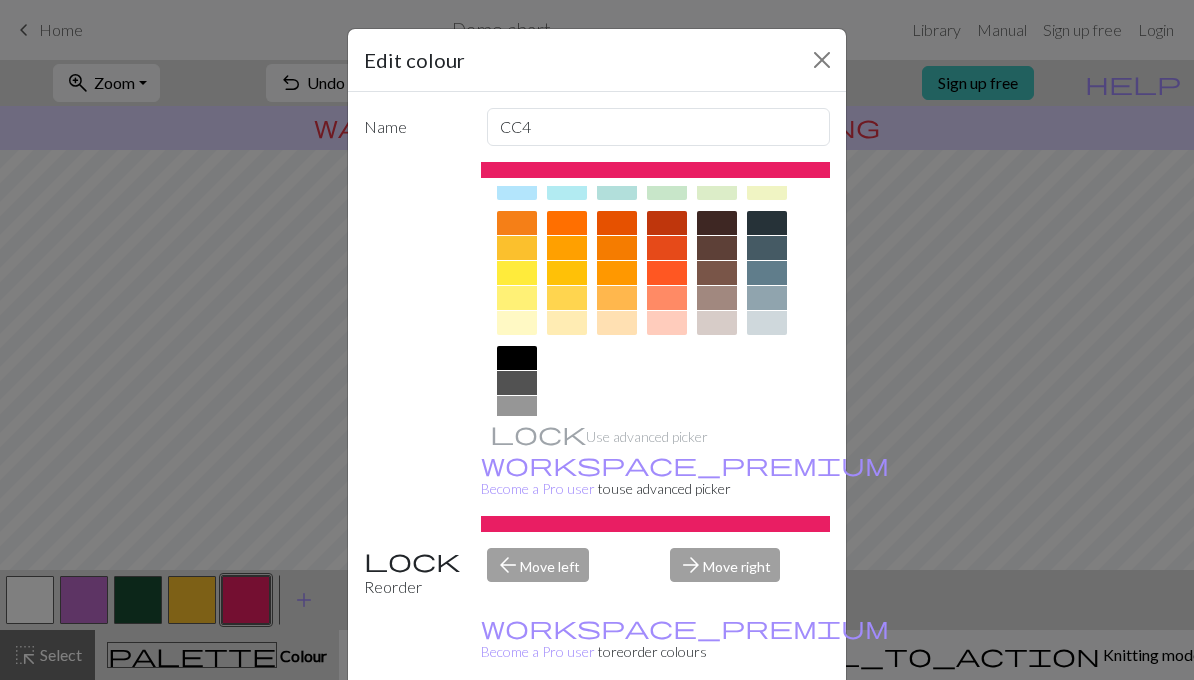 scroll, scrollTop: 270, scrollLeft: 0, axis: vertical 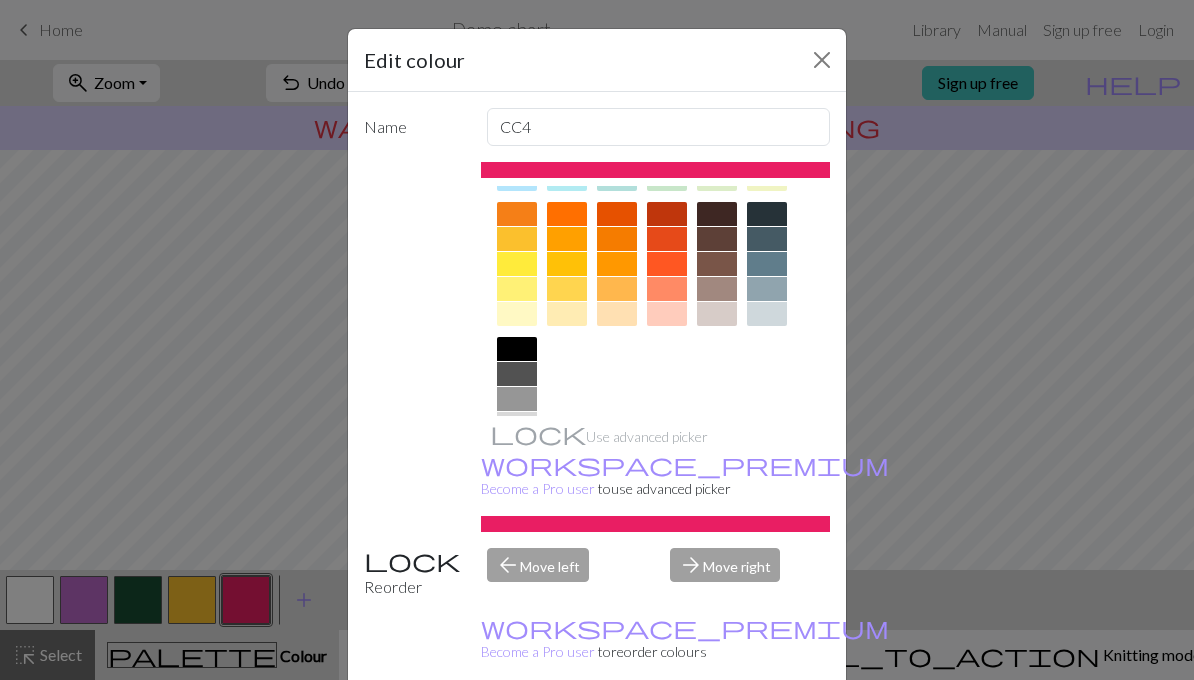 click at bounding box center (717, 214) 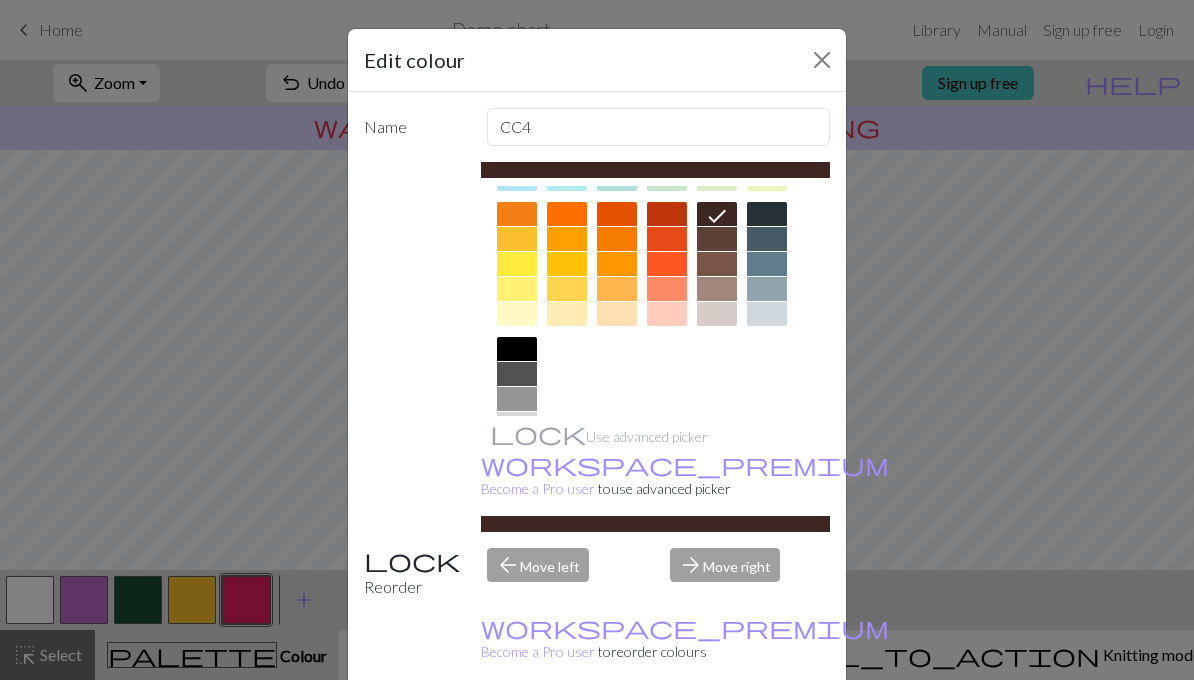 click on "Done" at bounding box center (717, 731) 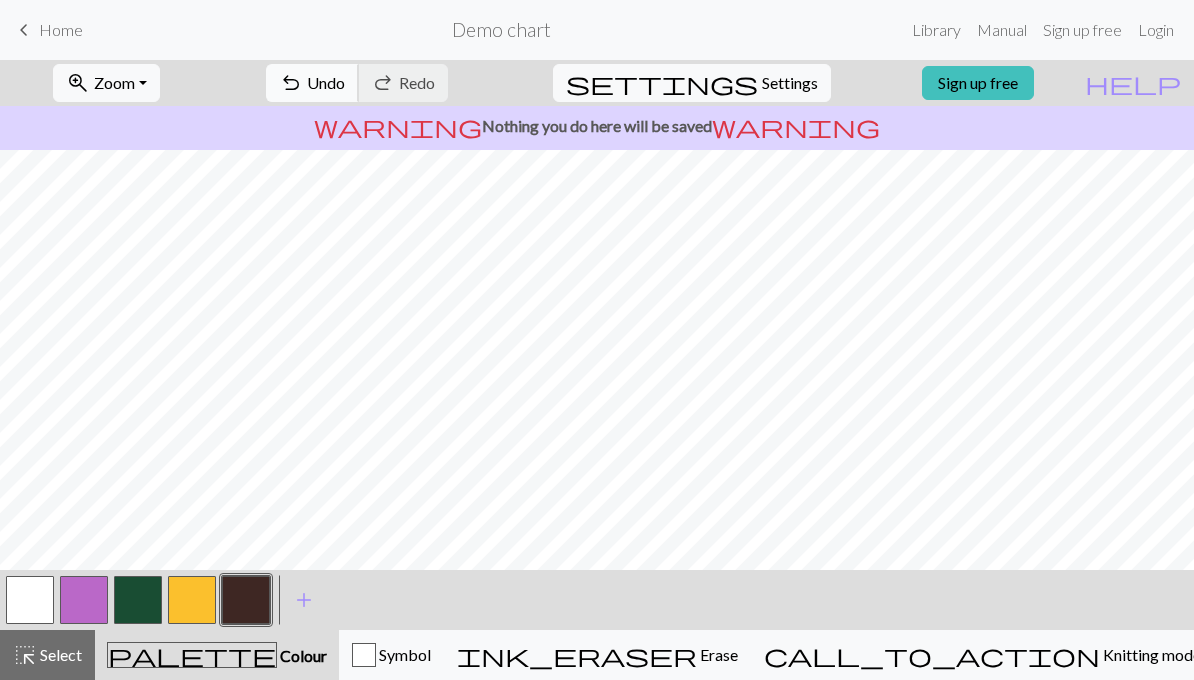 click on "undo Undo Undo" at bounding box center (312, 83) 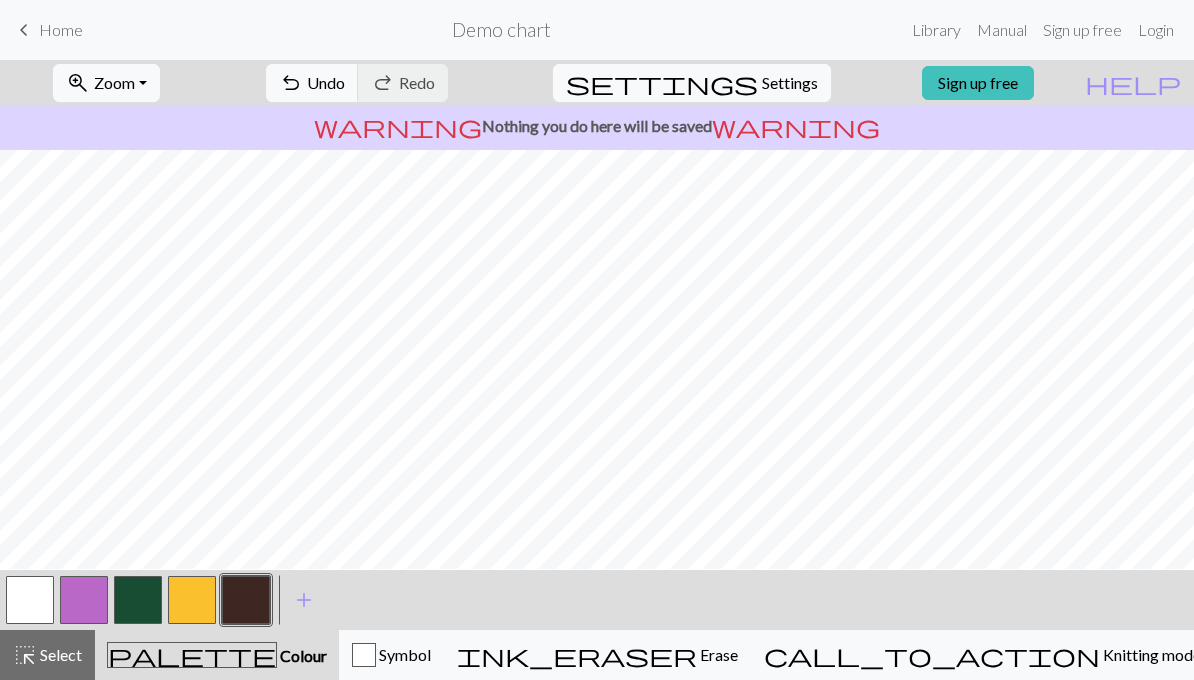 scroll, scrollTop: 310, scrollLeft: 0, axis: vertical 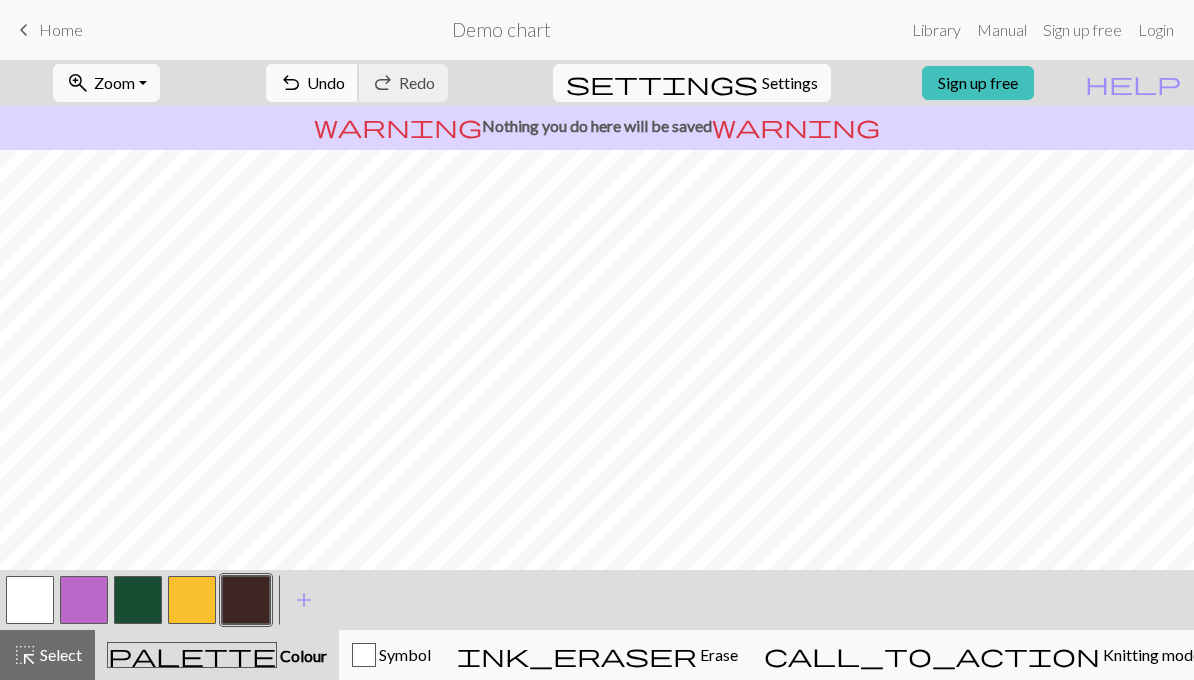 click on "Undo" at bounding box center (326, 82) 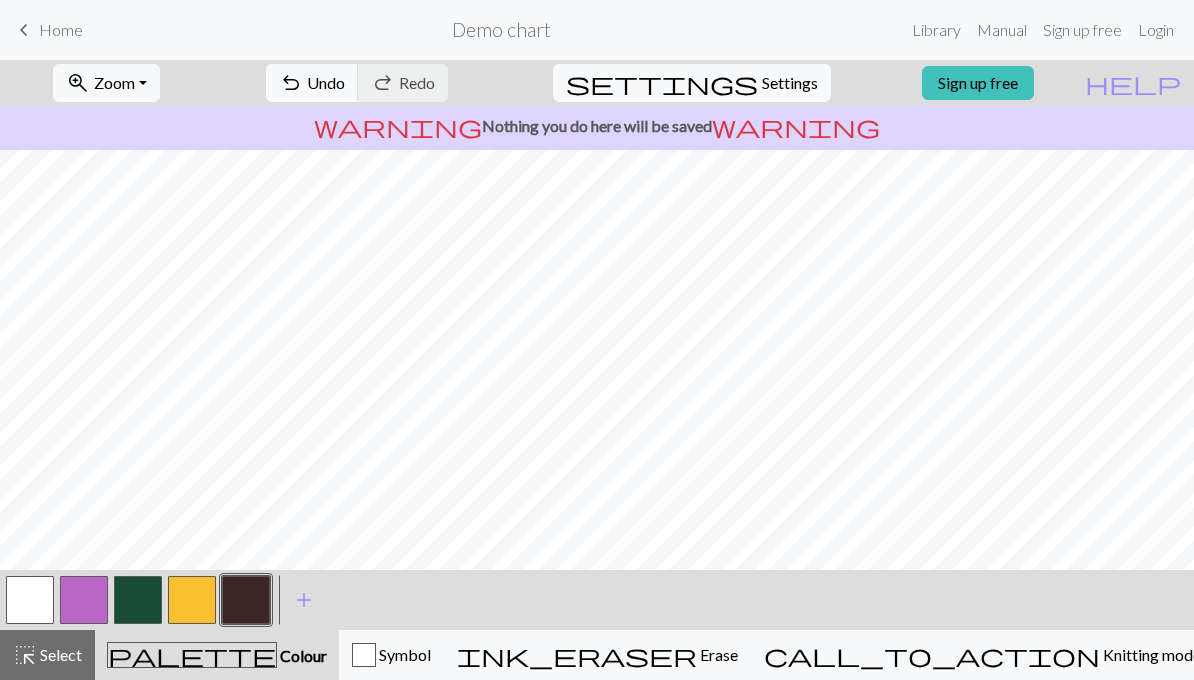 click at bounding box center [30, 600] 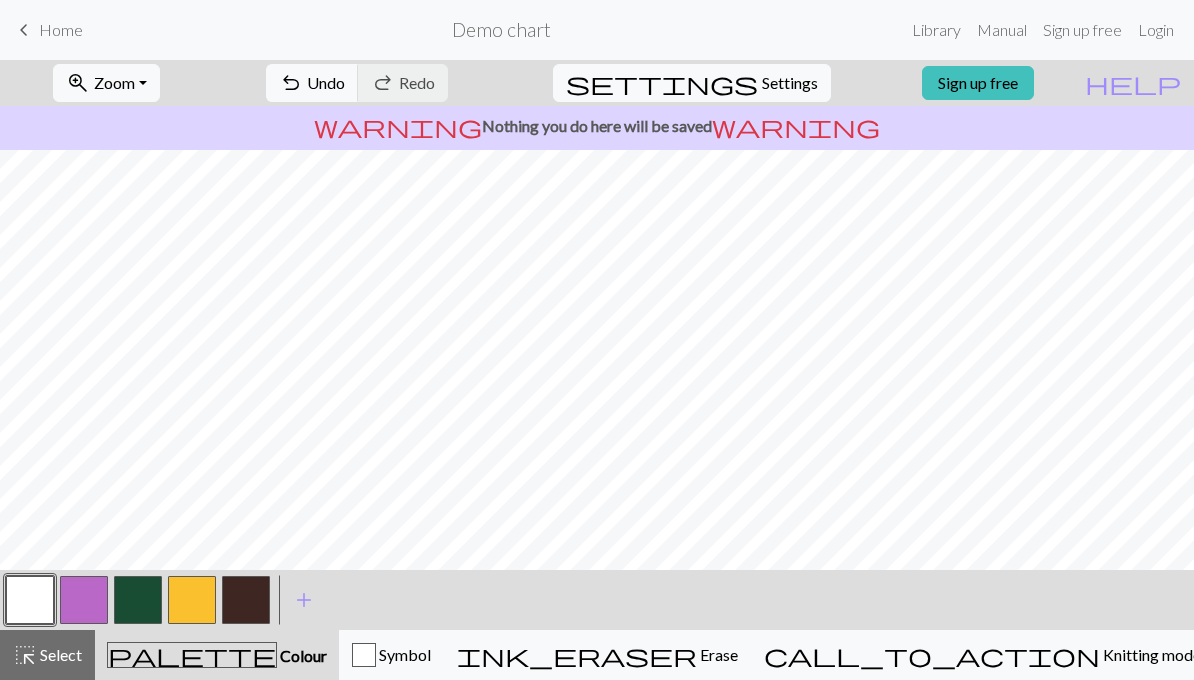 click at bounding box center [30, 600] 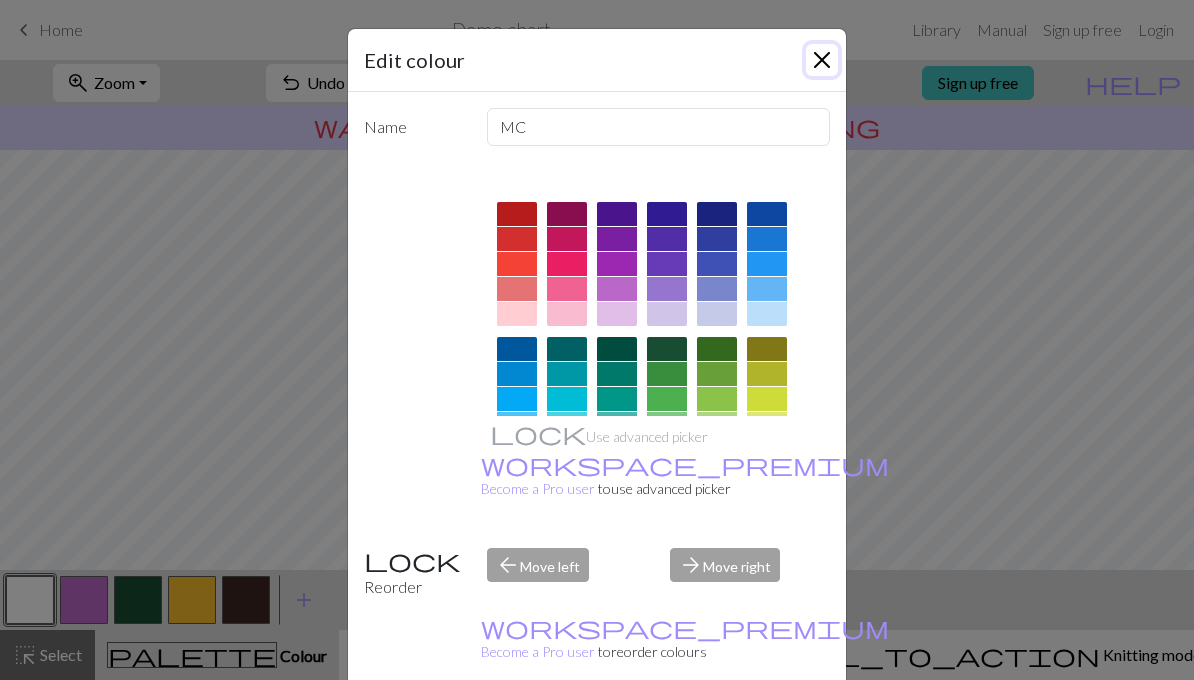 click at bounding box center [822, 60] 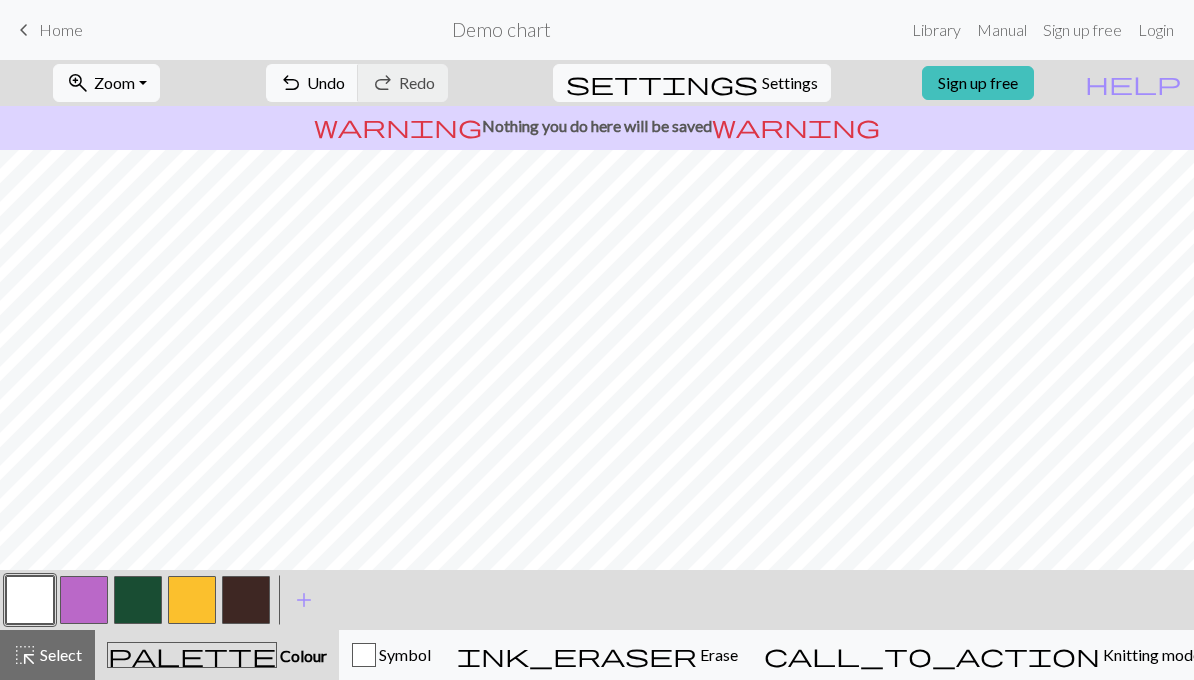 click at bounding box center [246, 600] 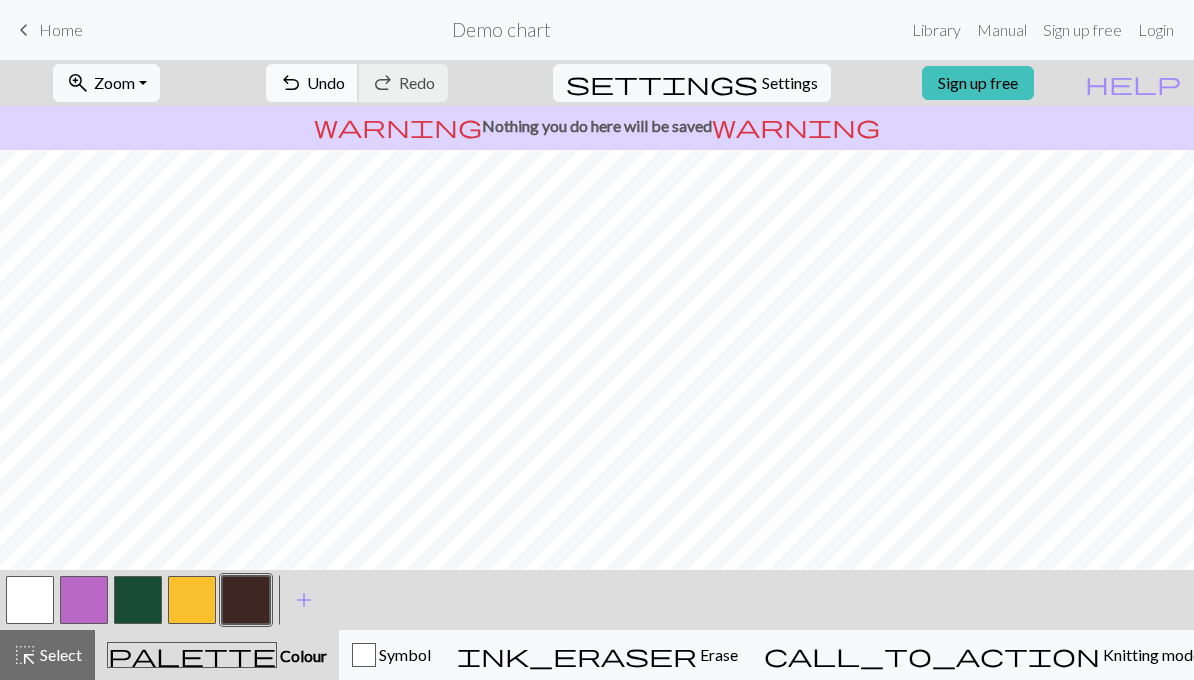 click on "undo Undo Undo" at bounding box center (312, 83) 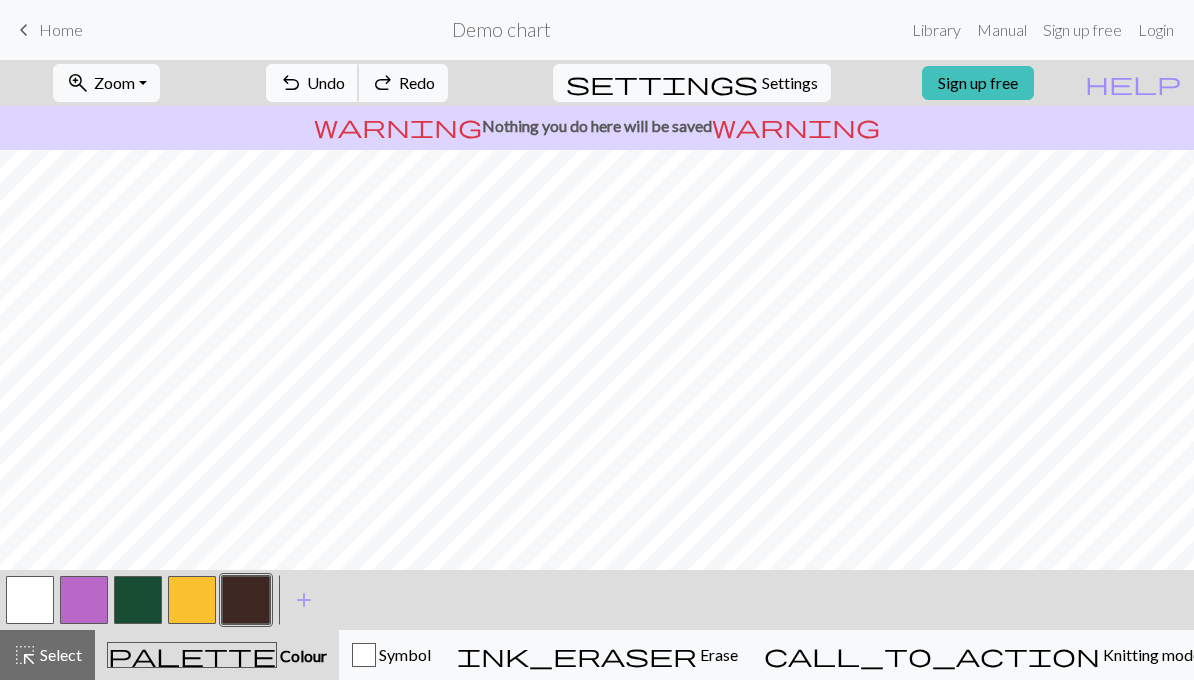 click on "undo Undo Undo" at bounding box center [312, 83] 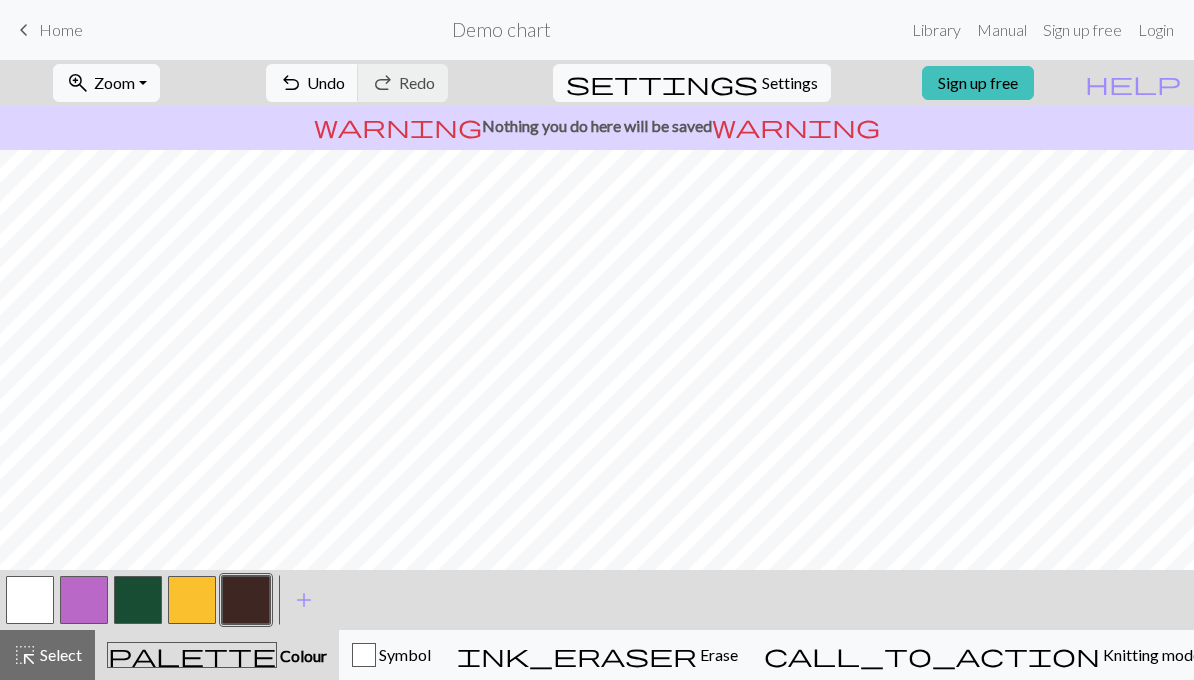 click at bounding box center (30, 600) 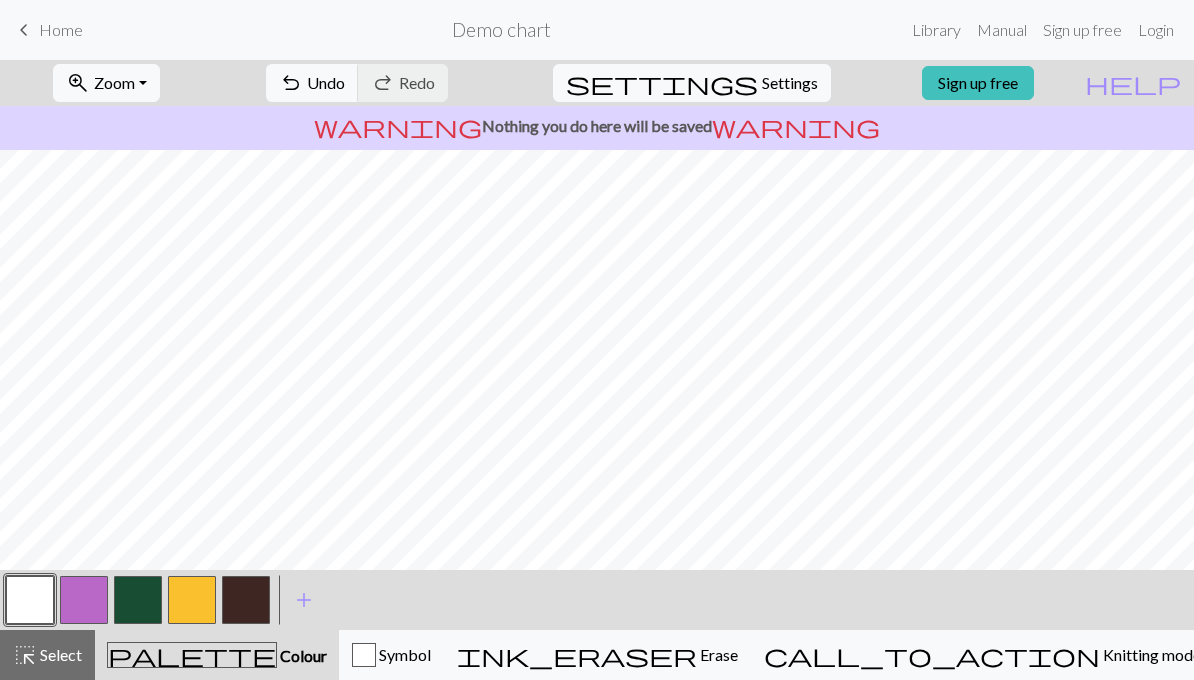 click at bounding box center [84, 600] 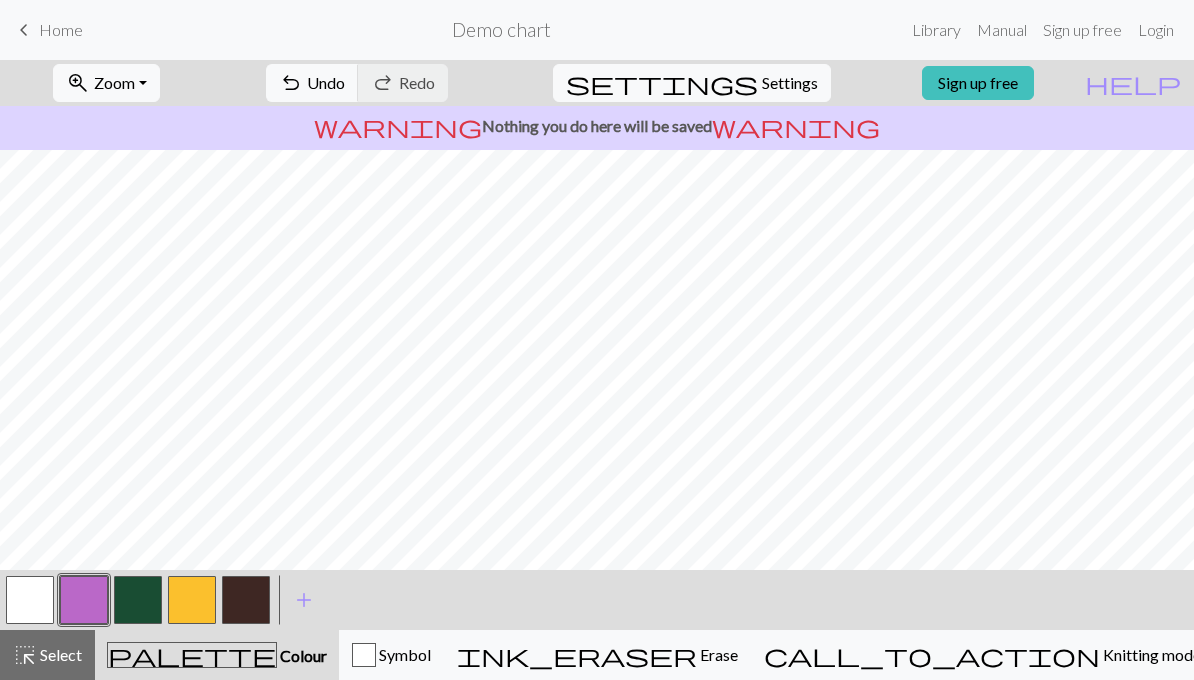 click at bounding box center [246, 600] 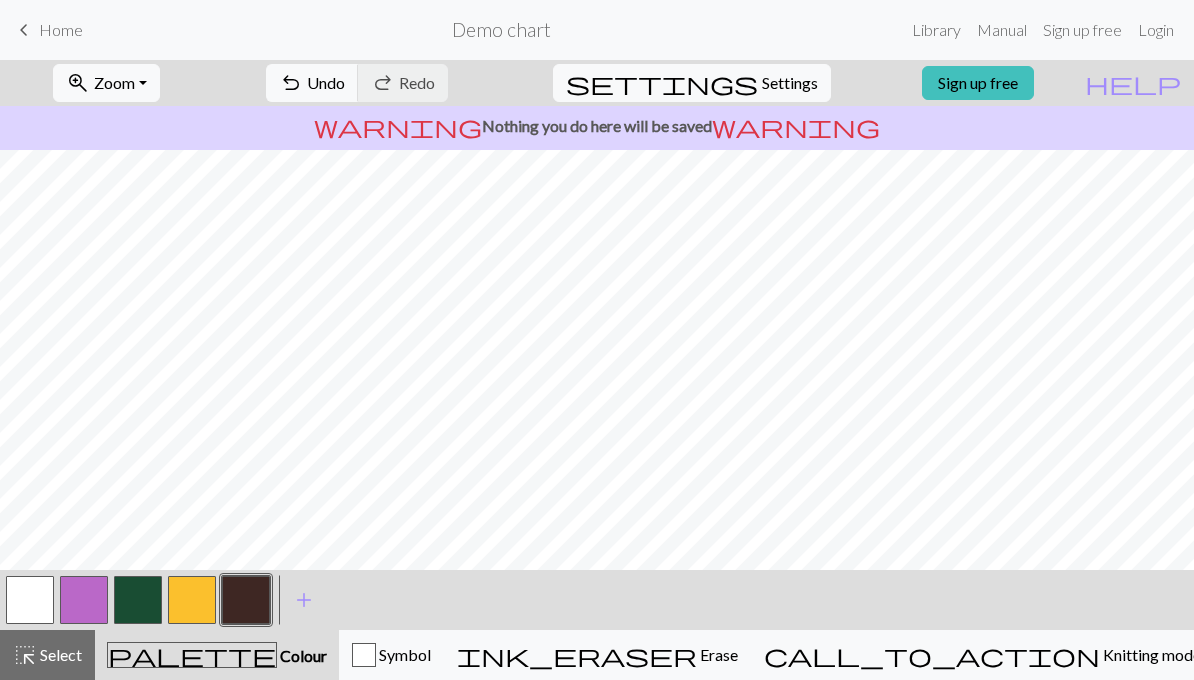 click at bounding box center (30, 600) 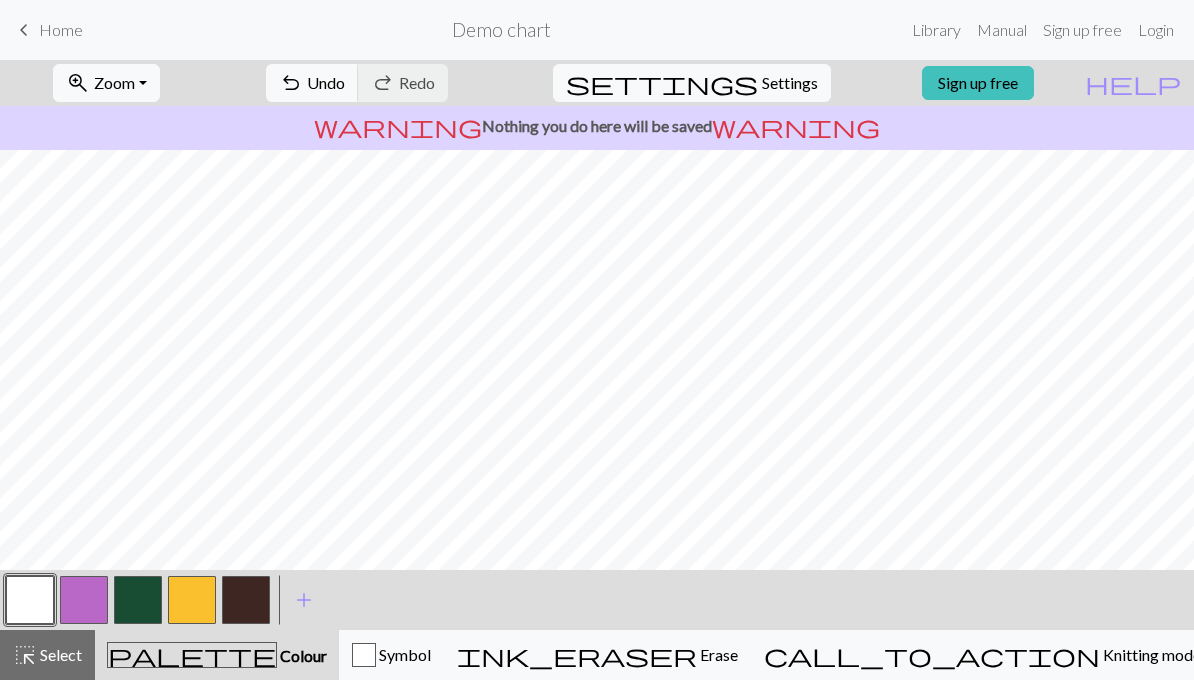 click at bounding box center [138, 600] 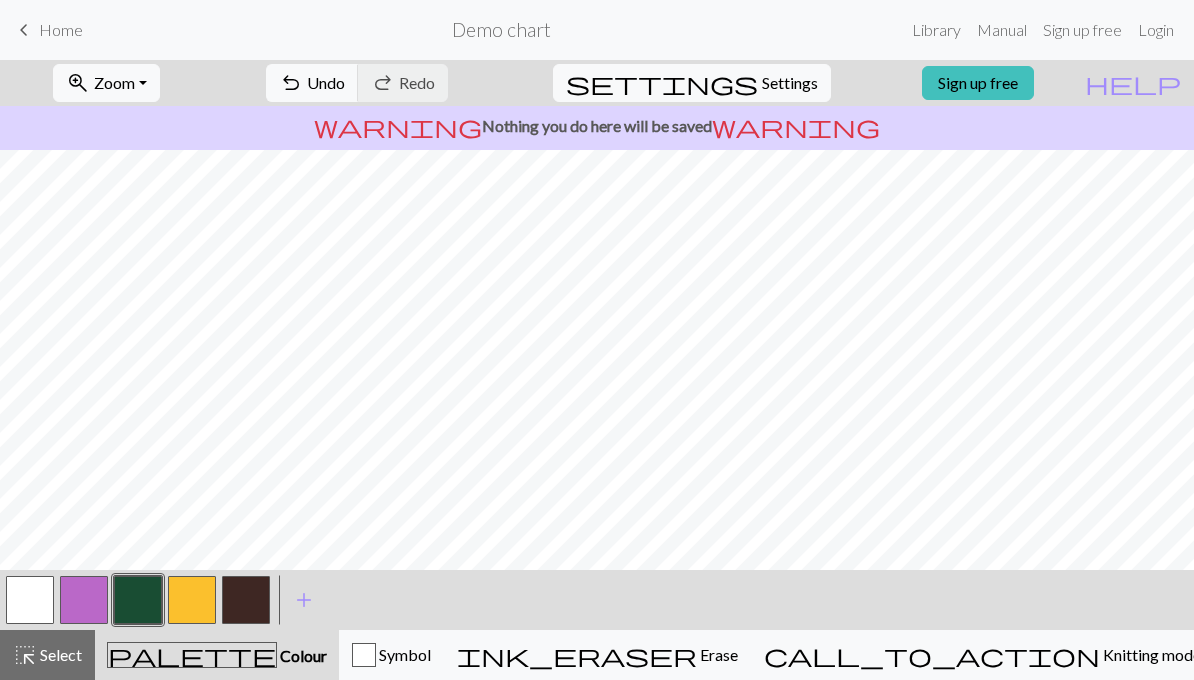 click at bounding box center (192, 600) 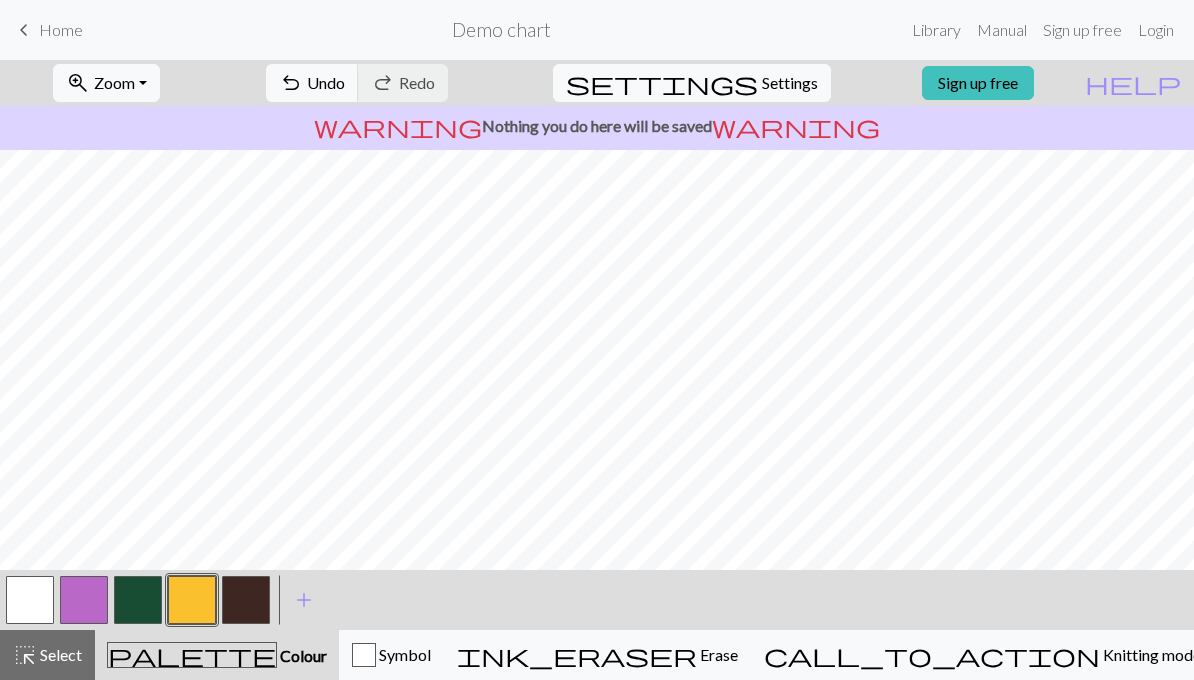 click at bounding box center (138, 600) 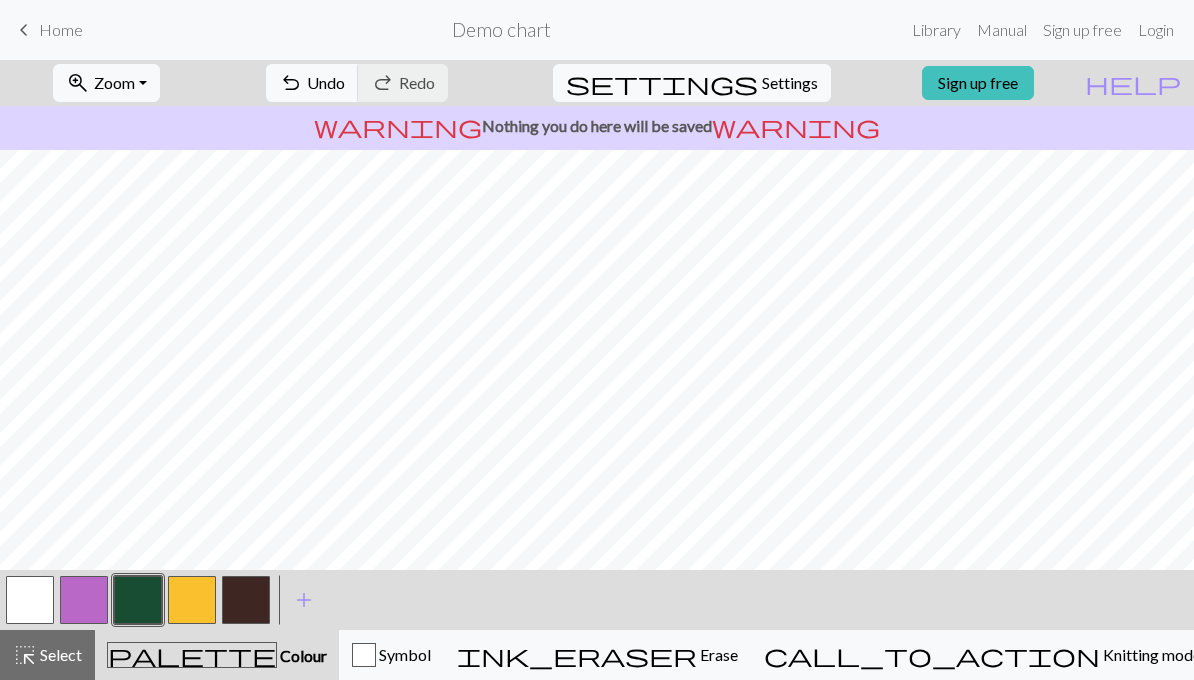 click at bounding box center (84, 600) 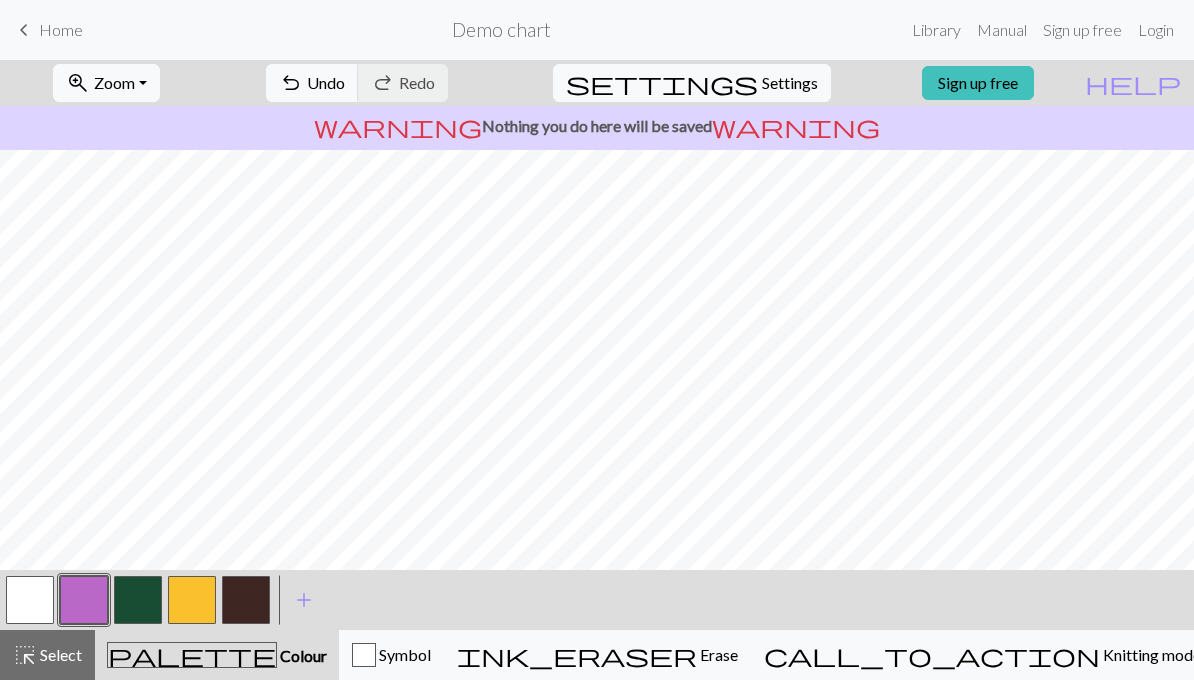 click at bounding box center (138, 600) 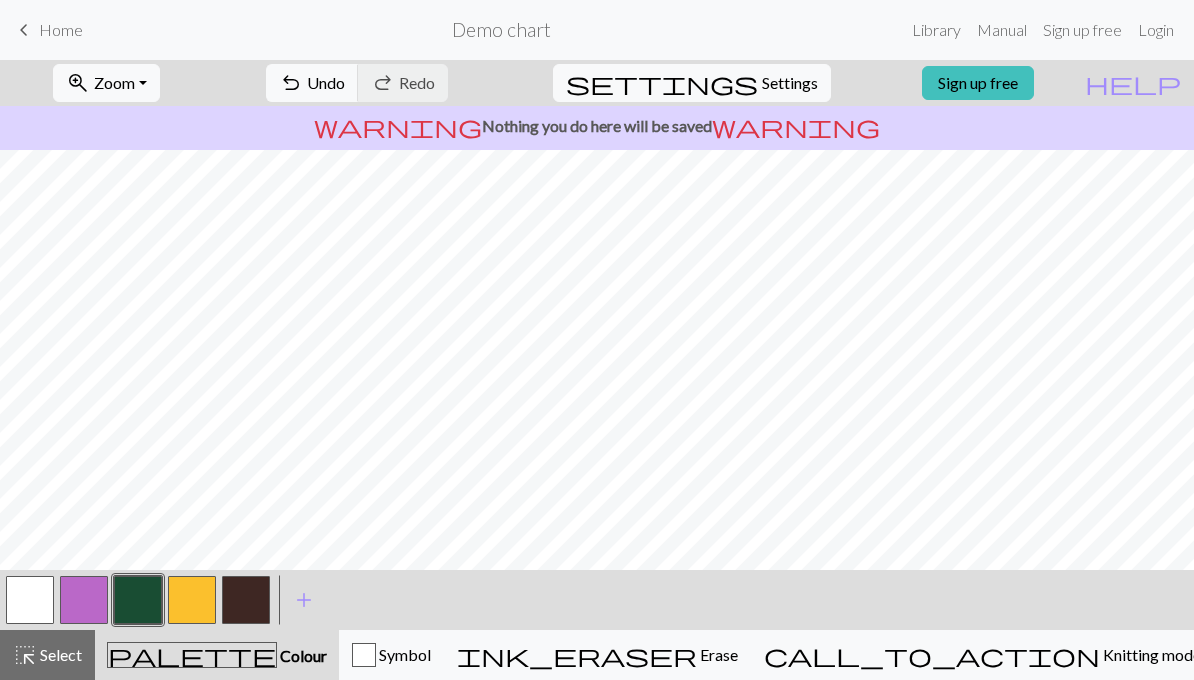 click at bounding box center (84, 600) 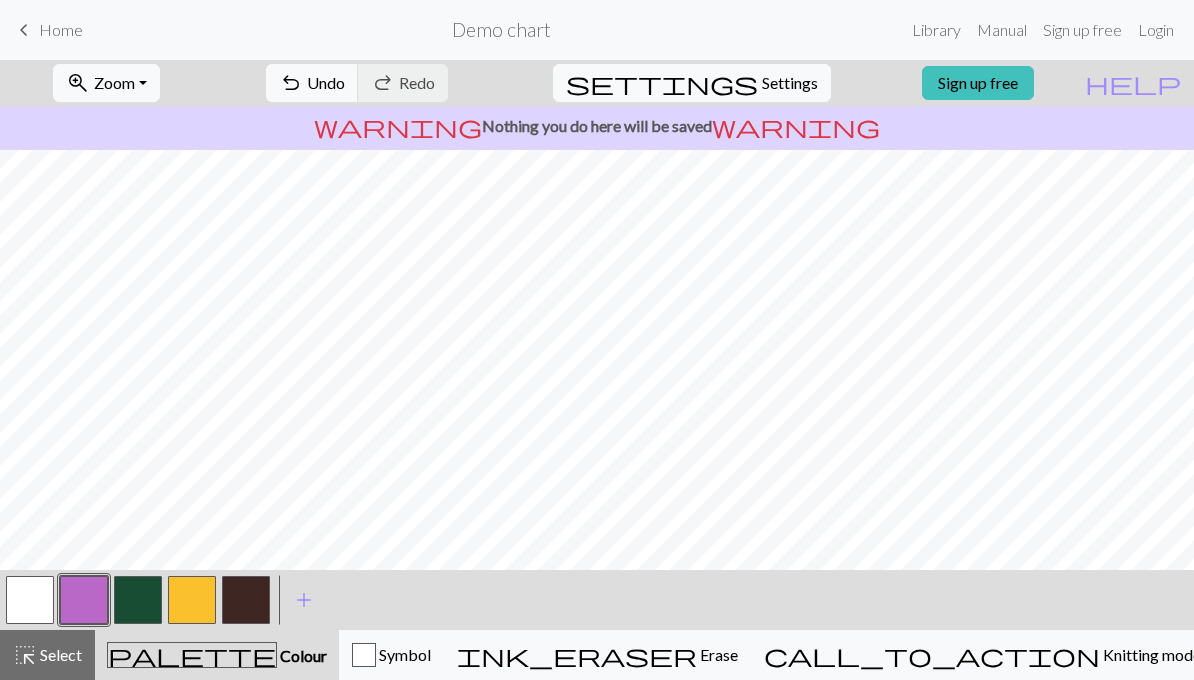click at bounding box center [138, 600] 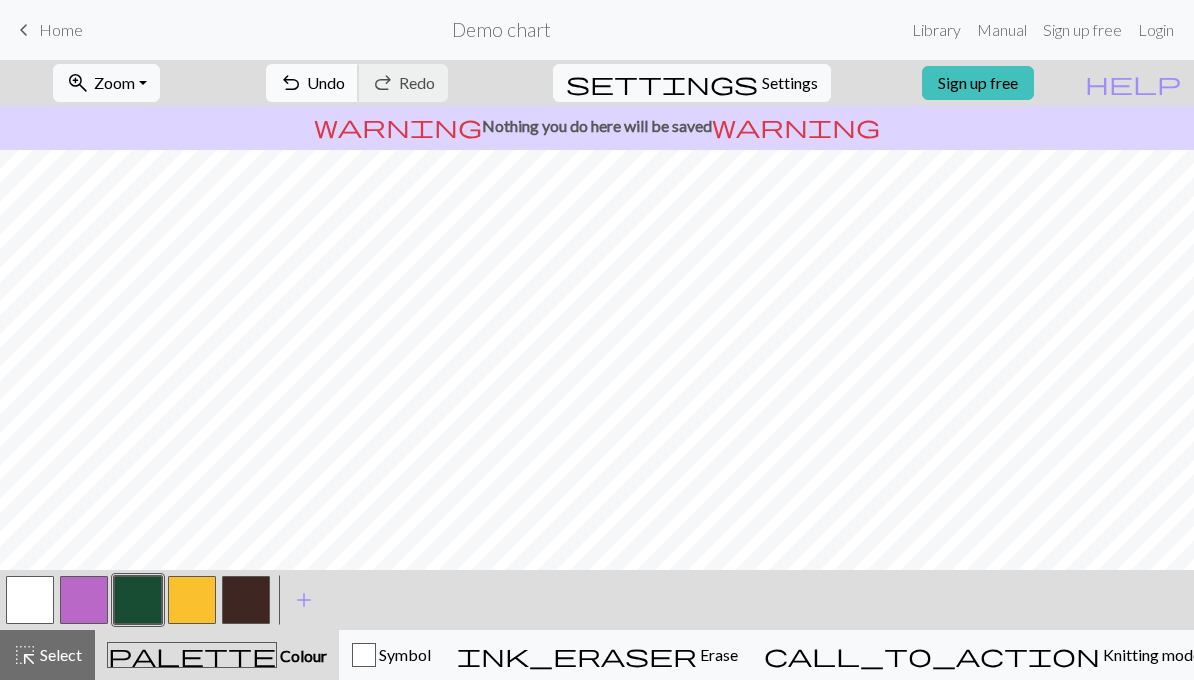 click on "undo" at bounding box center (291, 83) 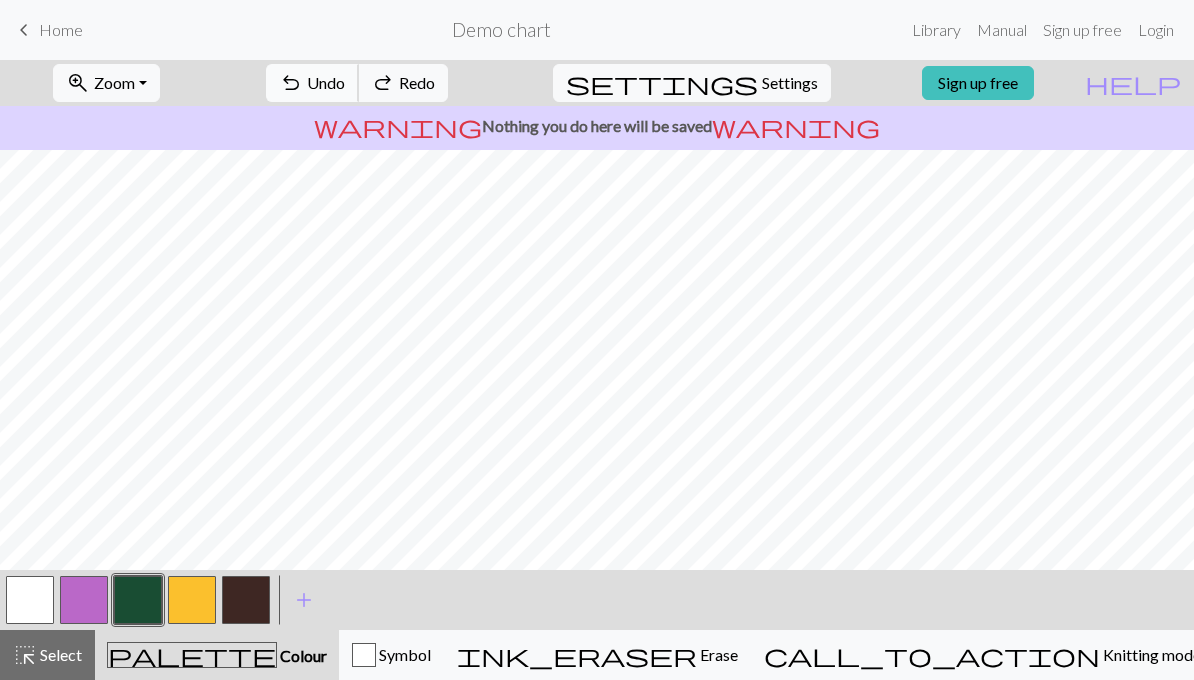 click on "undo" at bounding box center (291, 83) 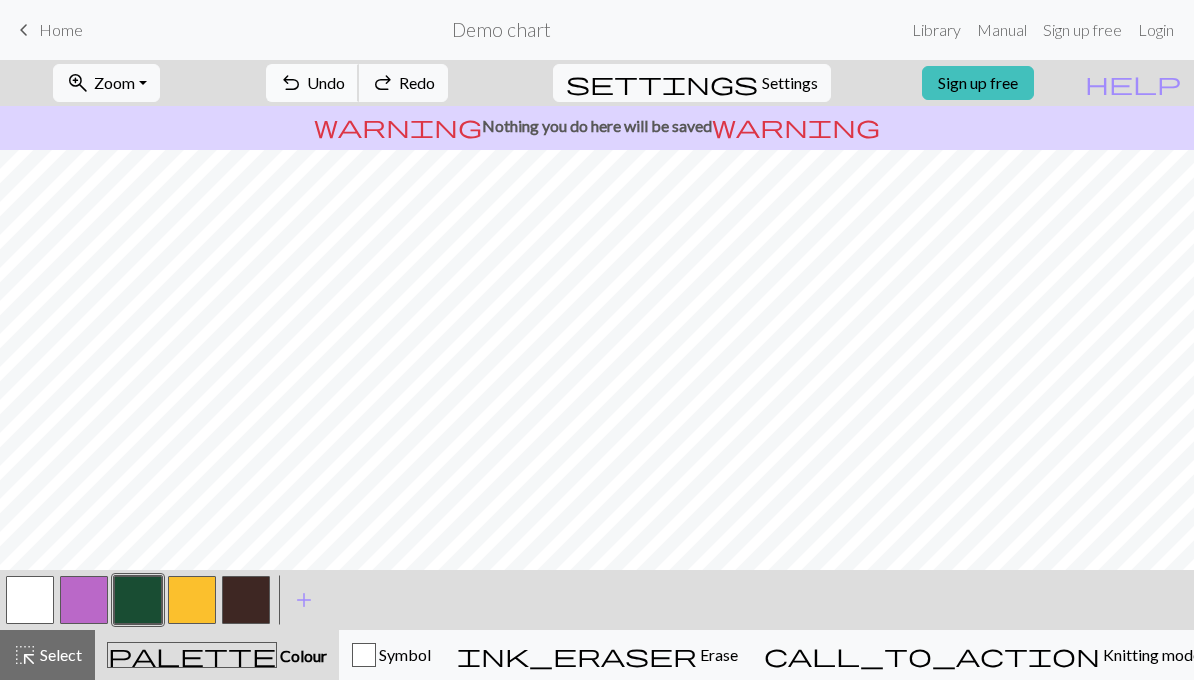 click on "undo" at bounding box center (291, 83) 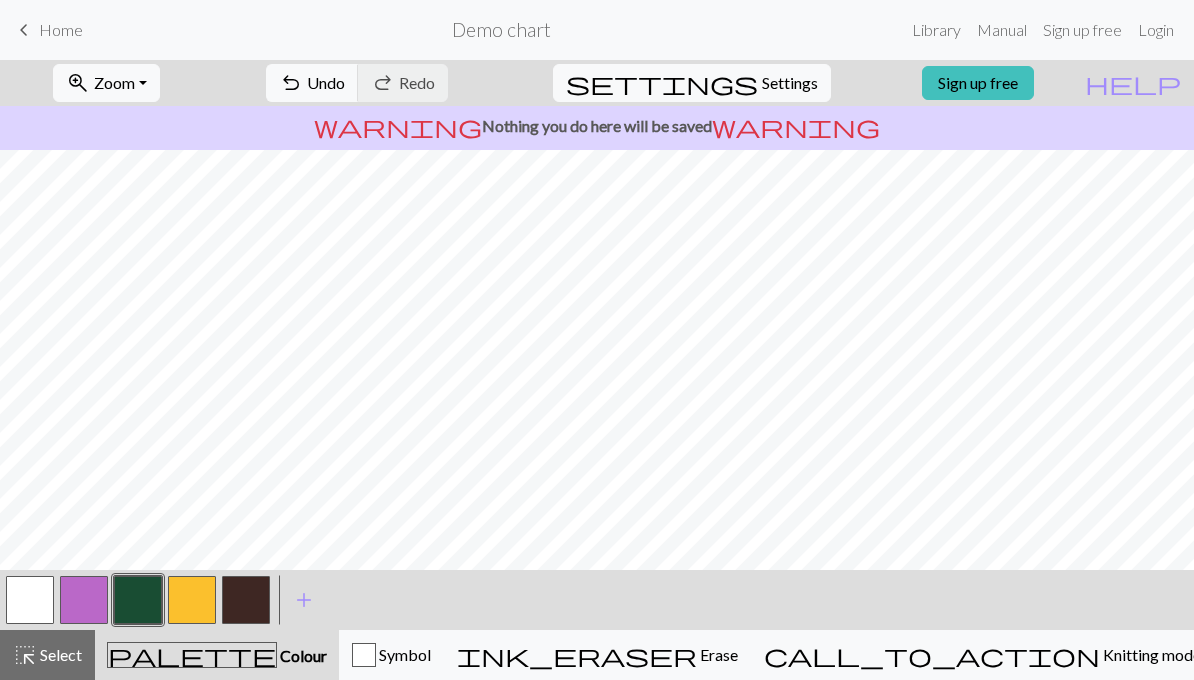 click at bounding box center (84, 600) 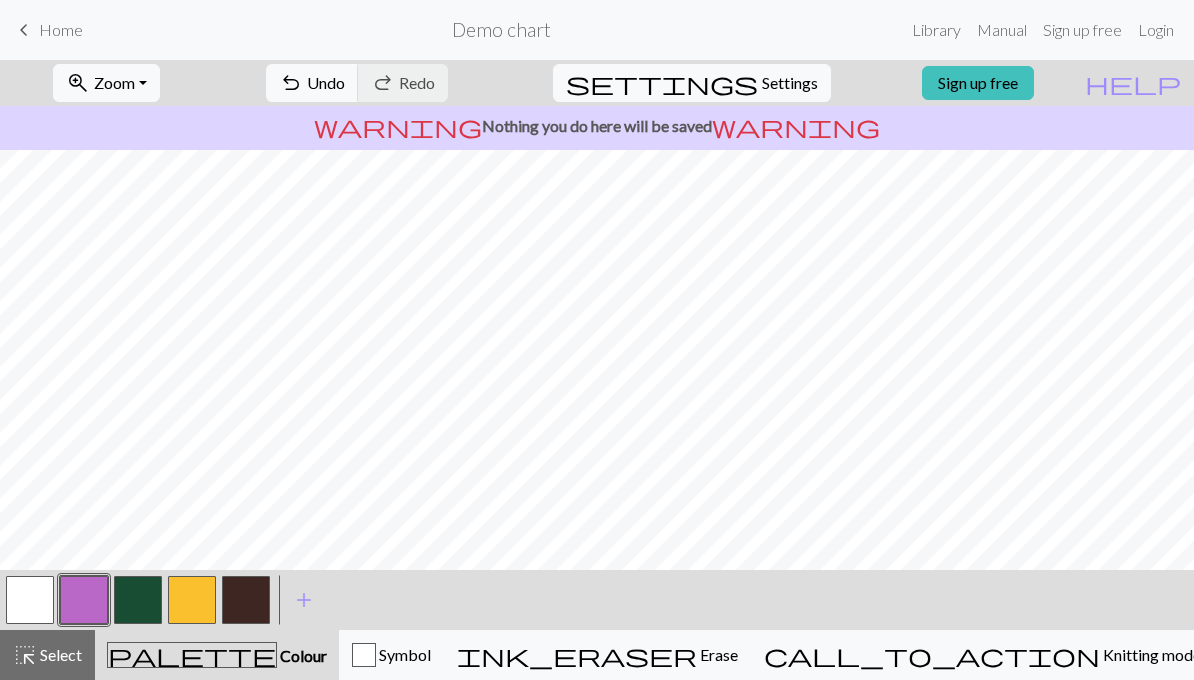 click at bounding box center [84, 600] 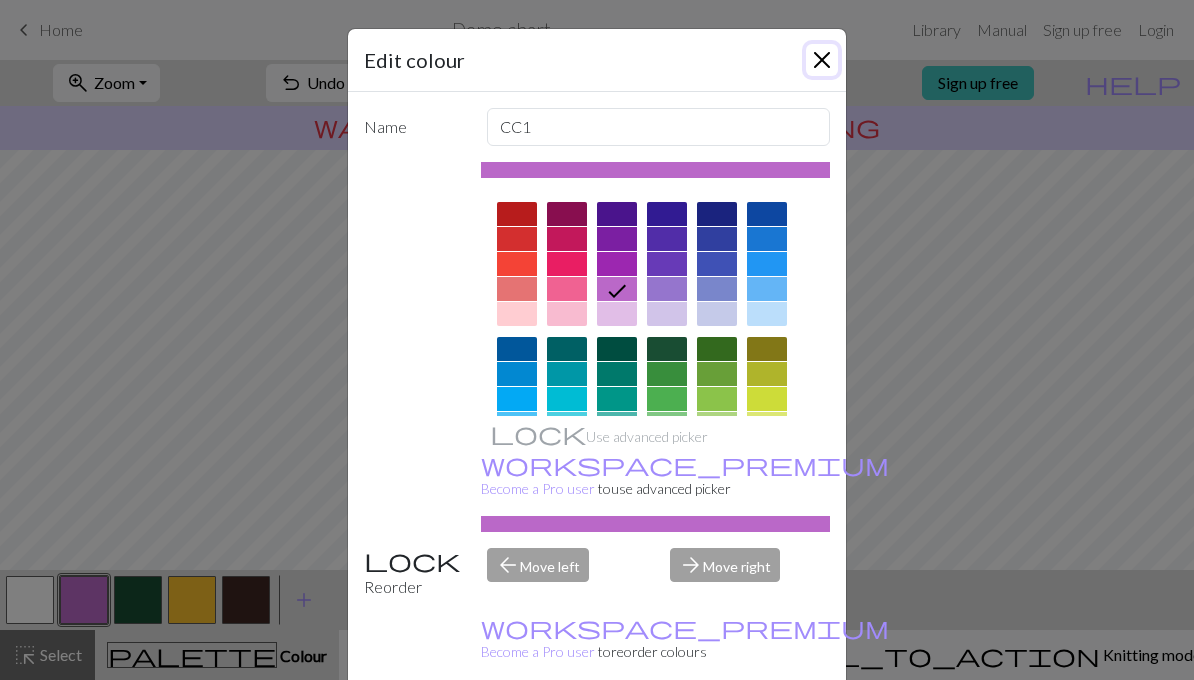 click at bounding box center [822, 60] 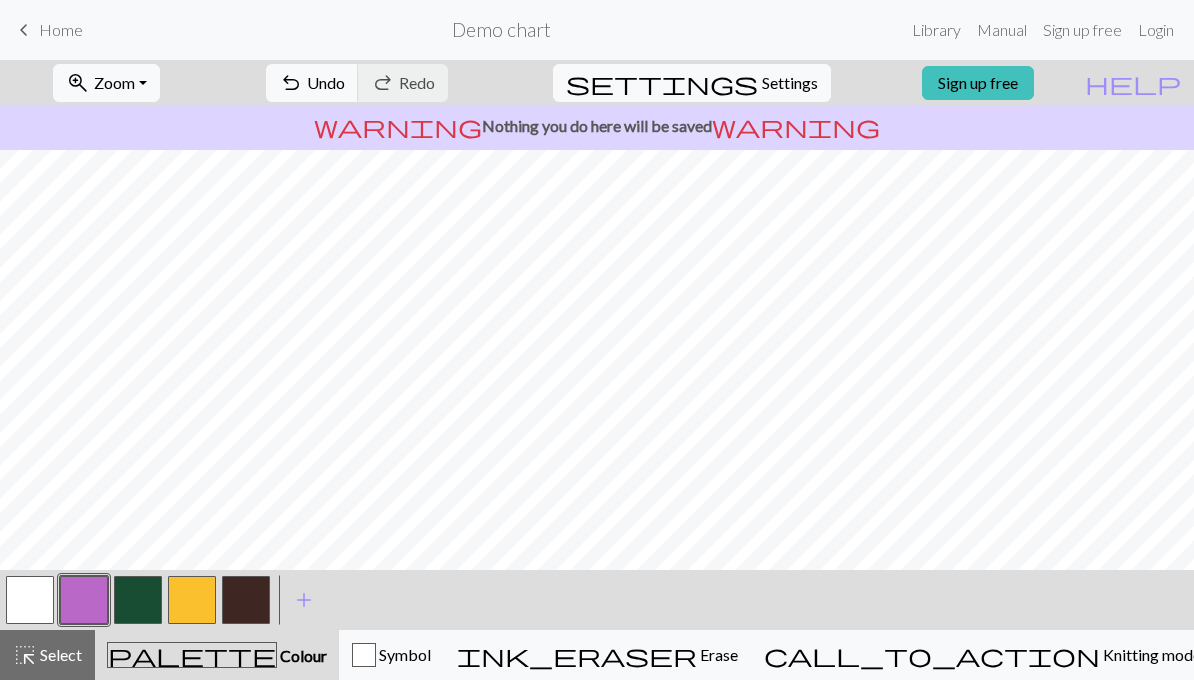 click at bounding box center (30, 600) 